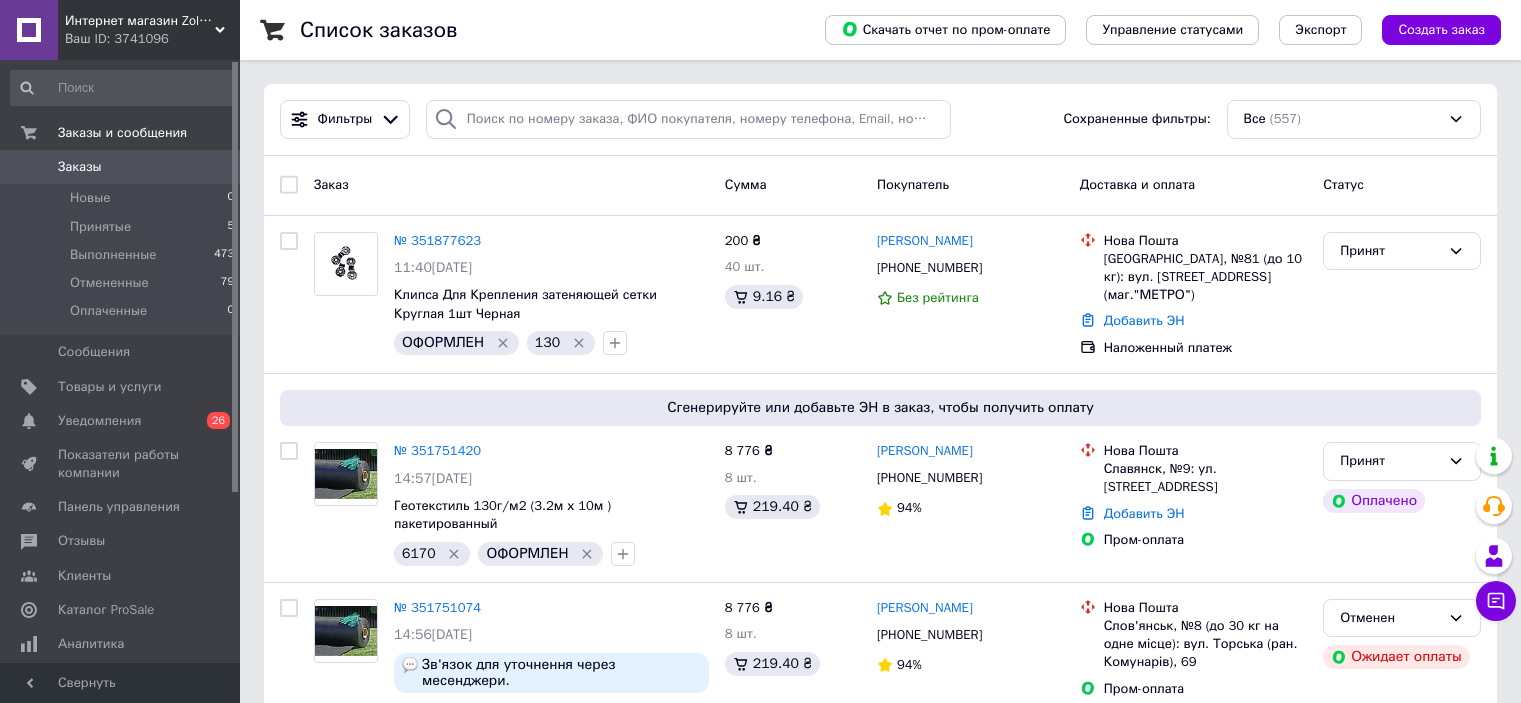 click on "Заказы" at bounding box center [121, 167] 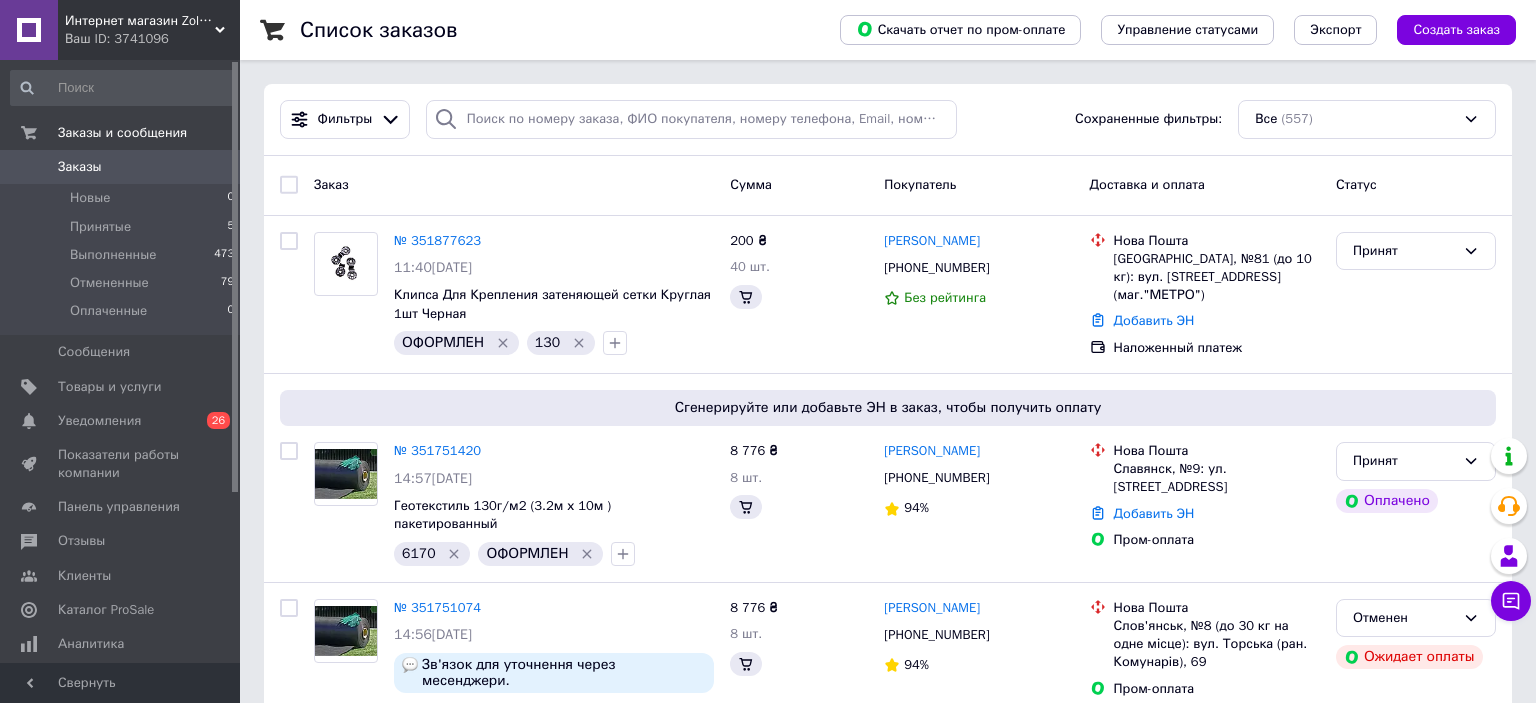 click on "Ваш ID: 3741096" at bounding box center (152, 39) 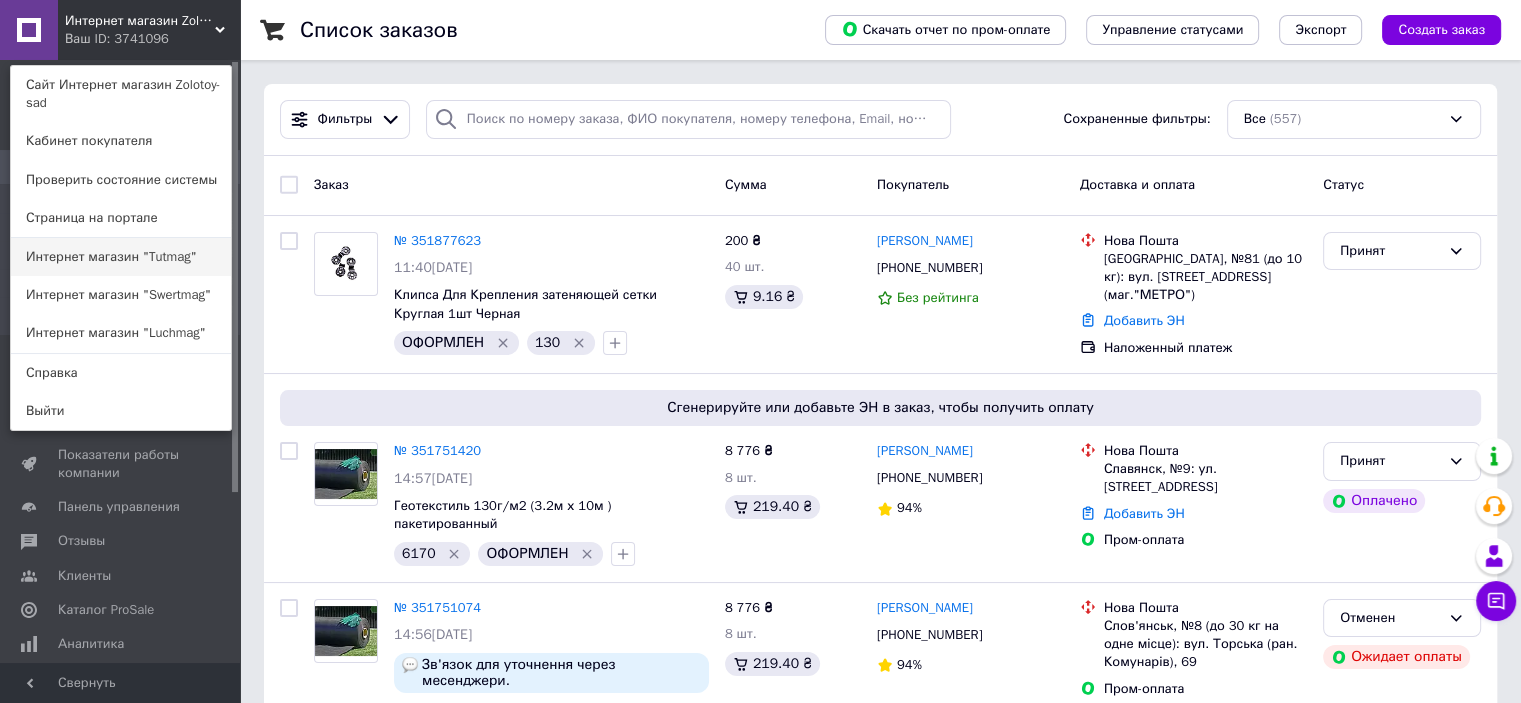 click on "Интернет магазин "Tutmag"" at bounding box center (121, 257) 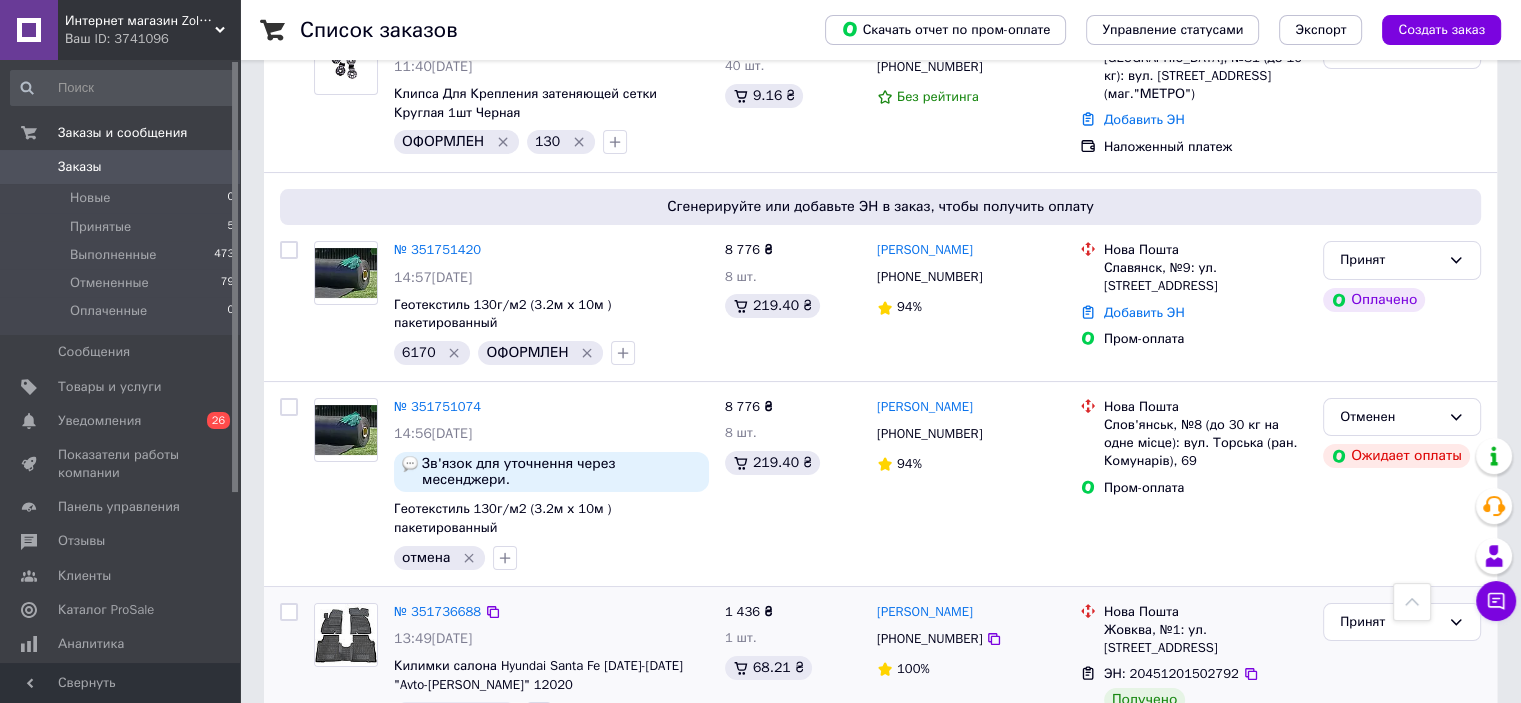 scroll, scrollTop: 100, scrollLeft: 0, axis: vertical 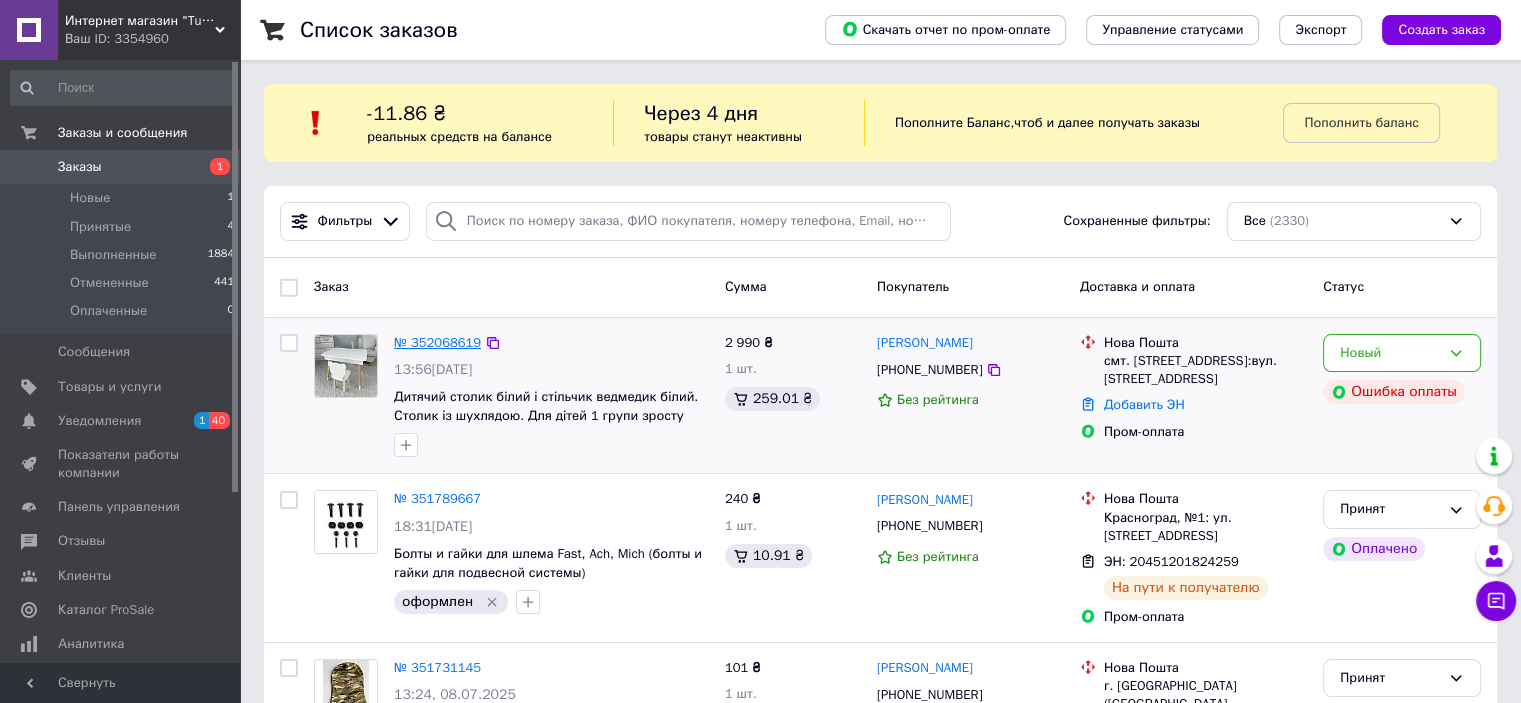 click on "№ 352068619" at bounding box center [437, 342] 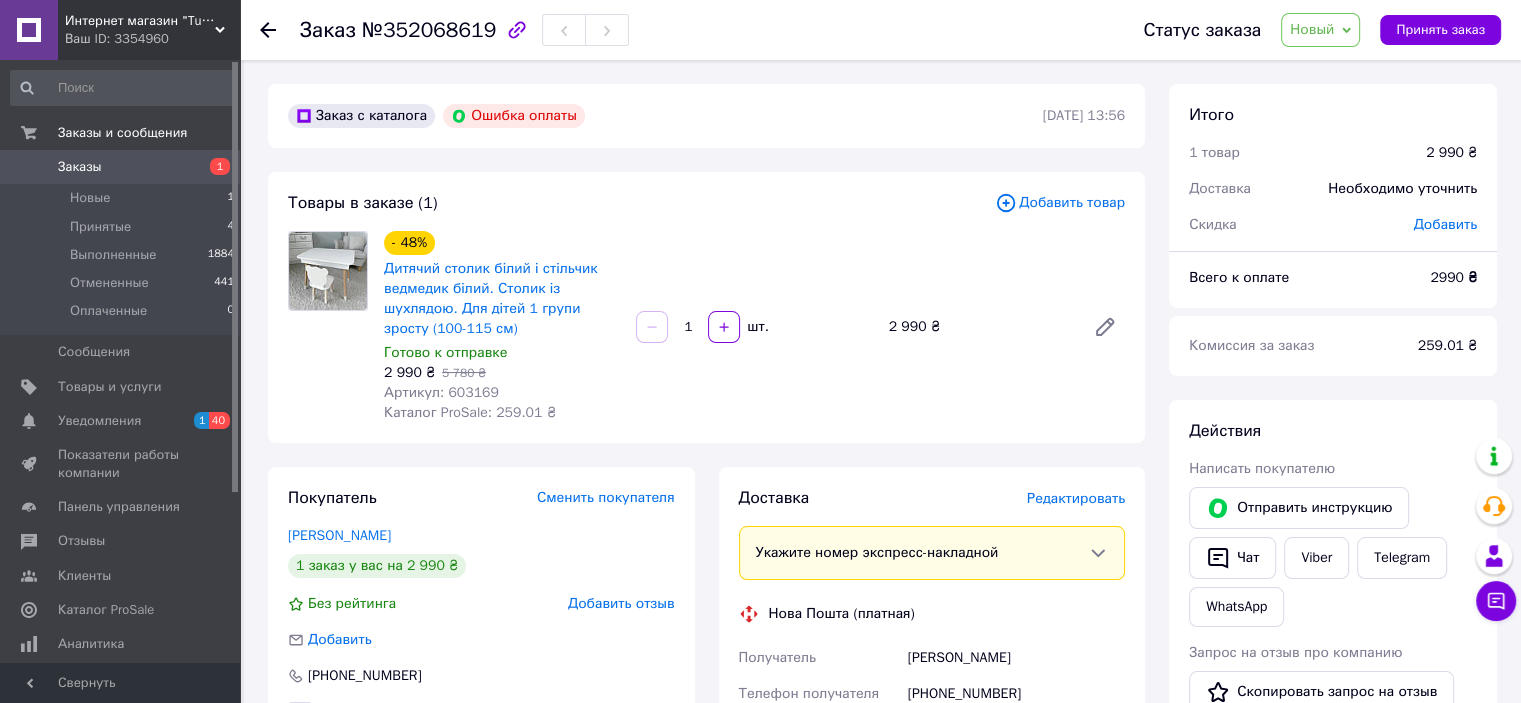 scroll, scrollTop: 100, scrollLeft: 0, axis: vertical 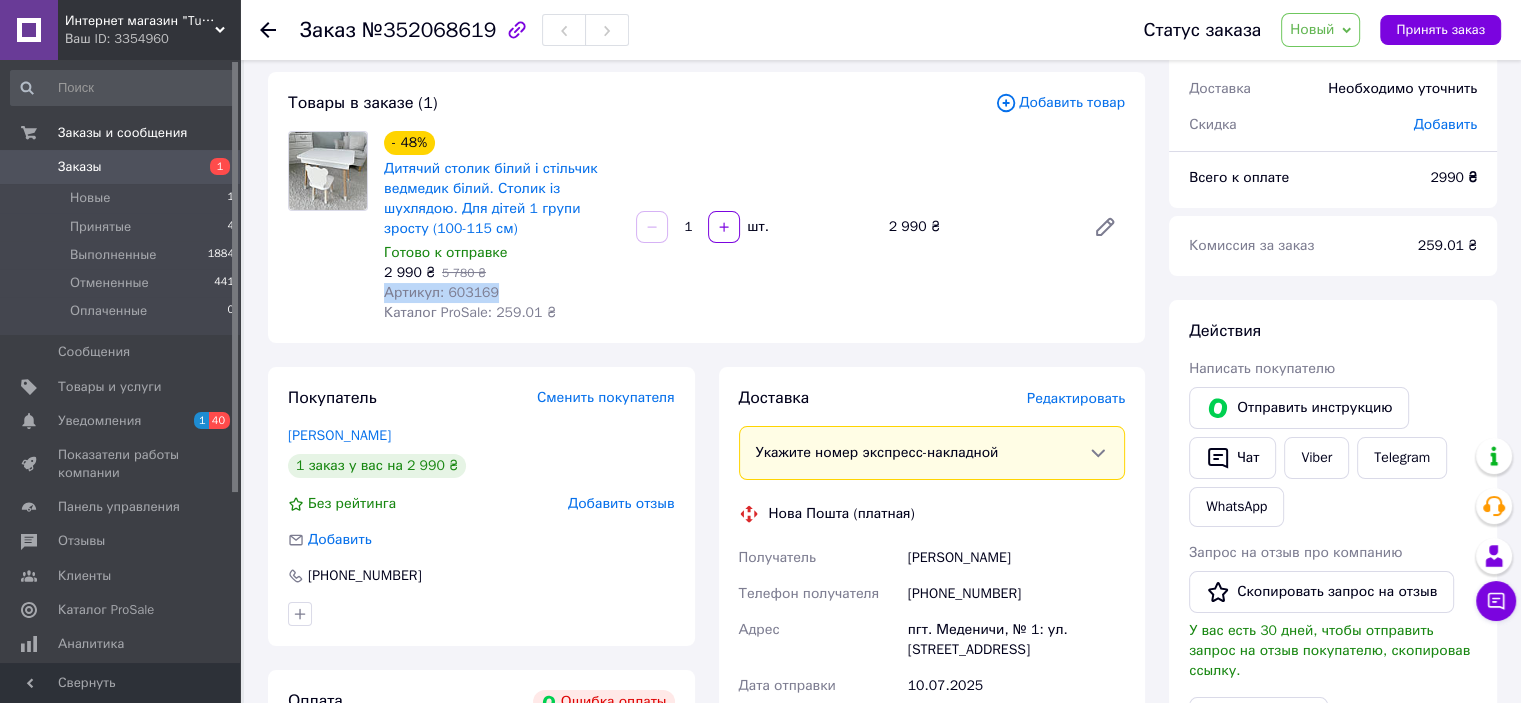 drag, startPoint x: 452, startPoint y: 292, endPoint x: 385, endPoint y: 300, distance: 67.47592 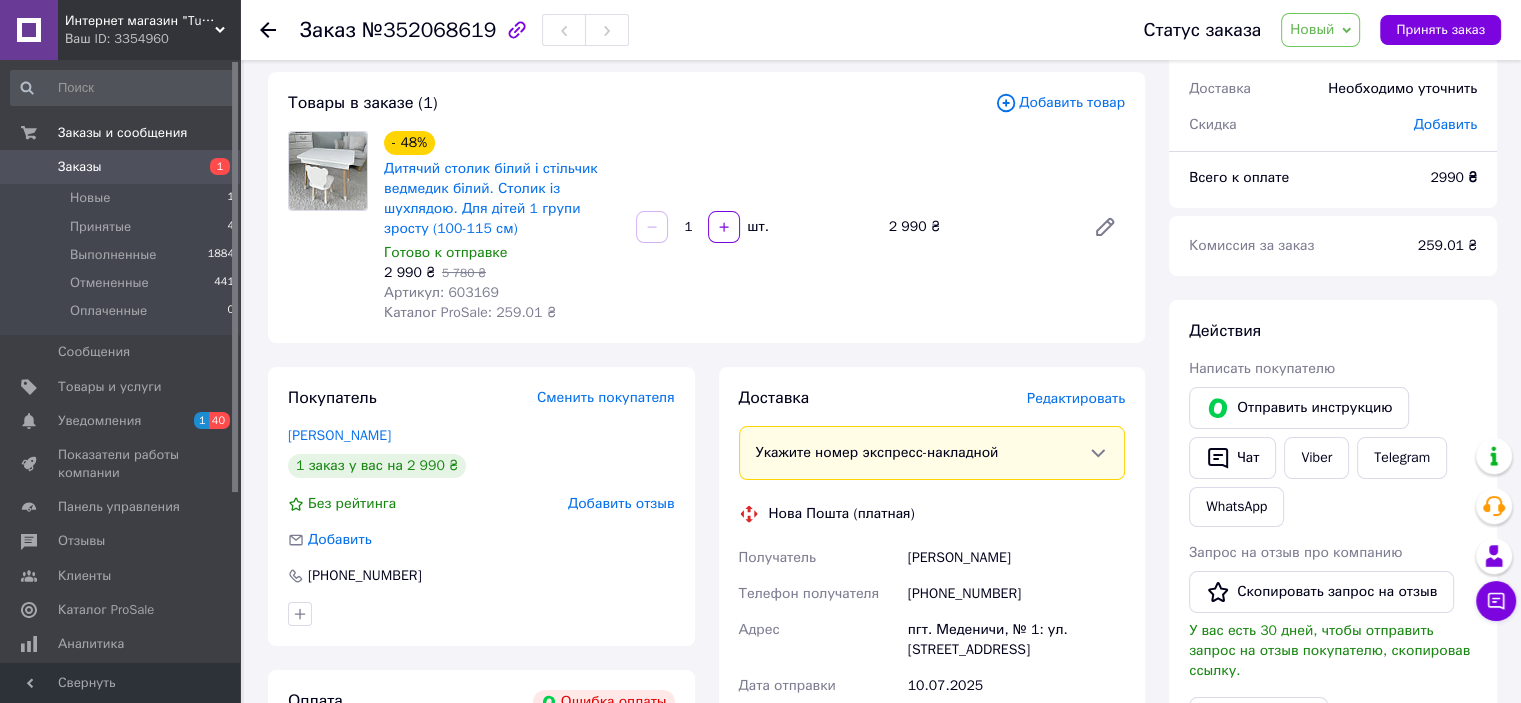 click on "2 990 ₴   5 780 ₴" at bounding box center [502, 273] 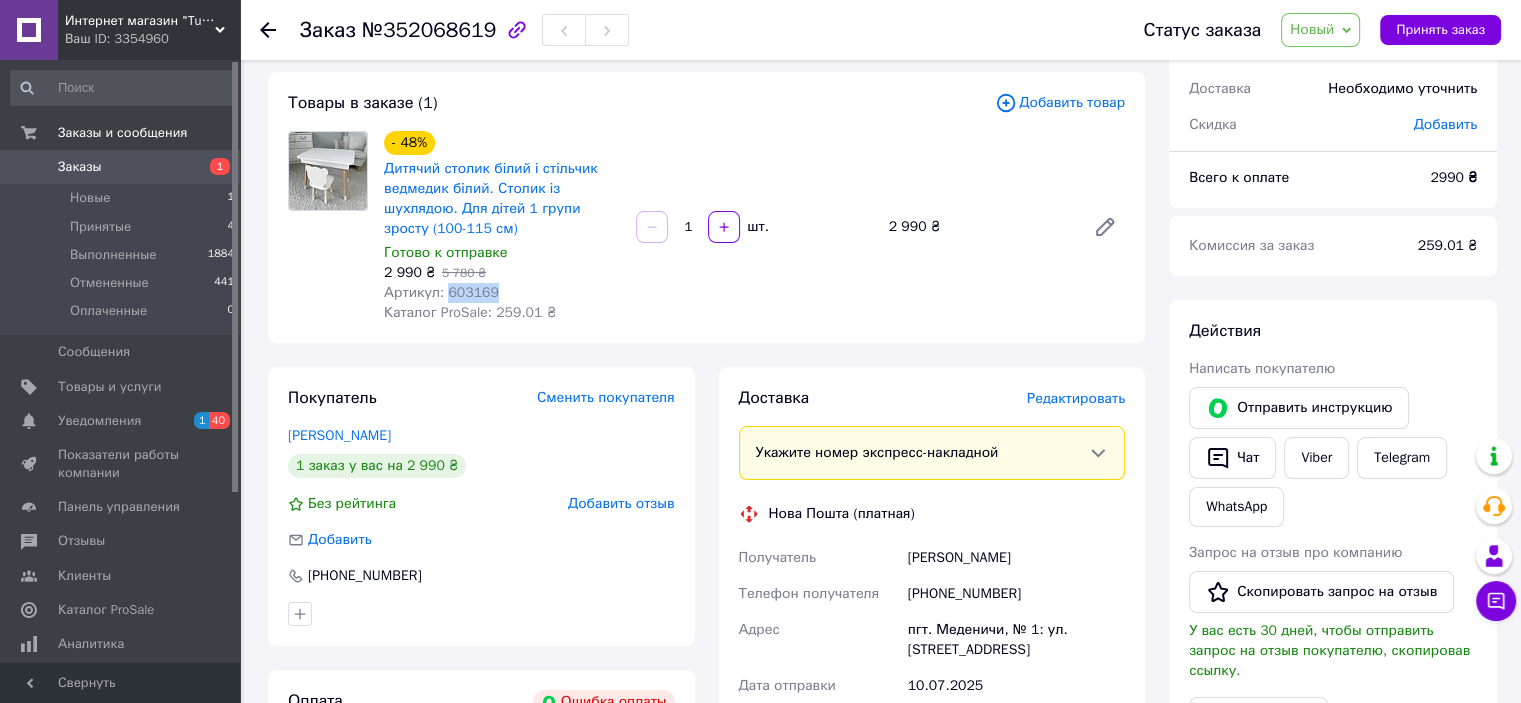 drag, startPoint x: 481, startPoint y: 298, endPoint x: 444, endPoint y: 304, distance: 37.48333 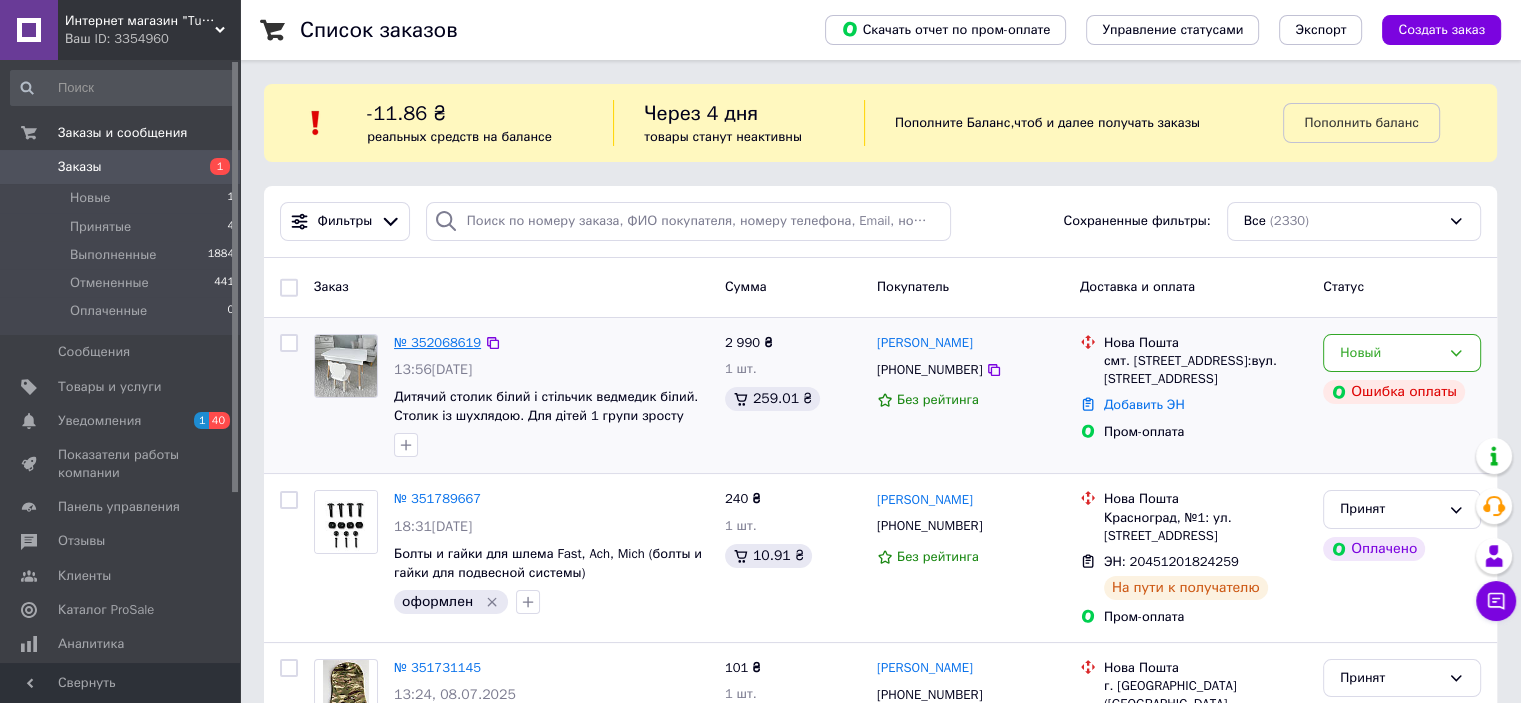click on "№ 352068619" at bounding box center (437, 342) 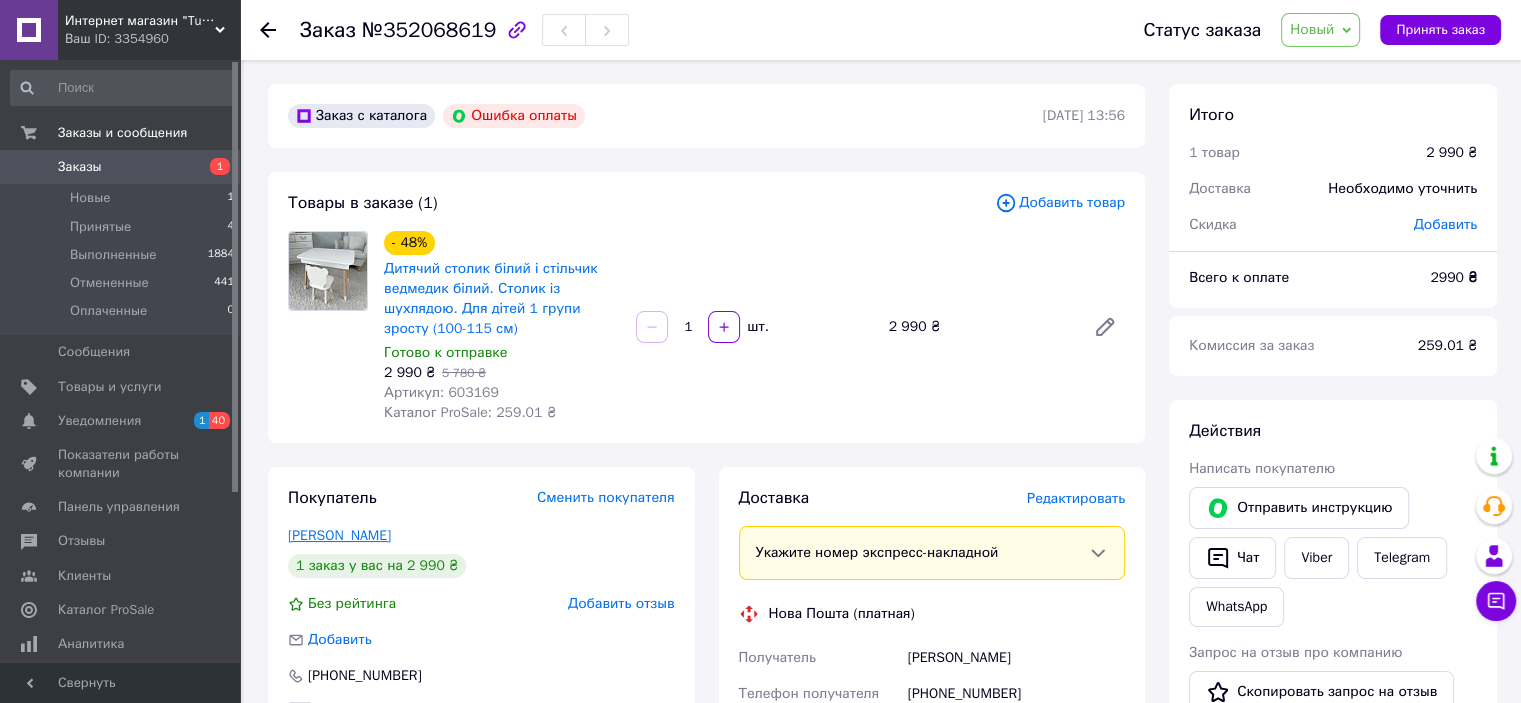 click on "Середяк Уляна" at bounding box center (339, 535) 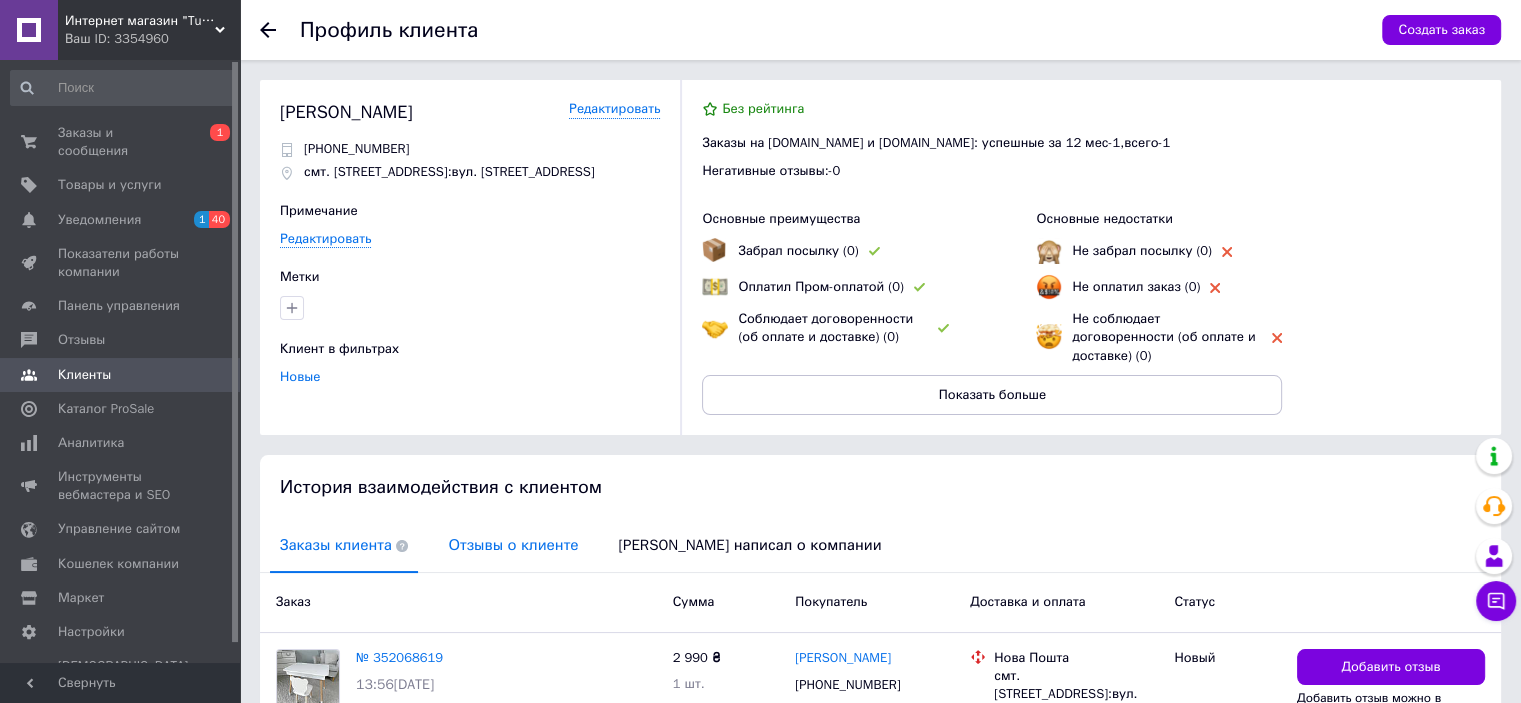 click on "Отзывы о клиенте" at bounding box center [513, 545] 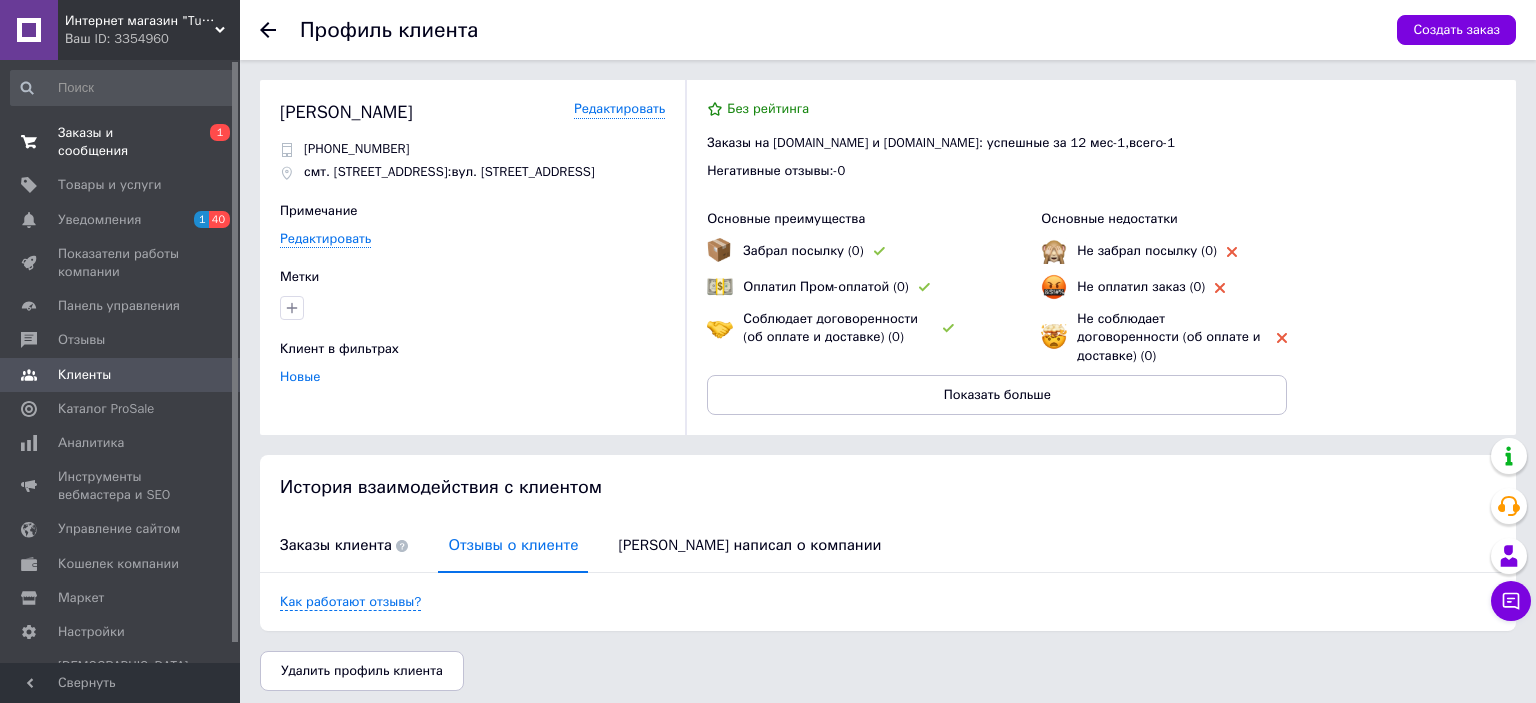 click on "Заказы и сообщения" at bounding box center [121, 142] 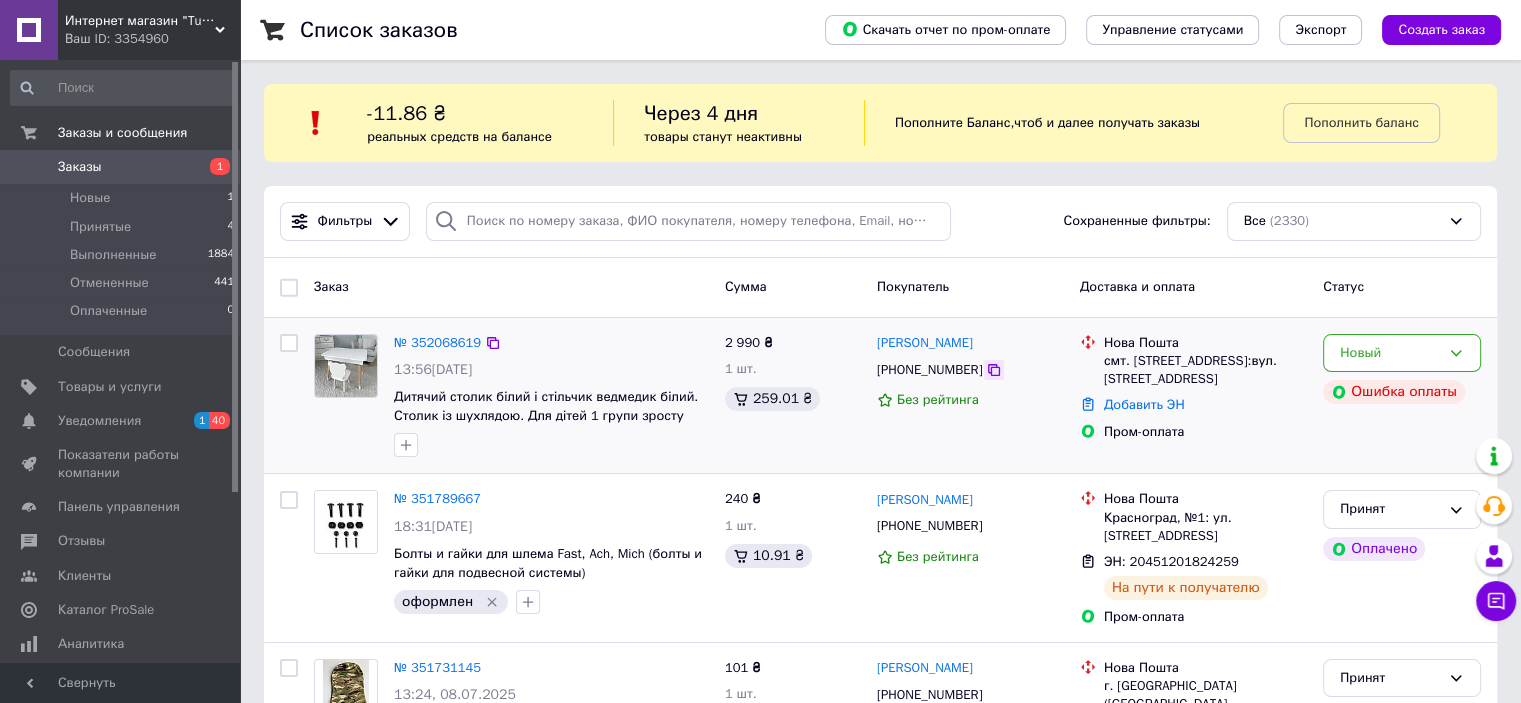 click 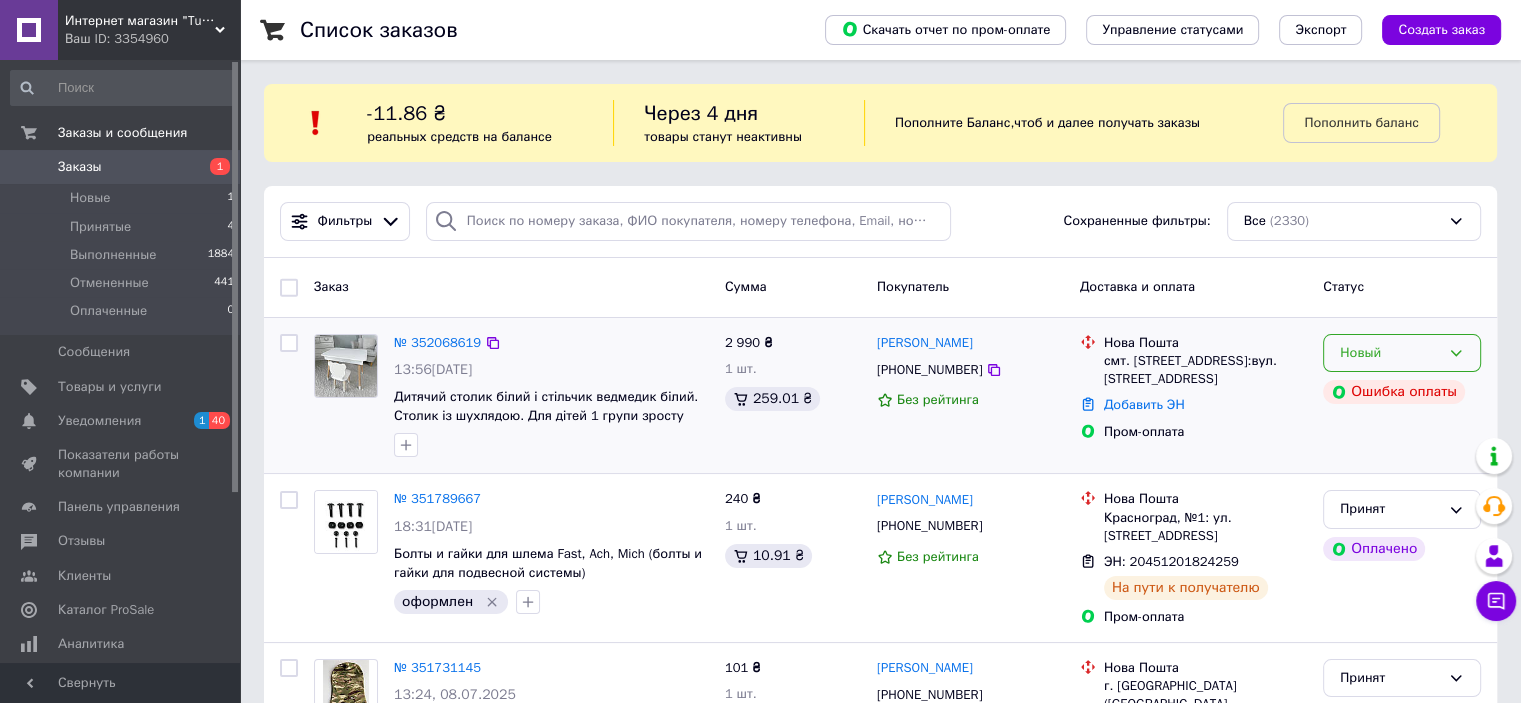 click on "Новый" at bounding box center (1402, 353) 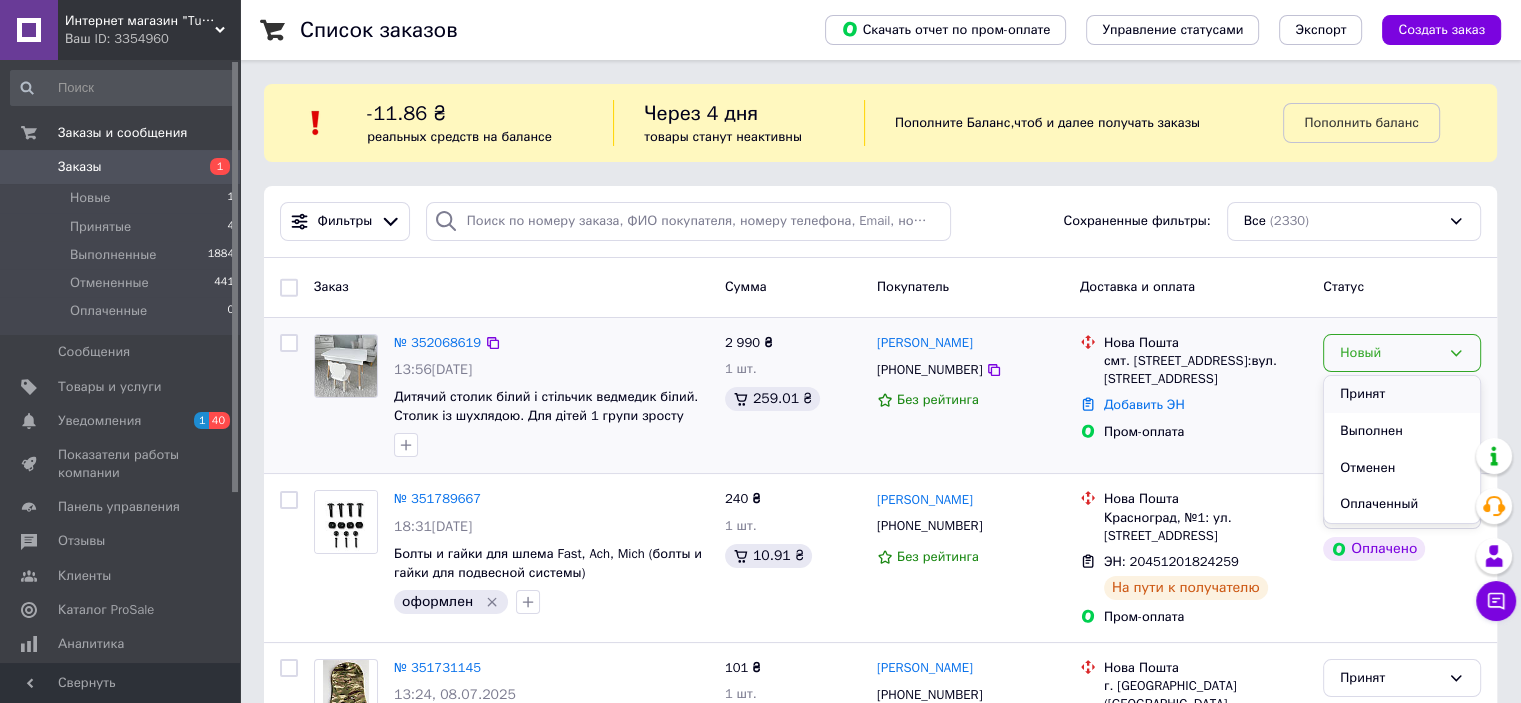 click on "Принят" at bounding box center [1402, 394] 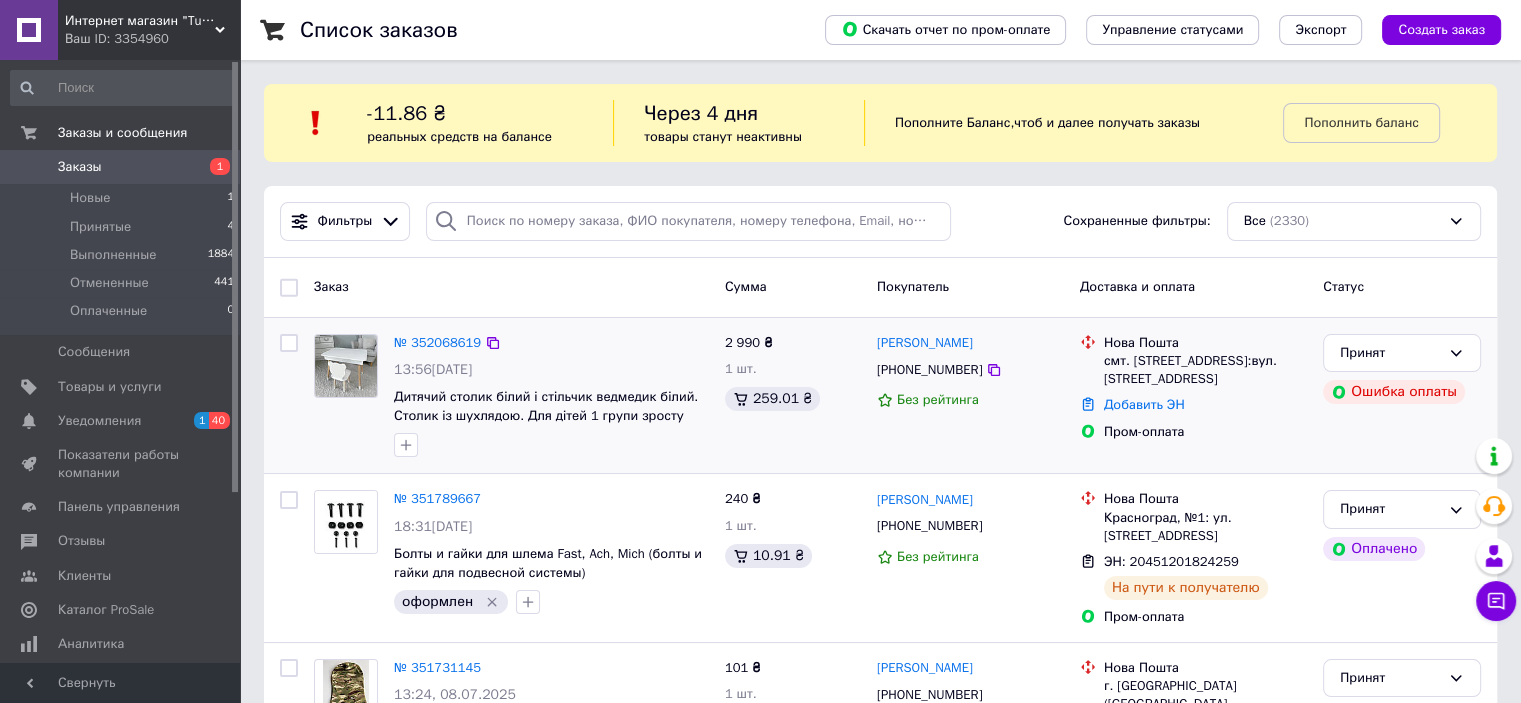 drag, startPoint x: 408, startPoint y: 443, endPoint x: 428, endPoint y: 461, distance: 26.907248 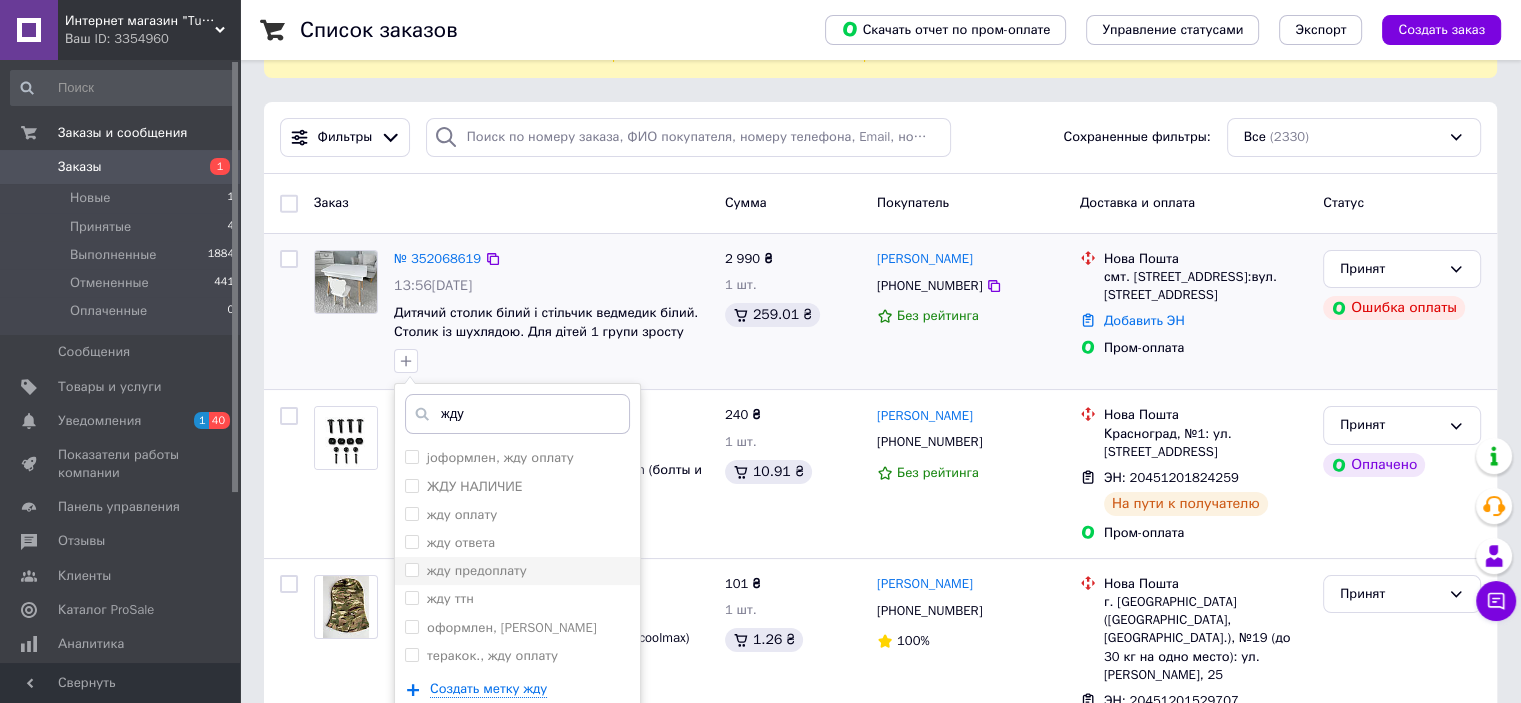 scroll, scrollTop: 200, scrollLeft: 0, axis: vertical 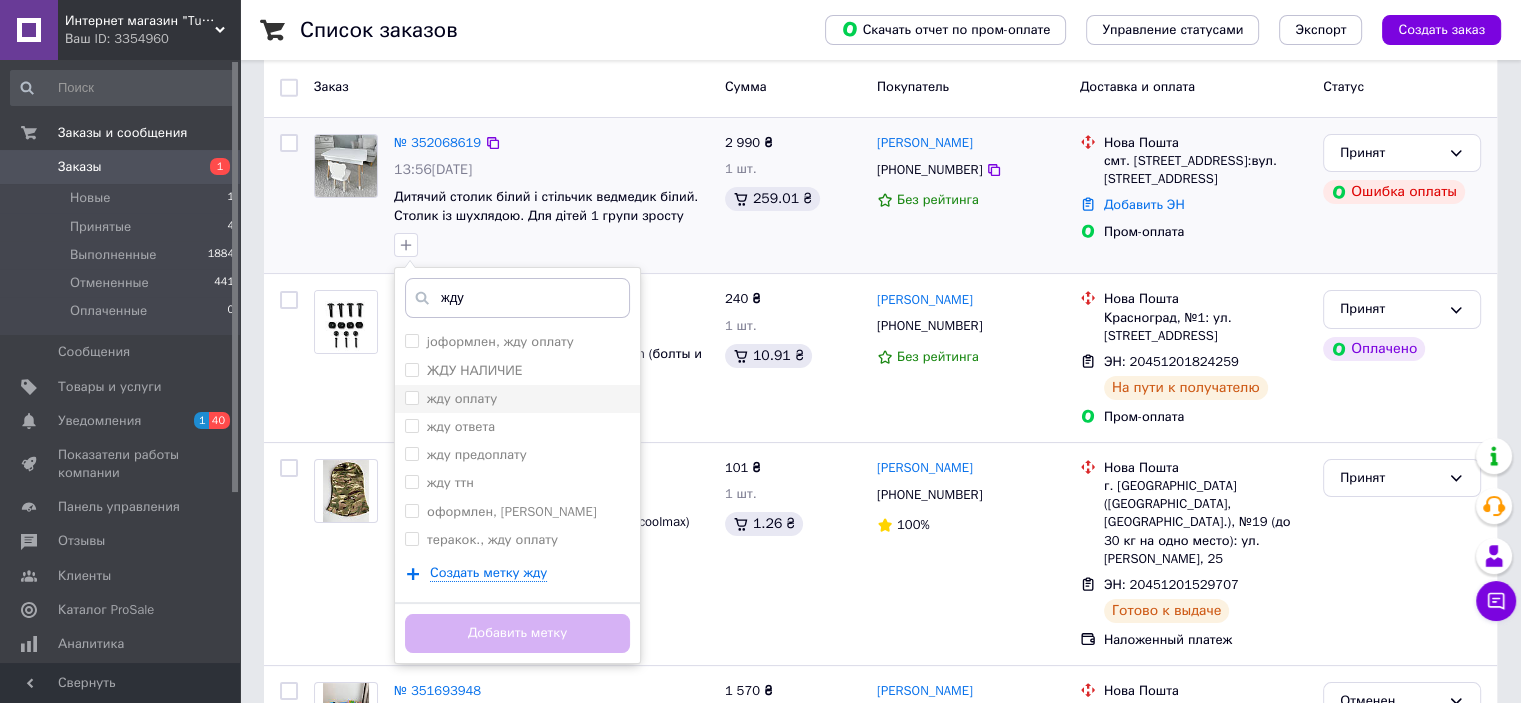 type on "жду" 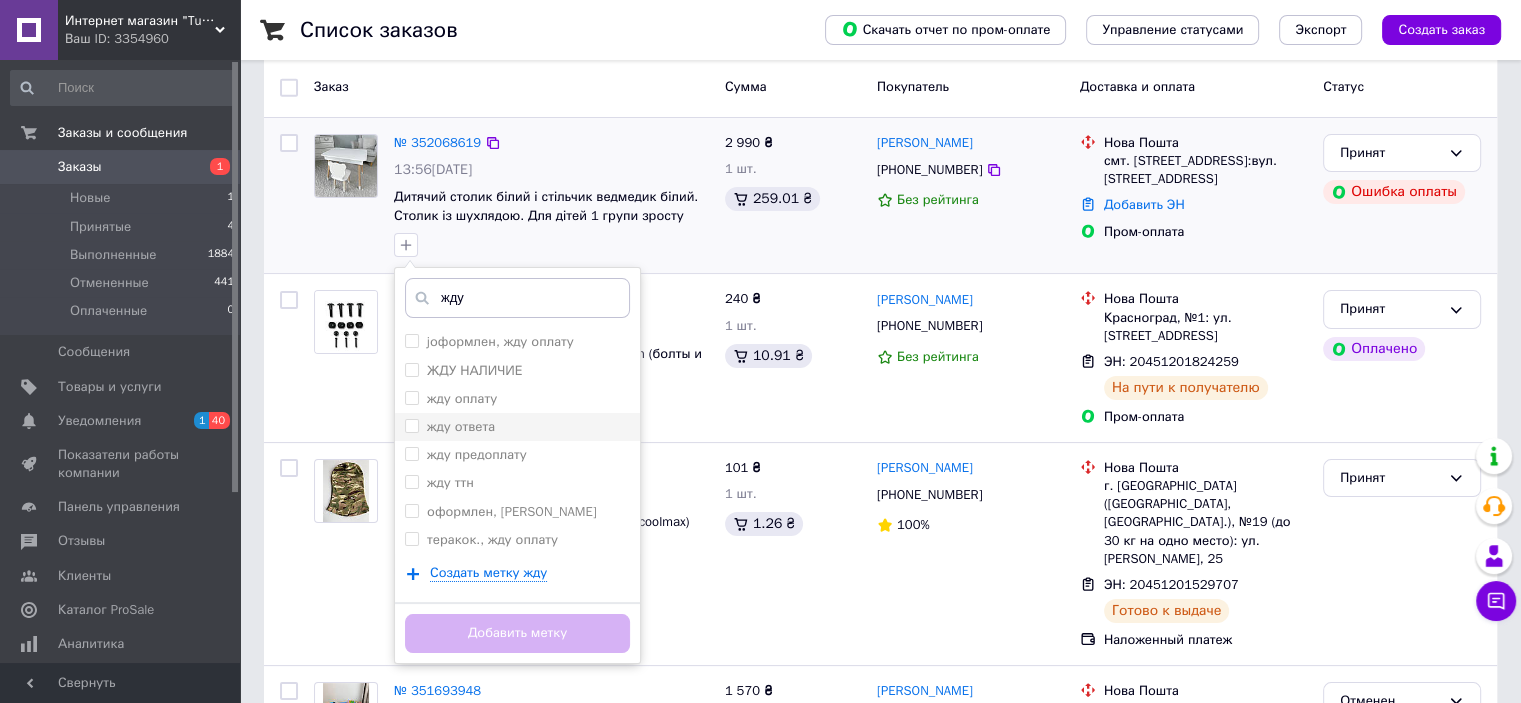 drag, startPoint x: 414, startPoint y: 391, endPoint x: 404, endPoint y: 419, distance: 29.732138 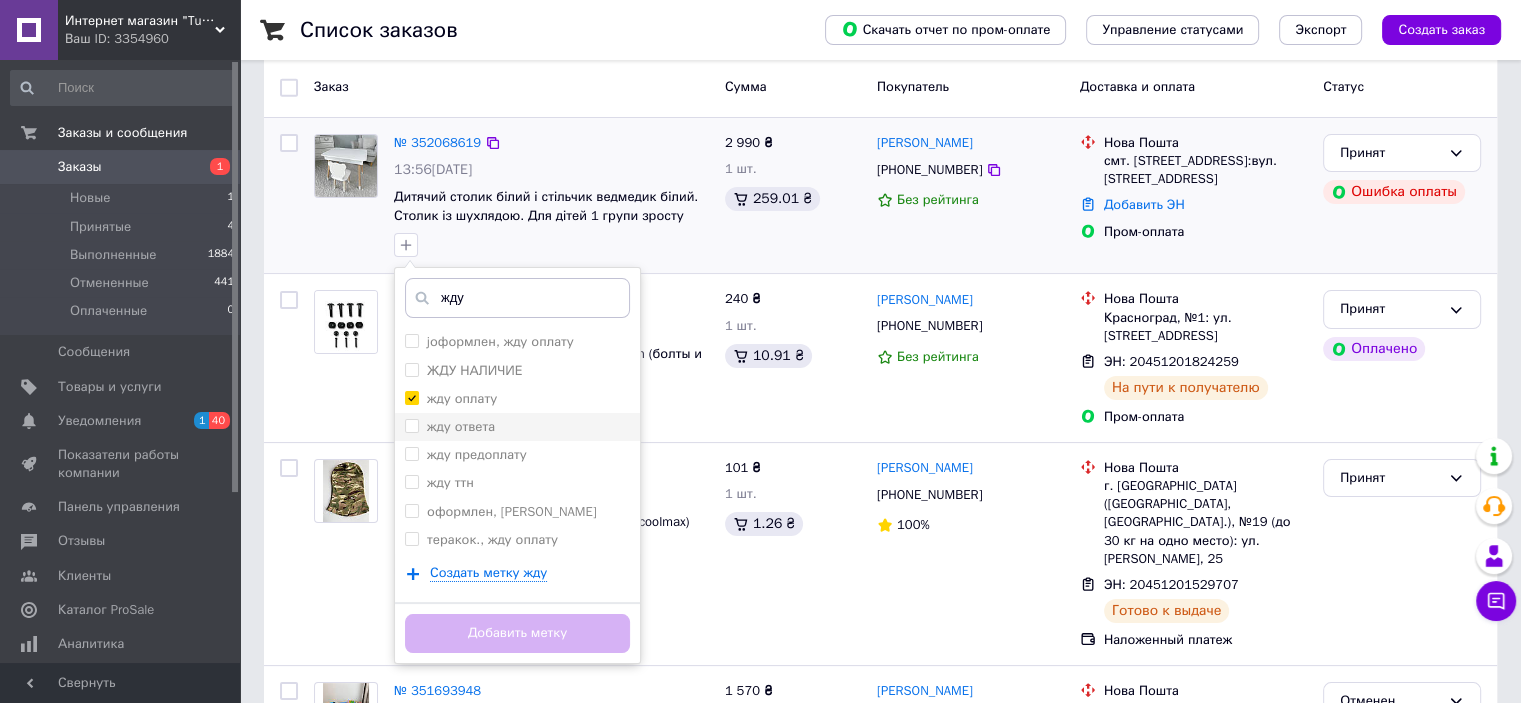 checkbox on "true" 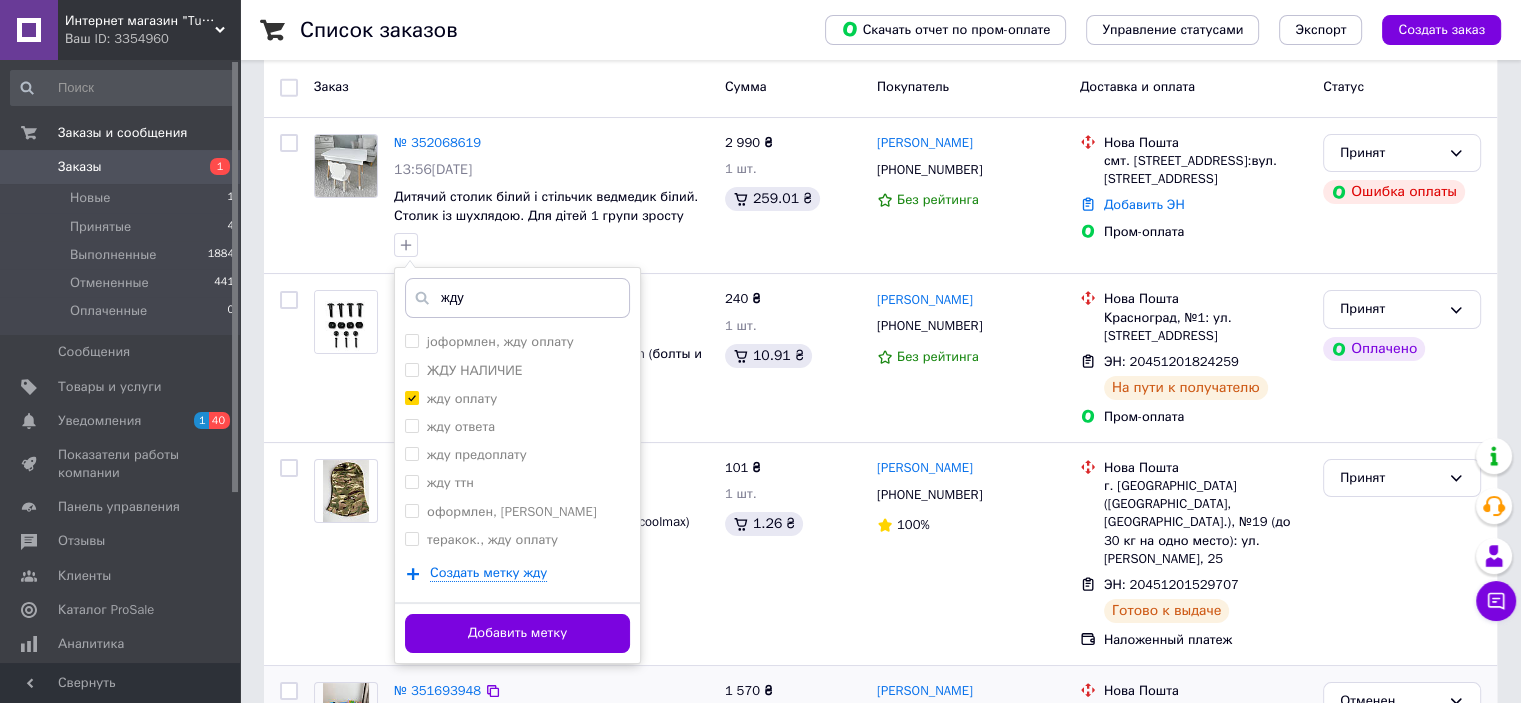 drag, startPoint x: 501, startPoint y: 631, endPoint x: 270, endPoint y: 701, distance: 241.37315 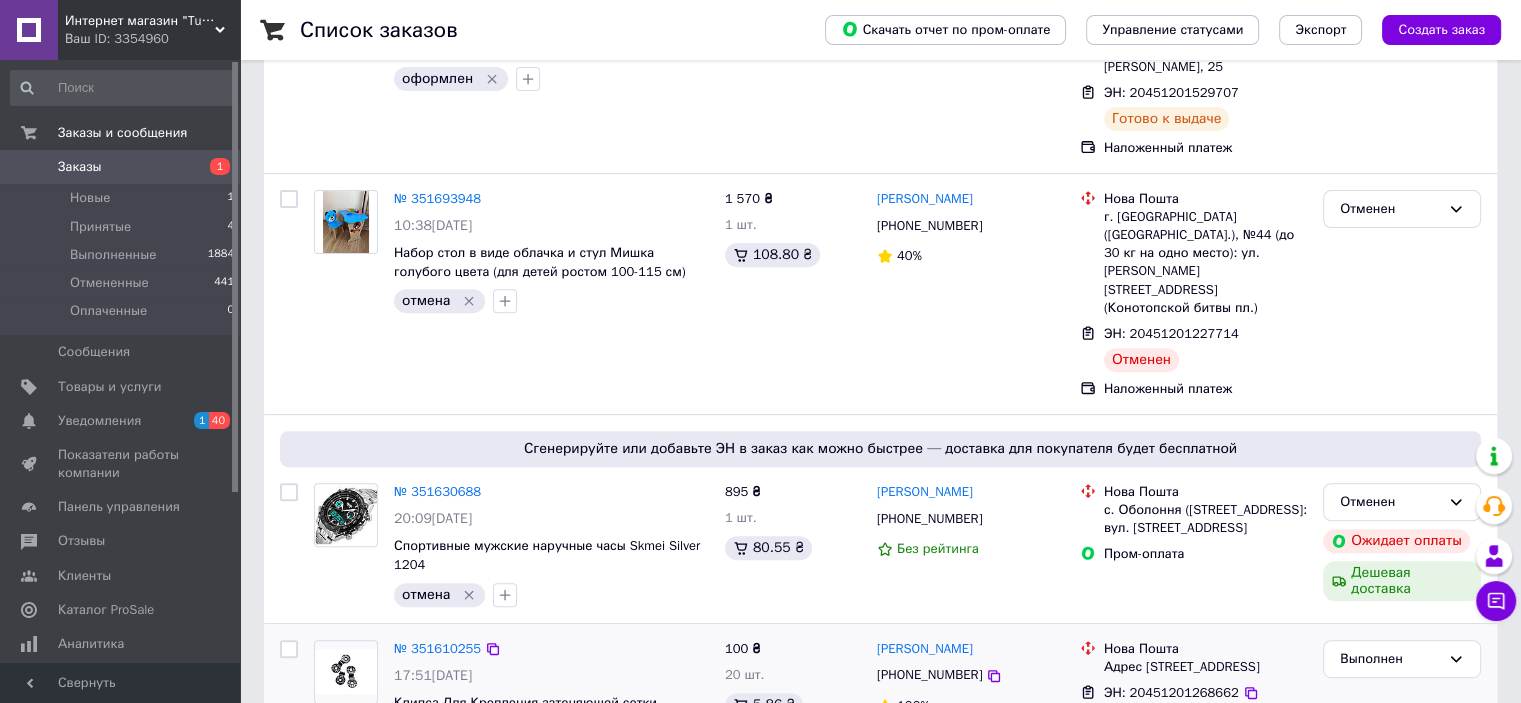 scroll, scrollTop: 700, scrollLeft: 0, axis: vertical 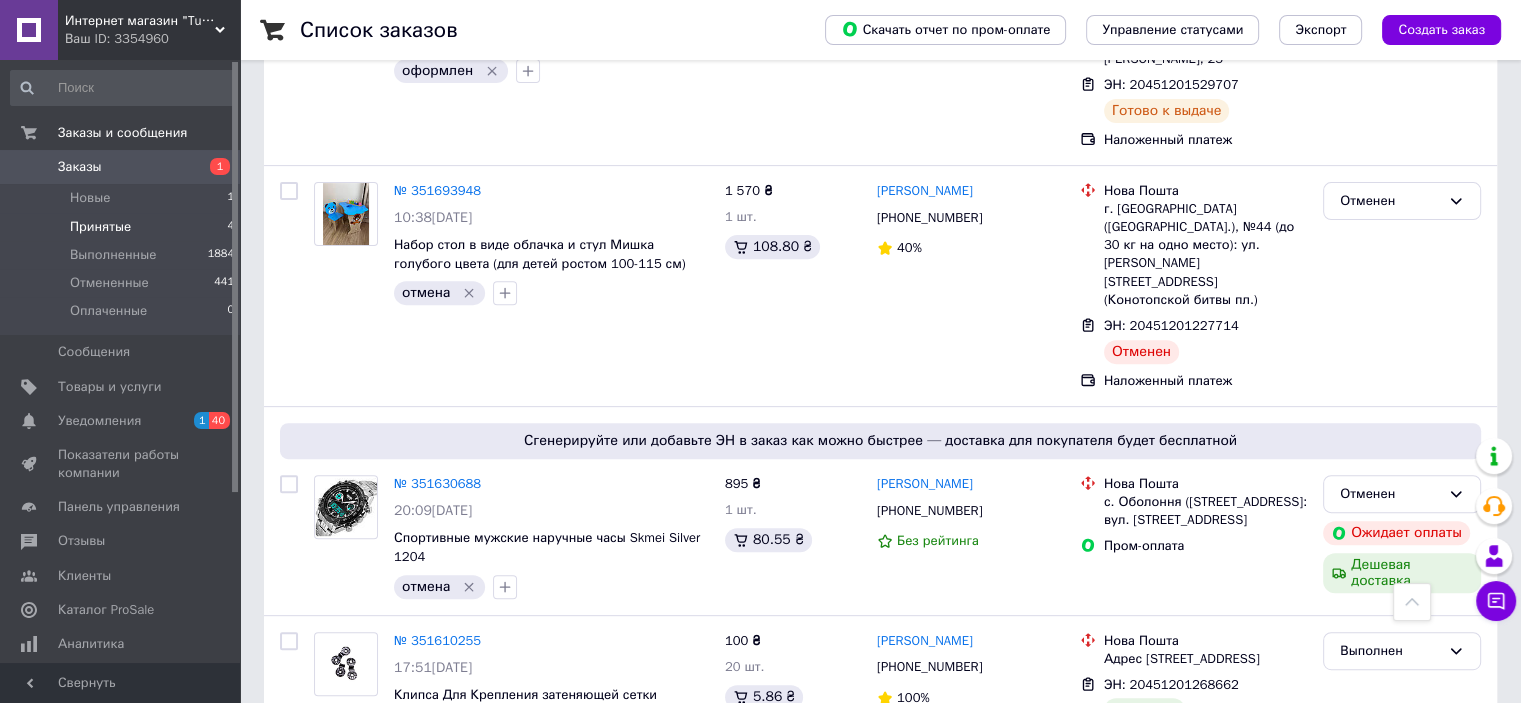 click on "Принятые 4" at bounding box center (123, 227) 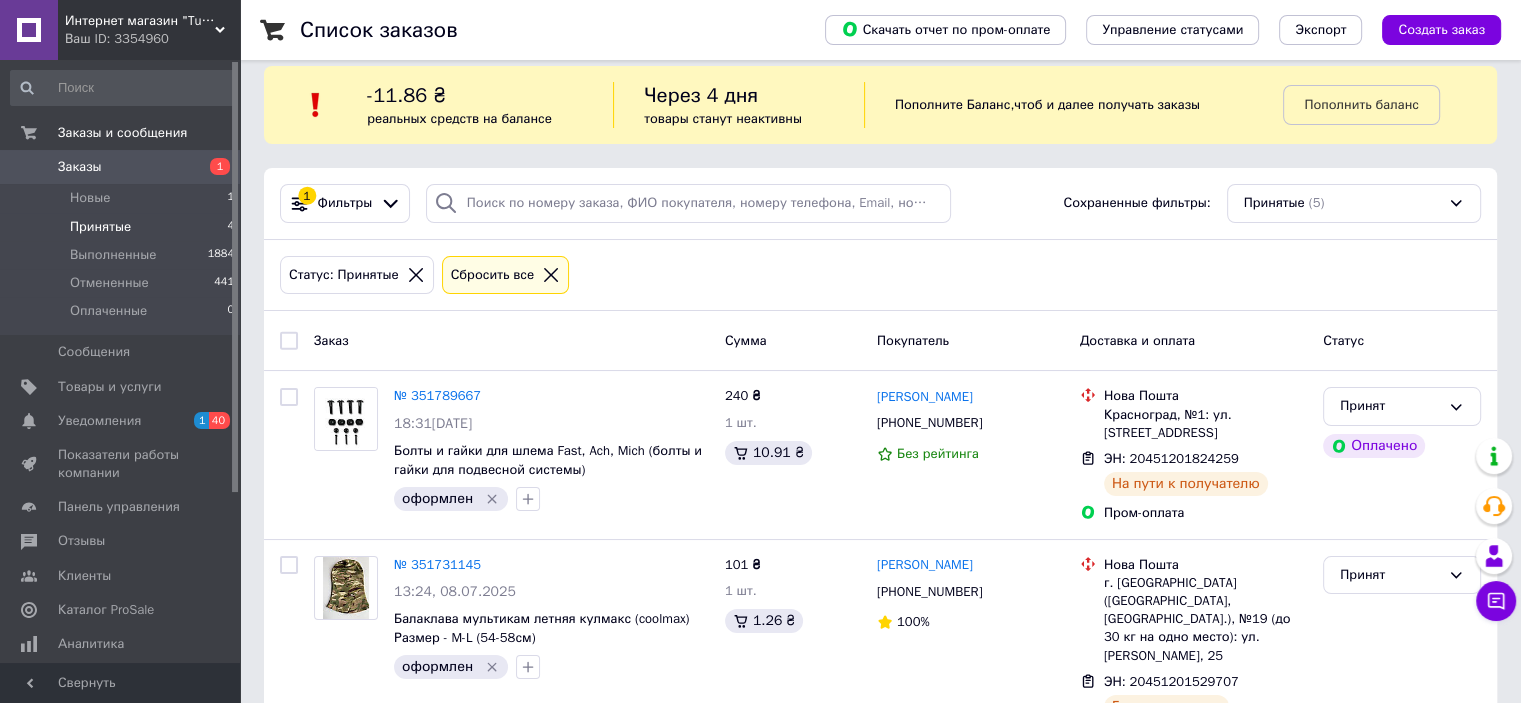 scroll, scrollTop: 0, scrollLeft: 0, axis: both 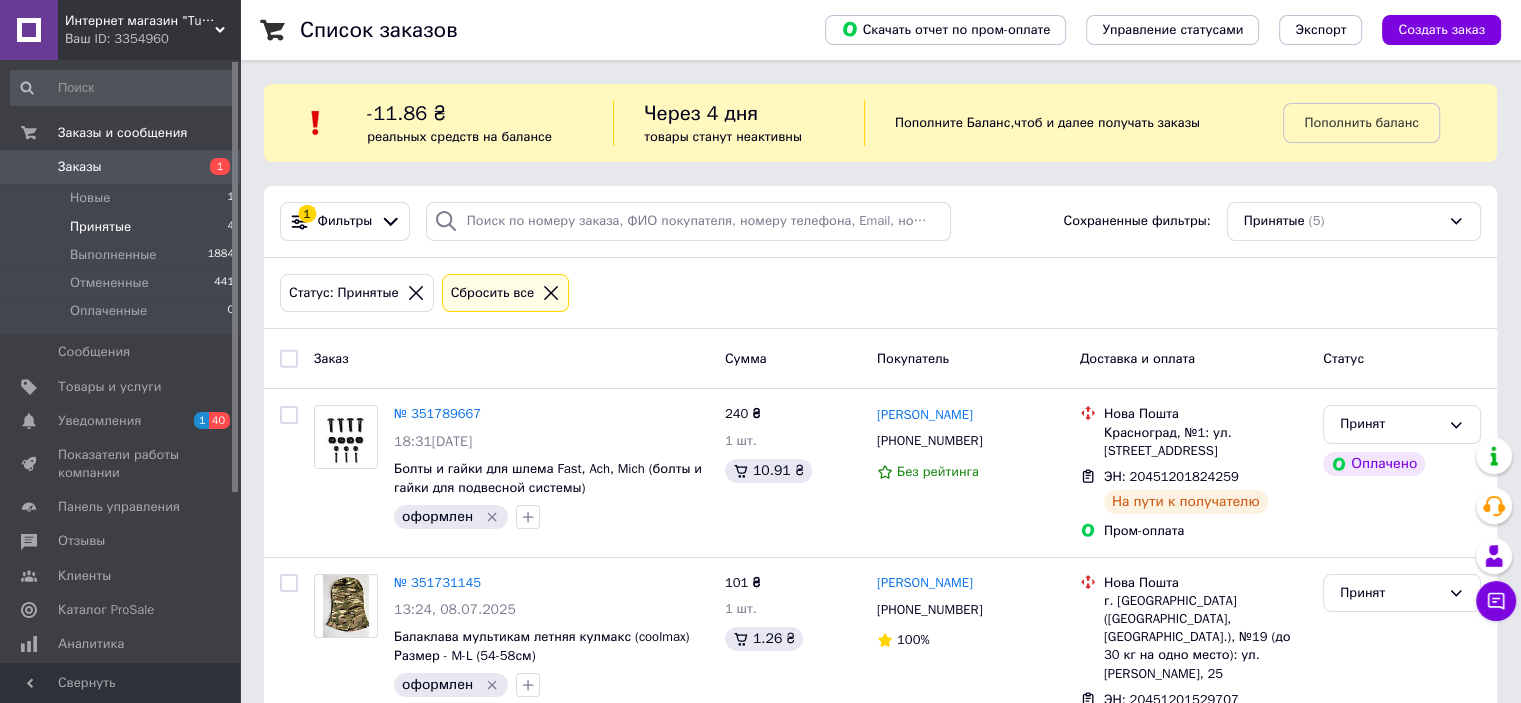 click on "Ваш ID: 3354960" at bounding box center [152, 39] 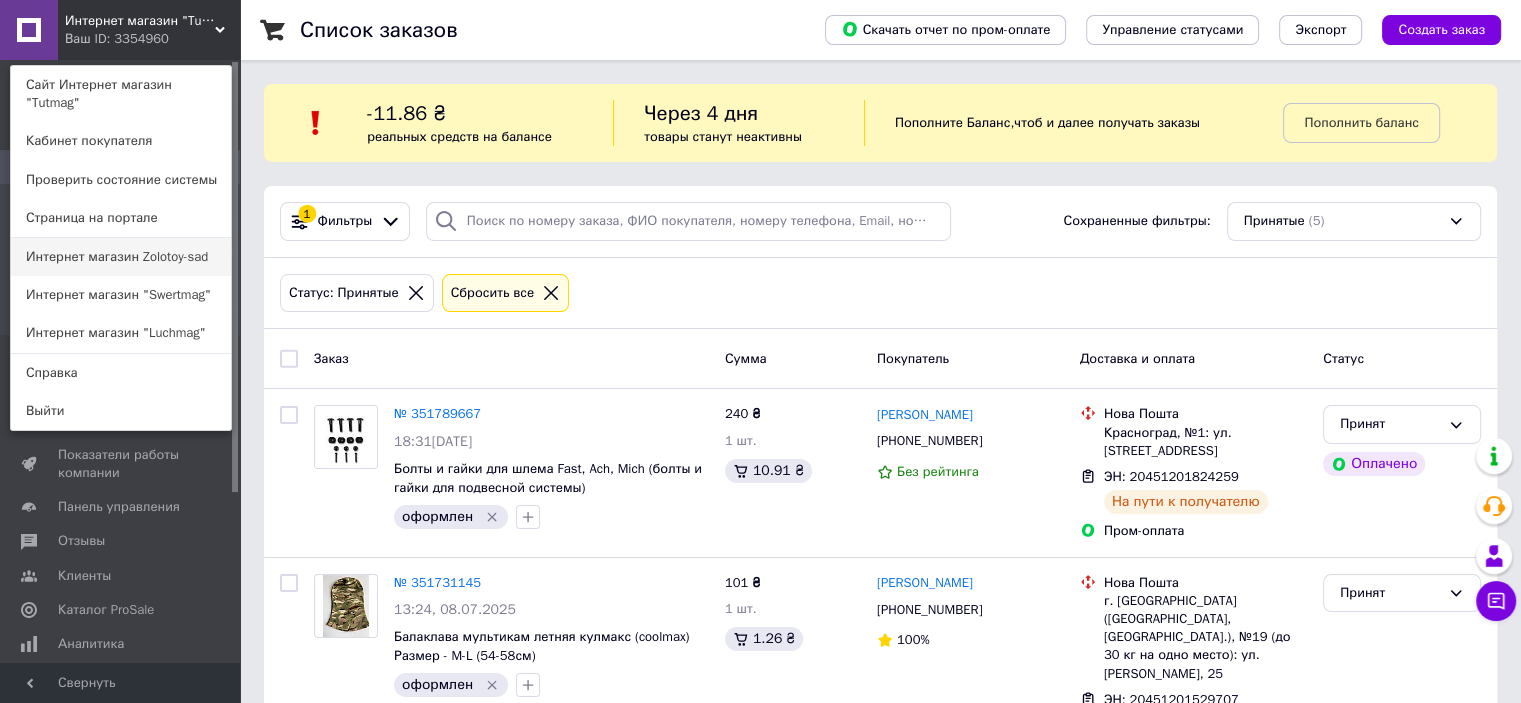 drag, startPoint x: 172, startPoint y: 246, endPoint x: 292, endPoint y: 319, distance: 140.45996 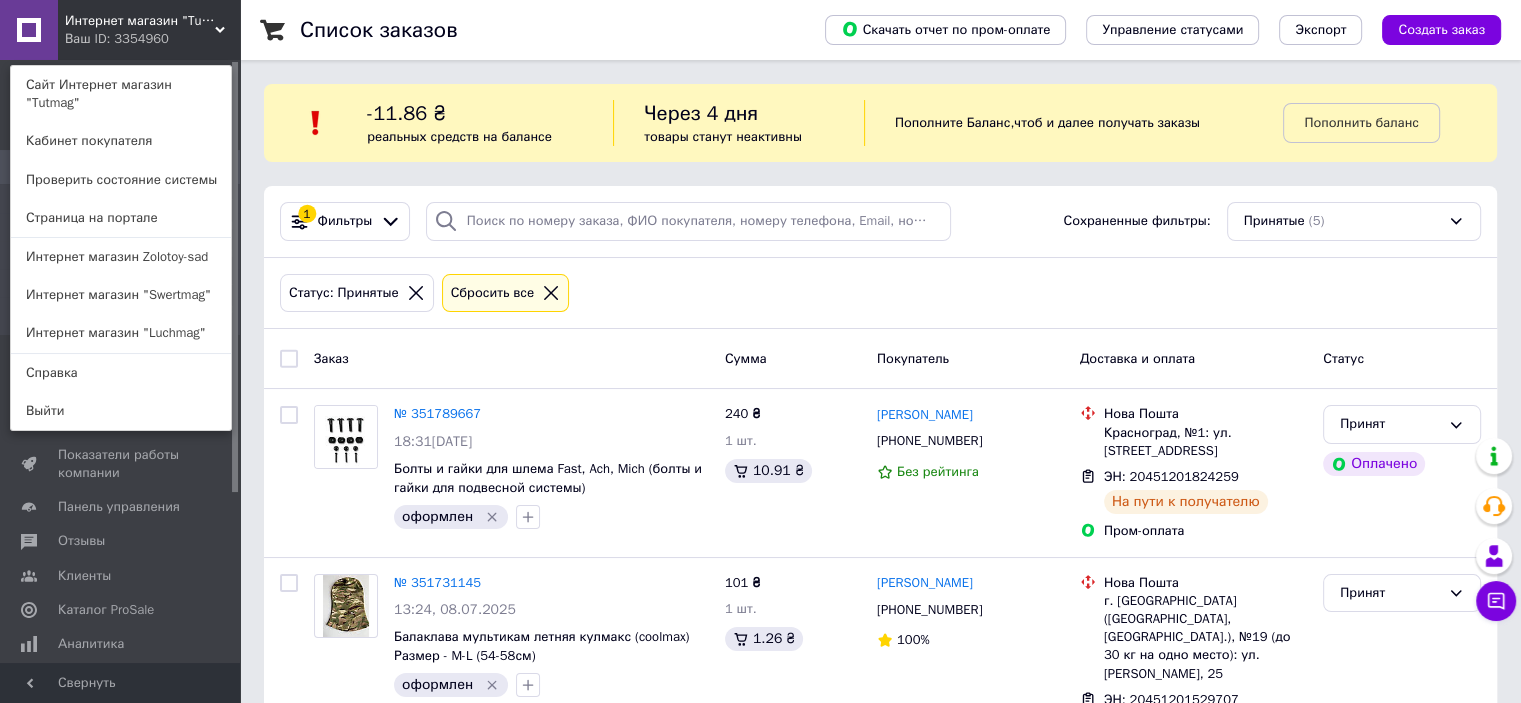 click on "Интернет магазин Zolotoy-sad" at bounding box center [121, 257] 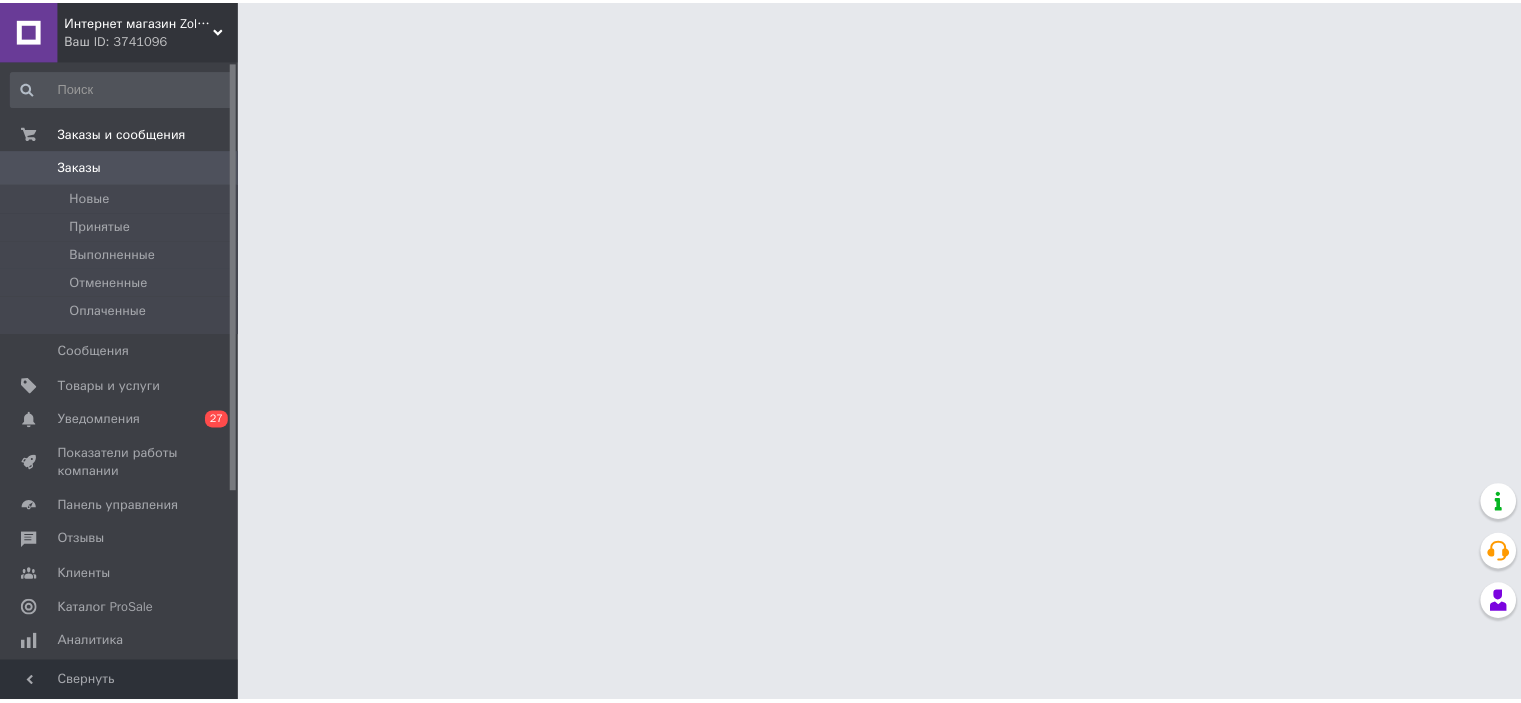 scroll, scrollTop: 0, scrollLeft: 0, axis: both 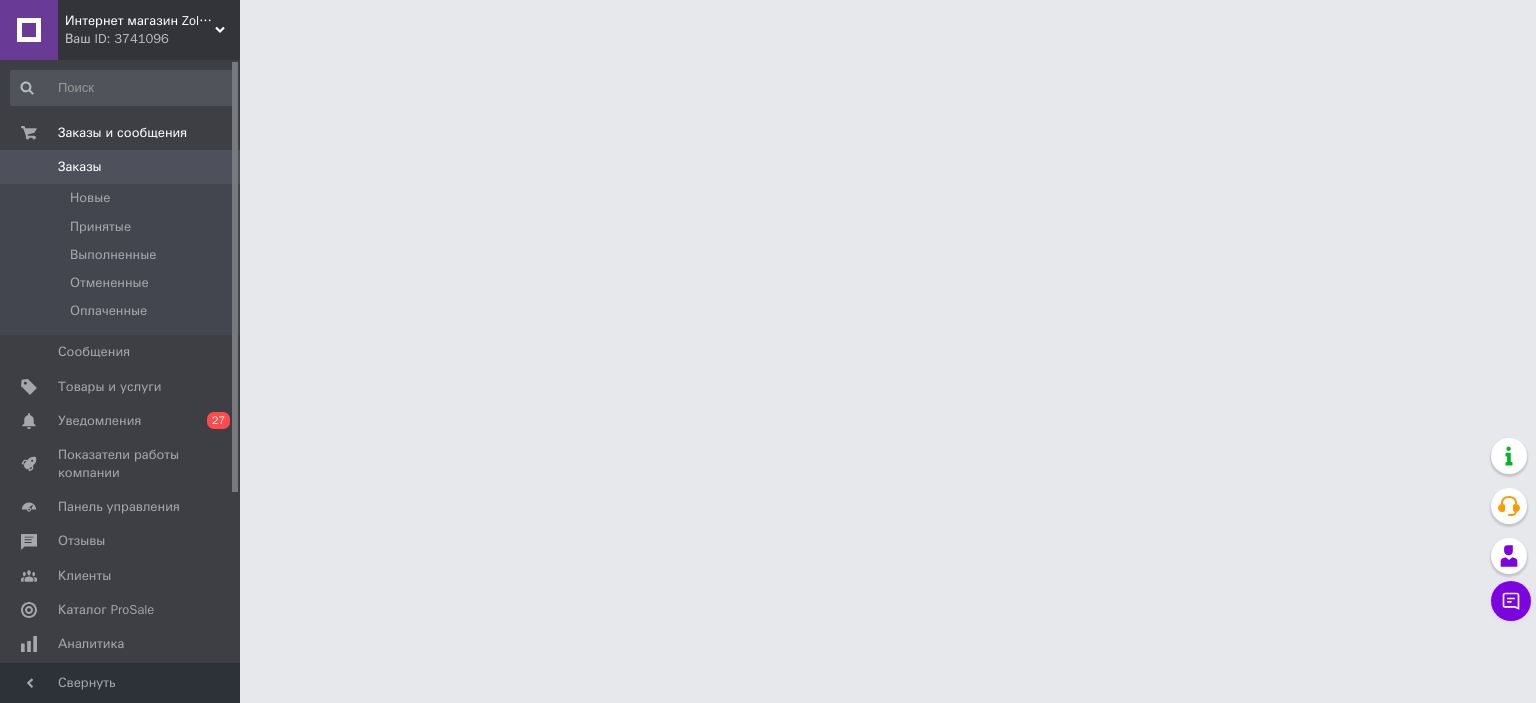 click on "Ваш ID: 3741096" at bounding box center (152, 39) 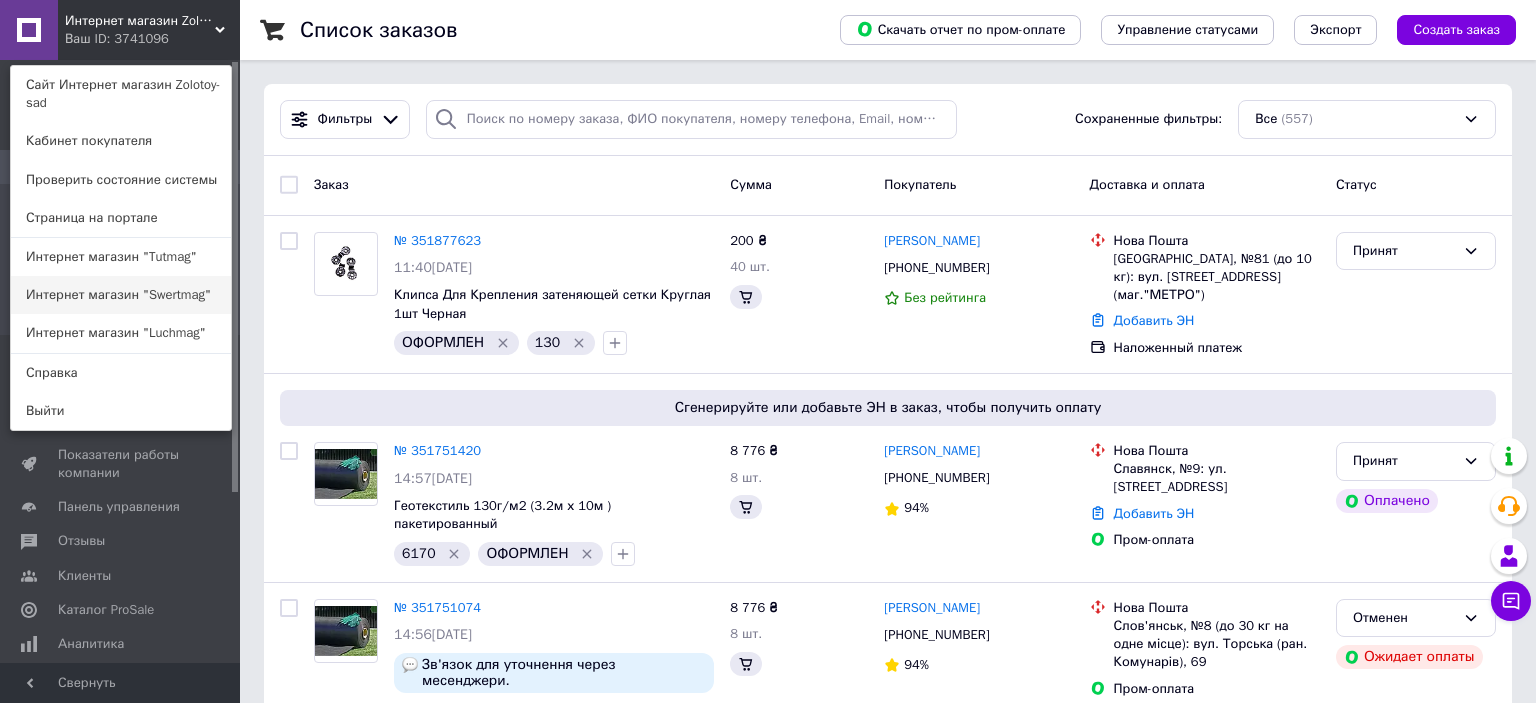 click on "Интернет магазин "Swertmag"" at bounding box center [121, 295] 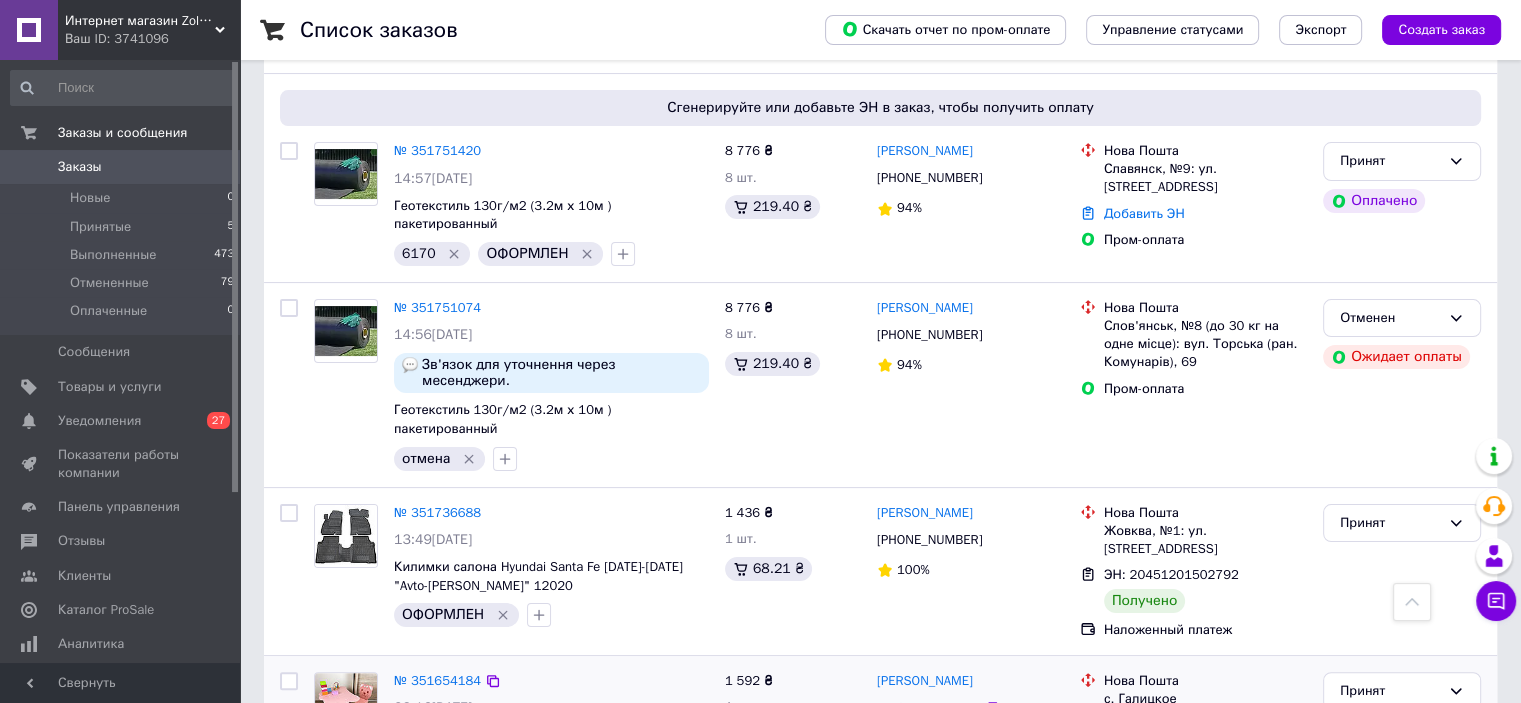scroll, scrollTop: 600, scrollLeft: 0, axis: vertical 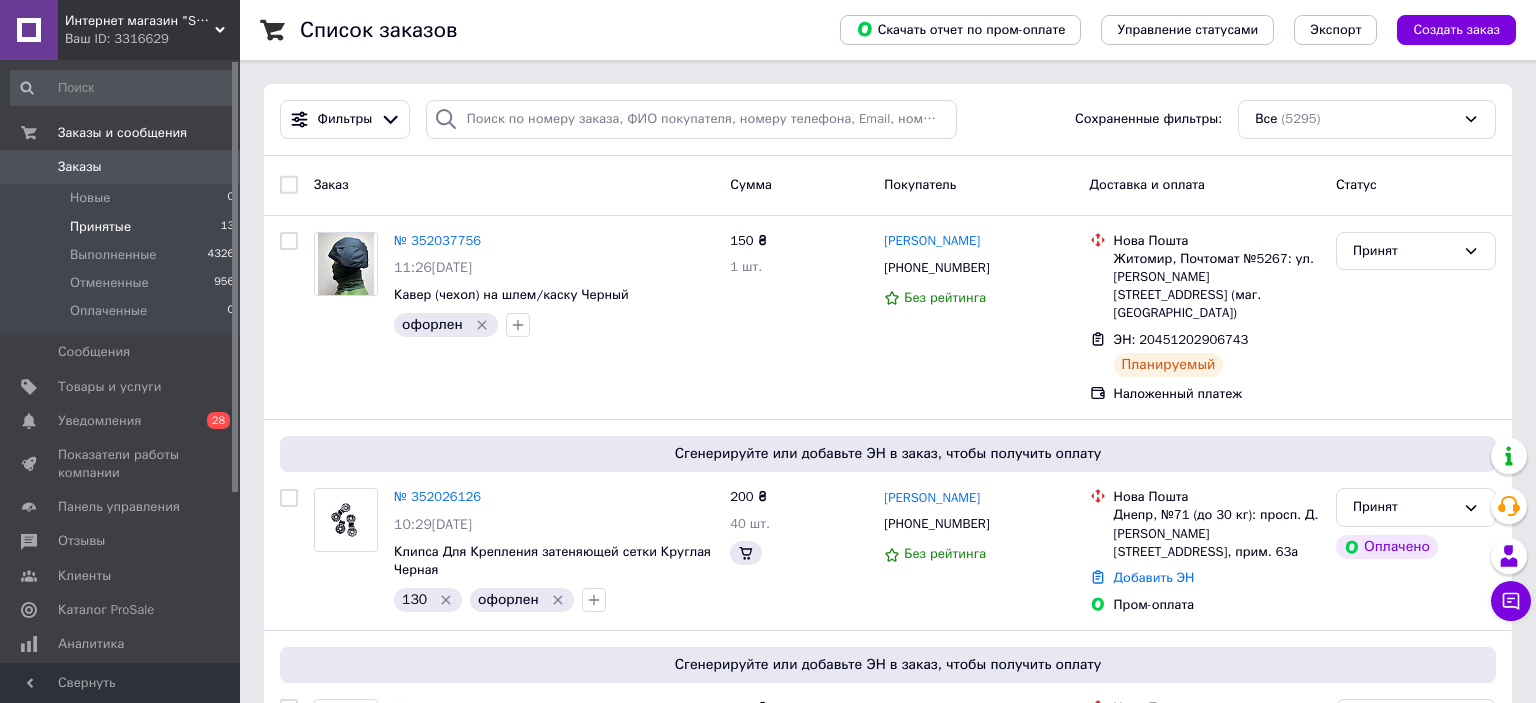click on "Принятые 13" at bounding box center (123, 227) 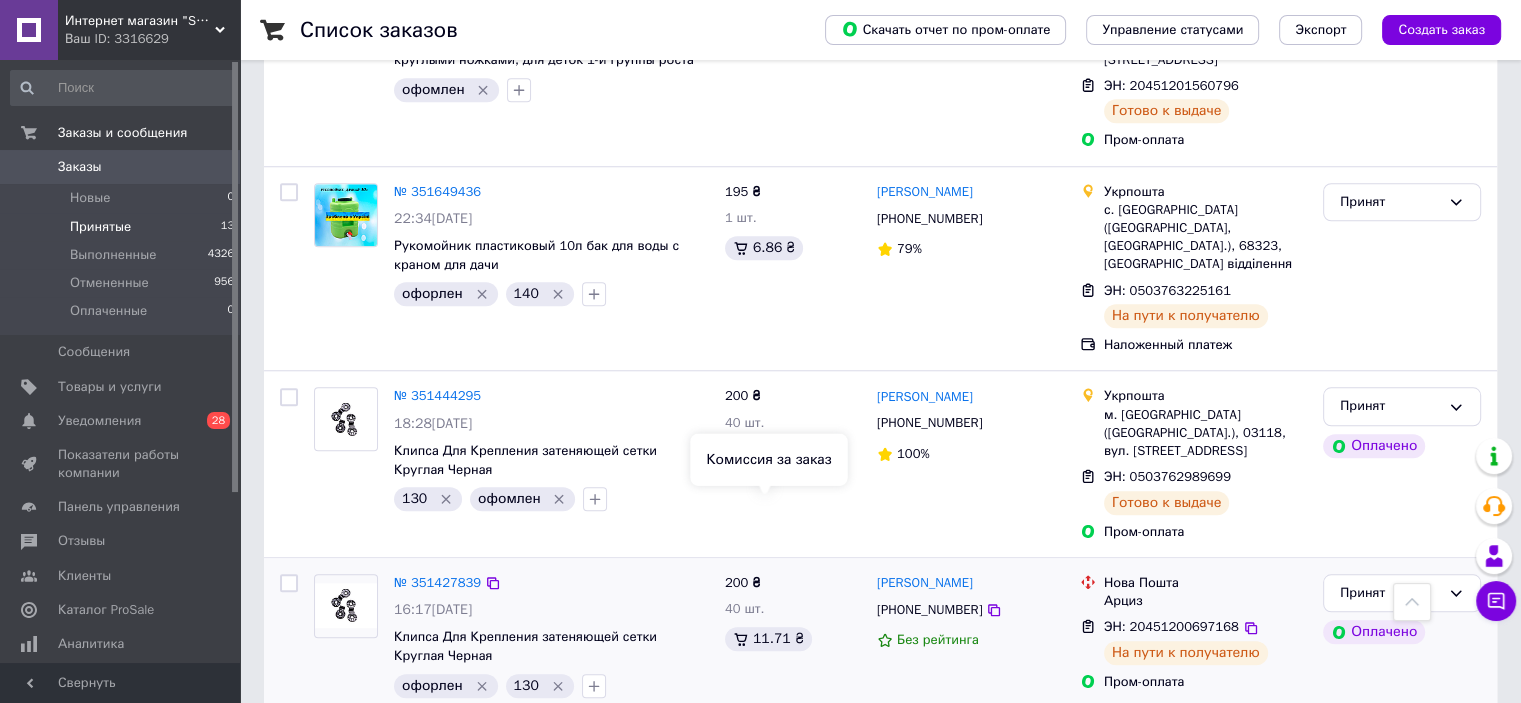 scroll, scrollTop: 2040, scrollLeft: 0, axis: vertical 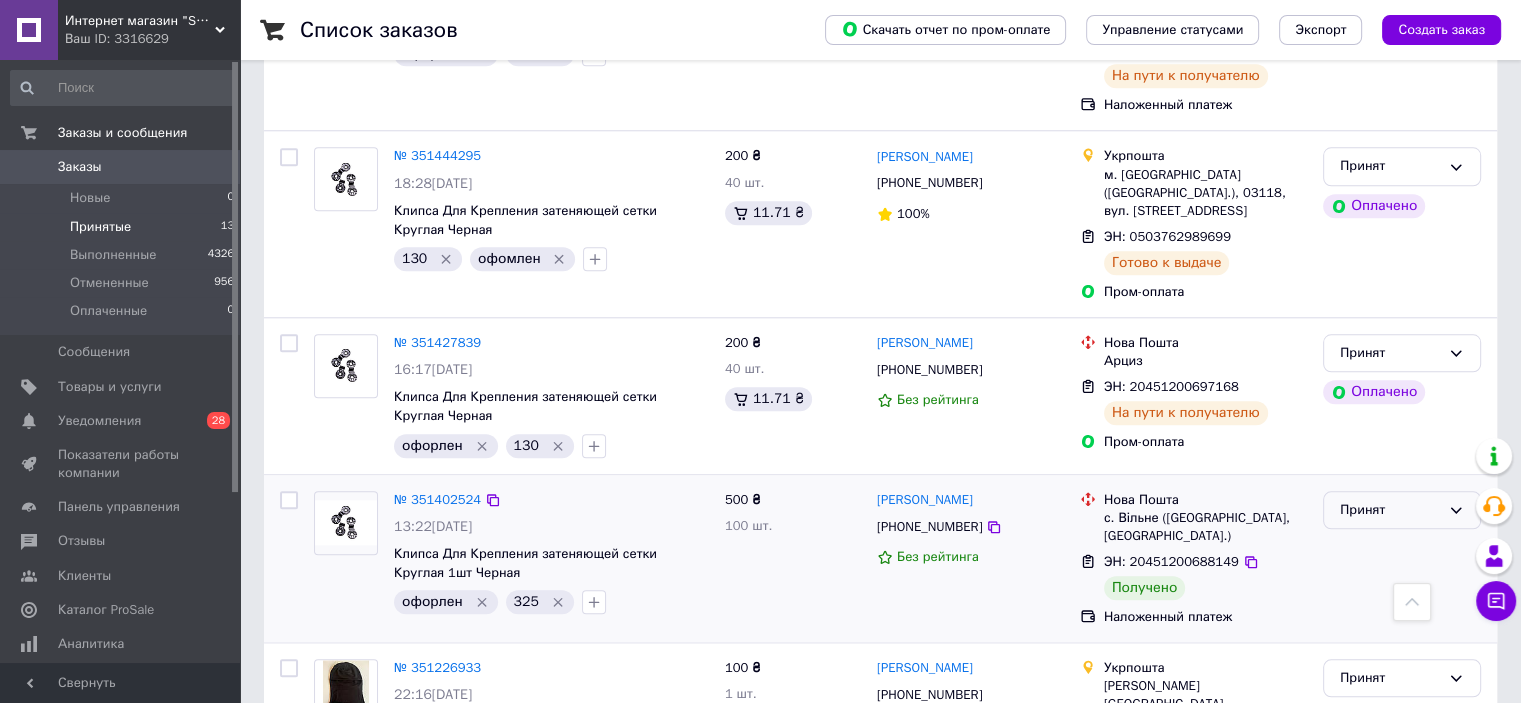 click on "Принят" at bounding box center [1390, 510] 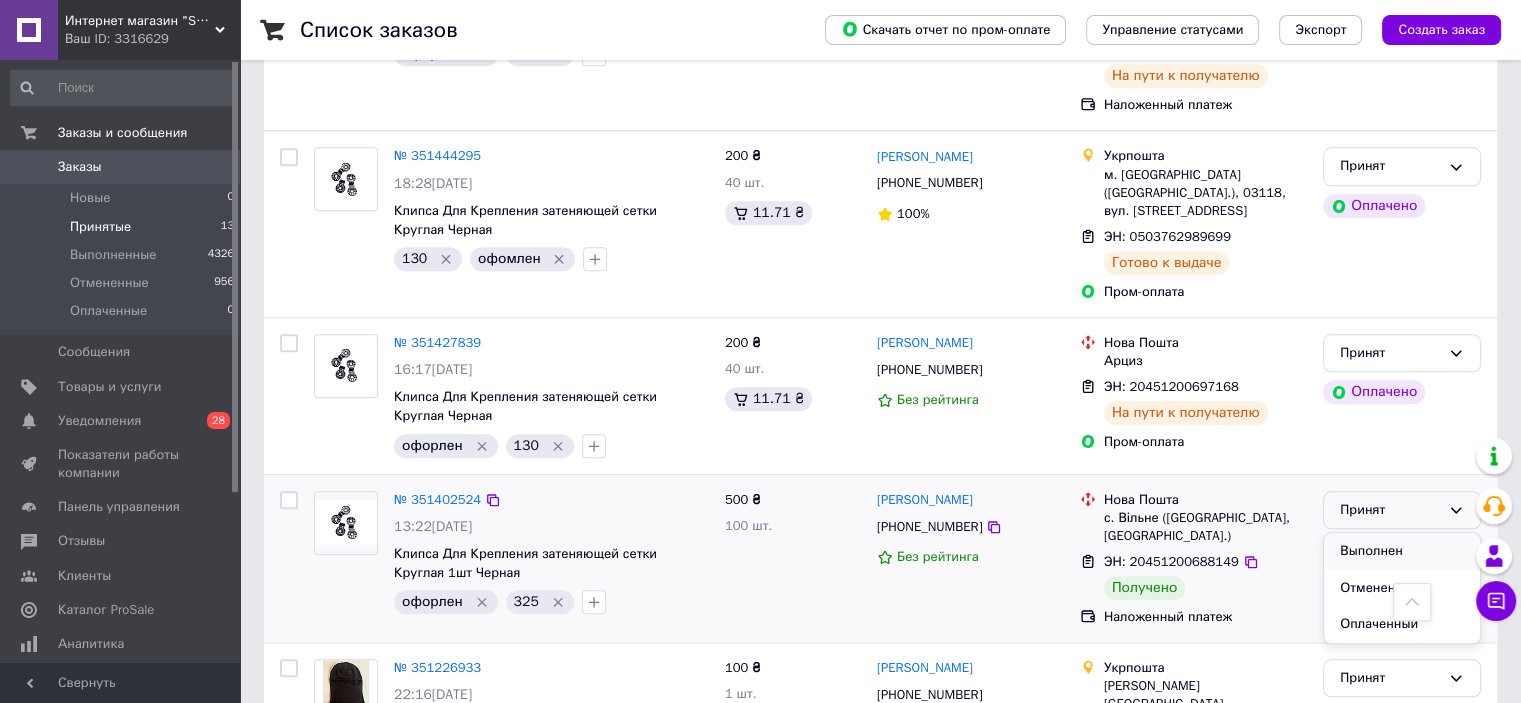 click on "Выполнен" at bounding box center (1402, 551) 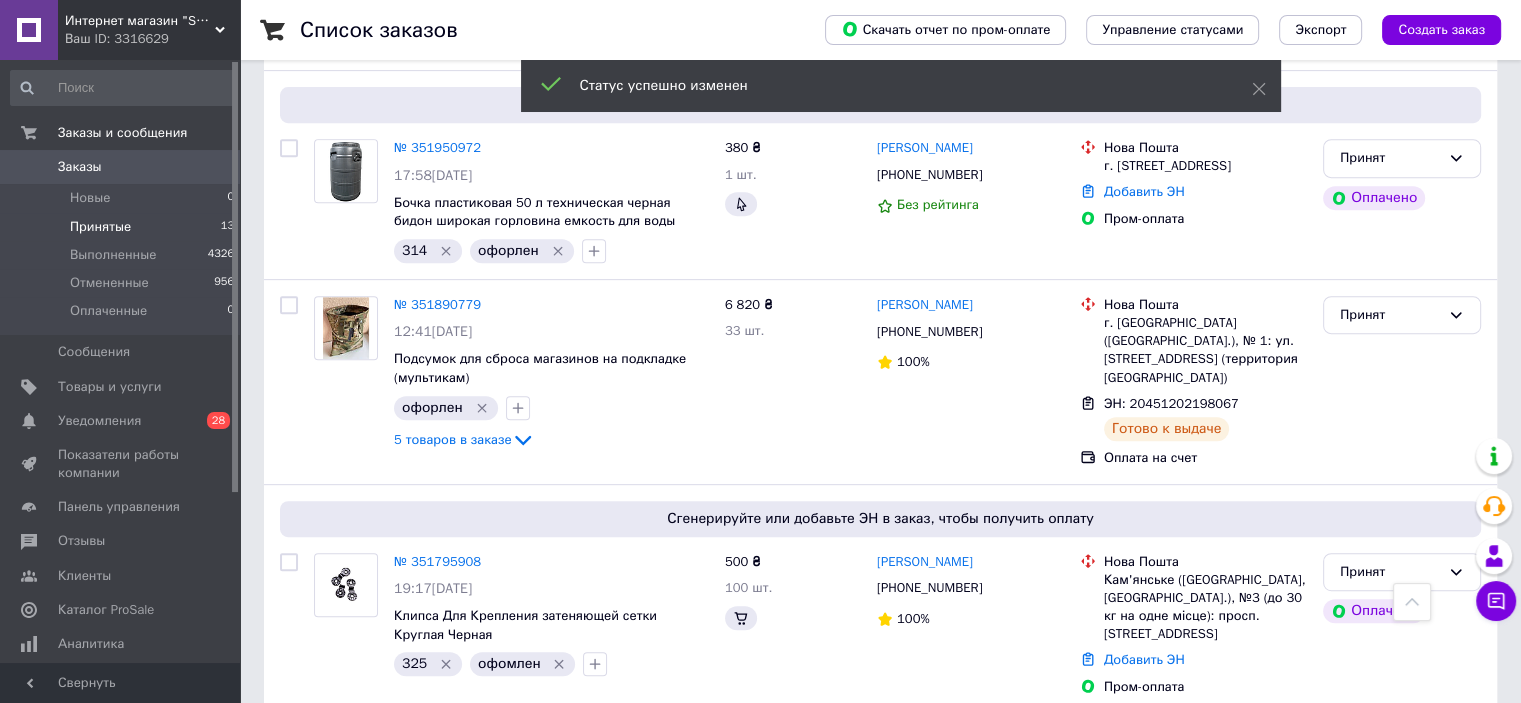 scroll, scrollTop: 540, scrollLeft: 0, axis: vertical 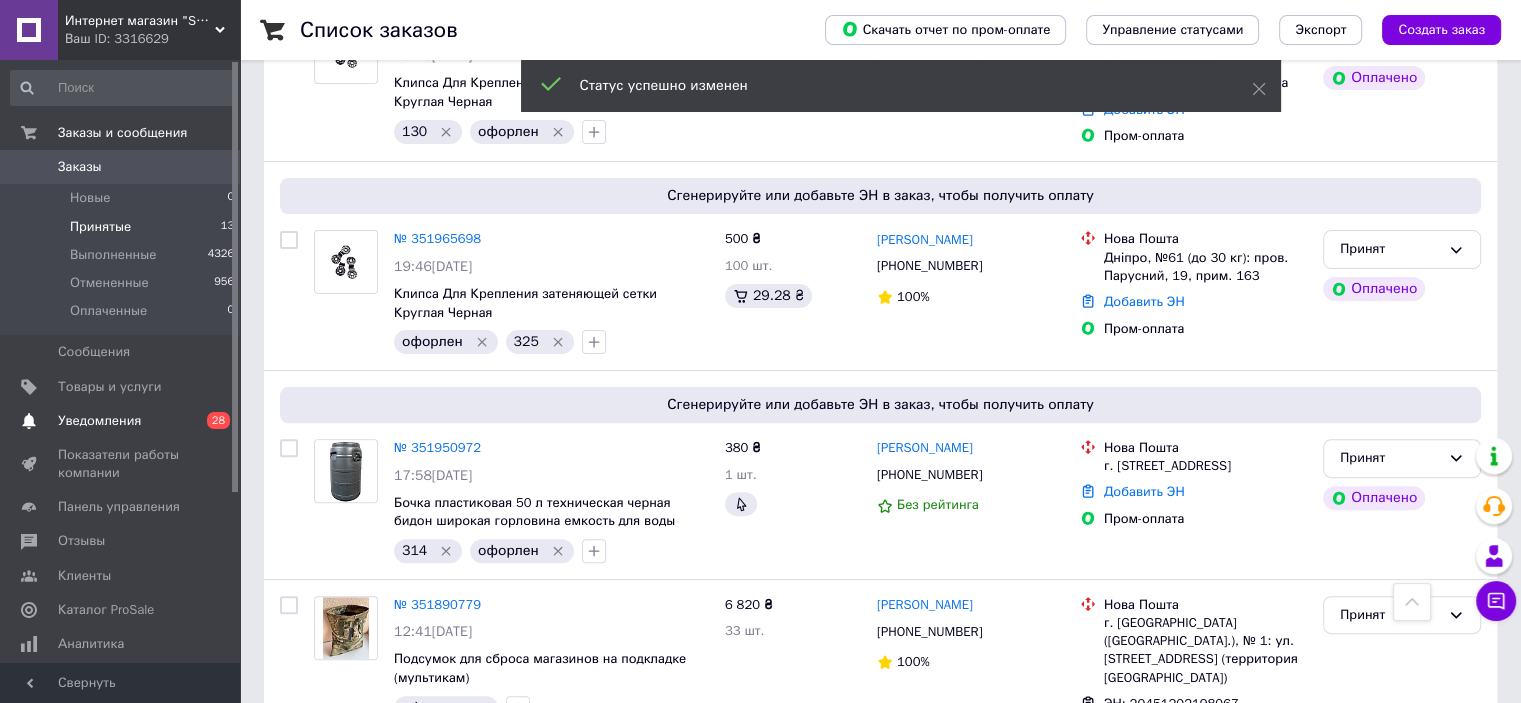 click on "Уведомления" at bounding box center (99, 421) 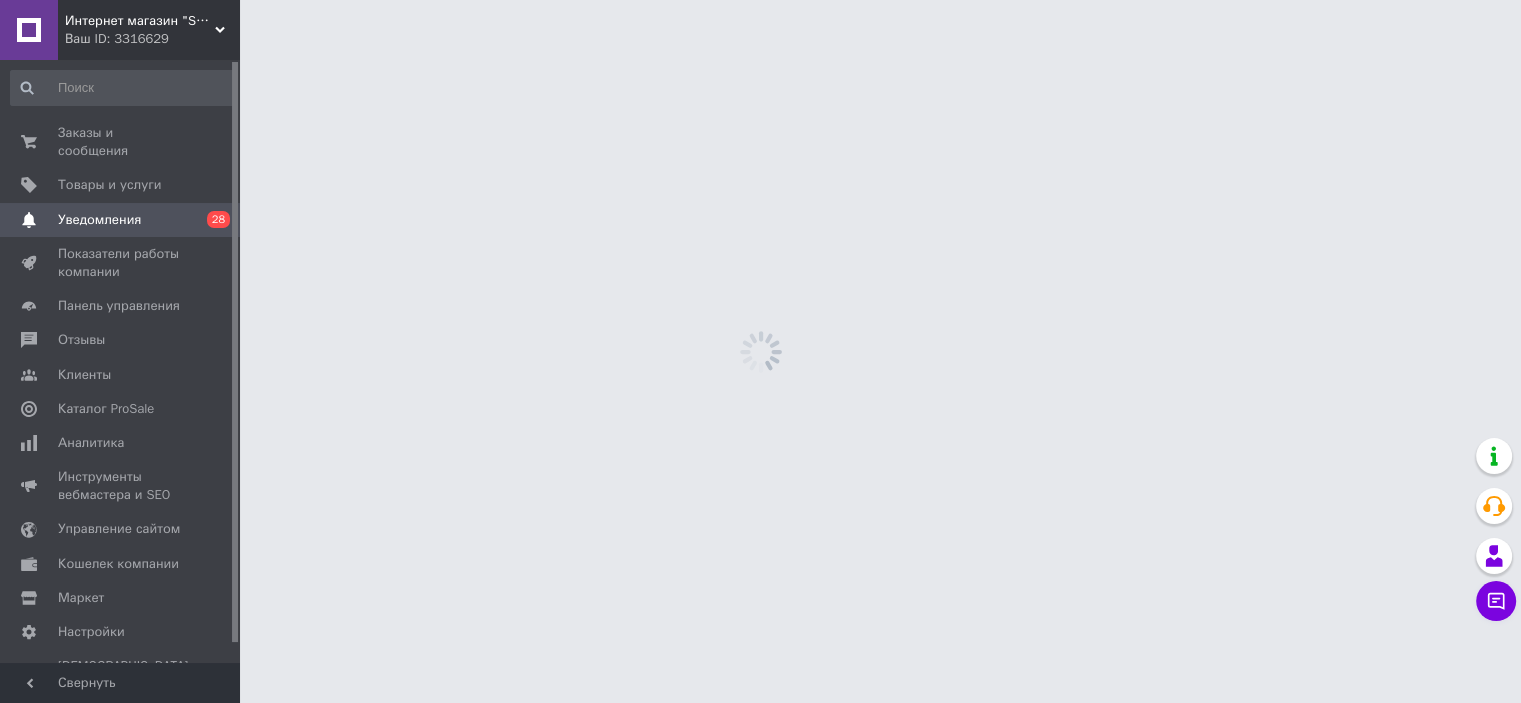 scroll, scrollTop: 0, scrollLeft: 0, axis: both 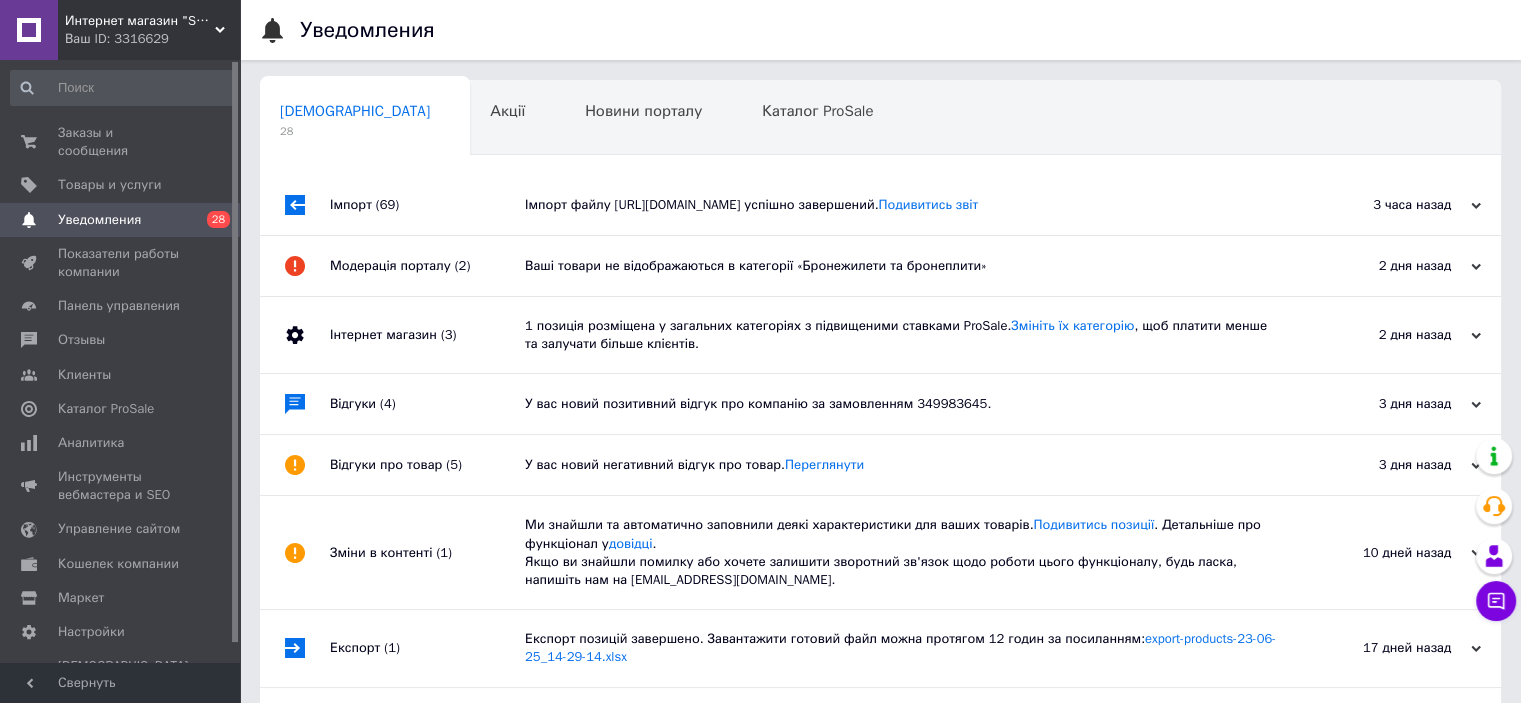 click on "Ваш ID: 3316629" at bounding box center (152, 39) 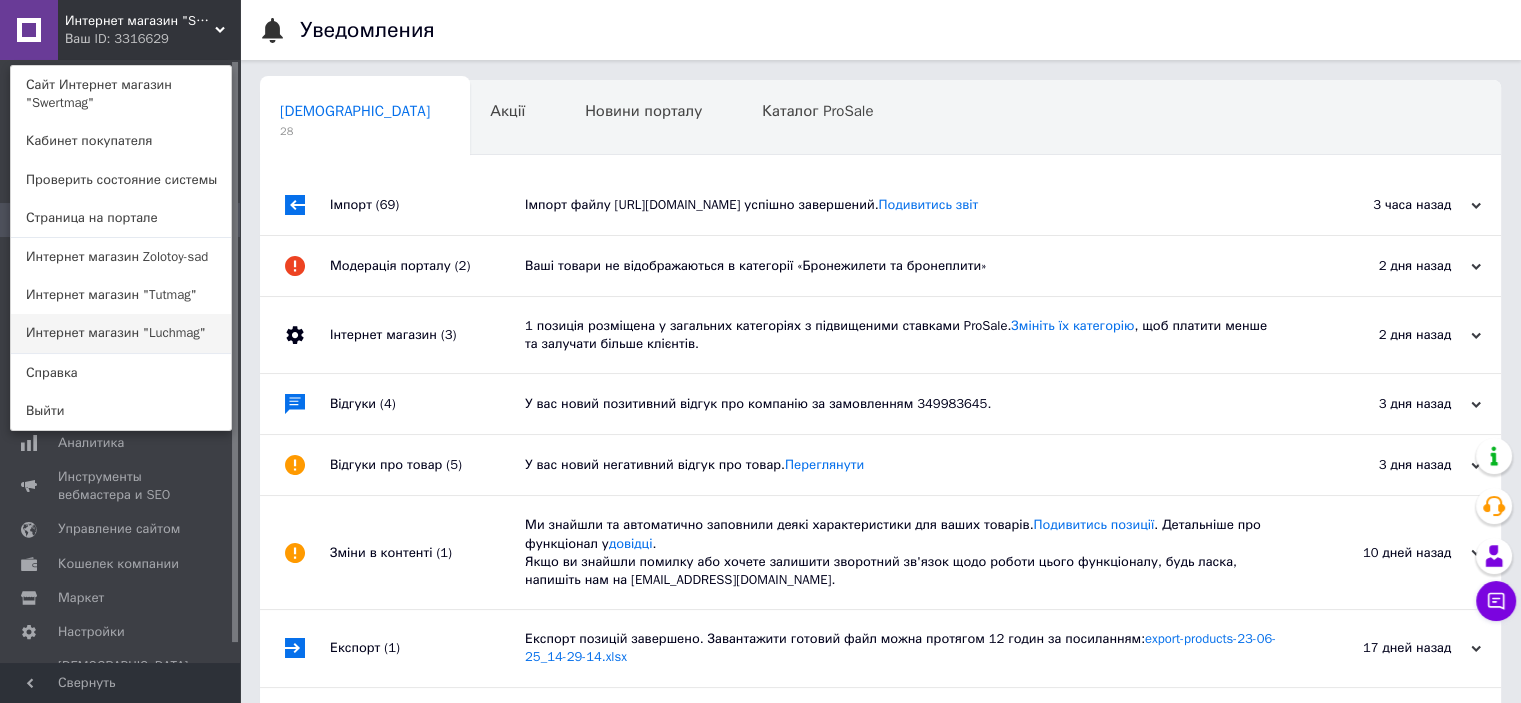click on "Интернет магазин "Luchmag"" at bounding box center (121, 333) 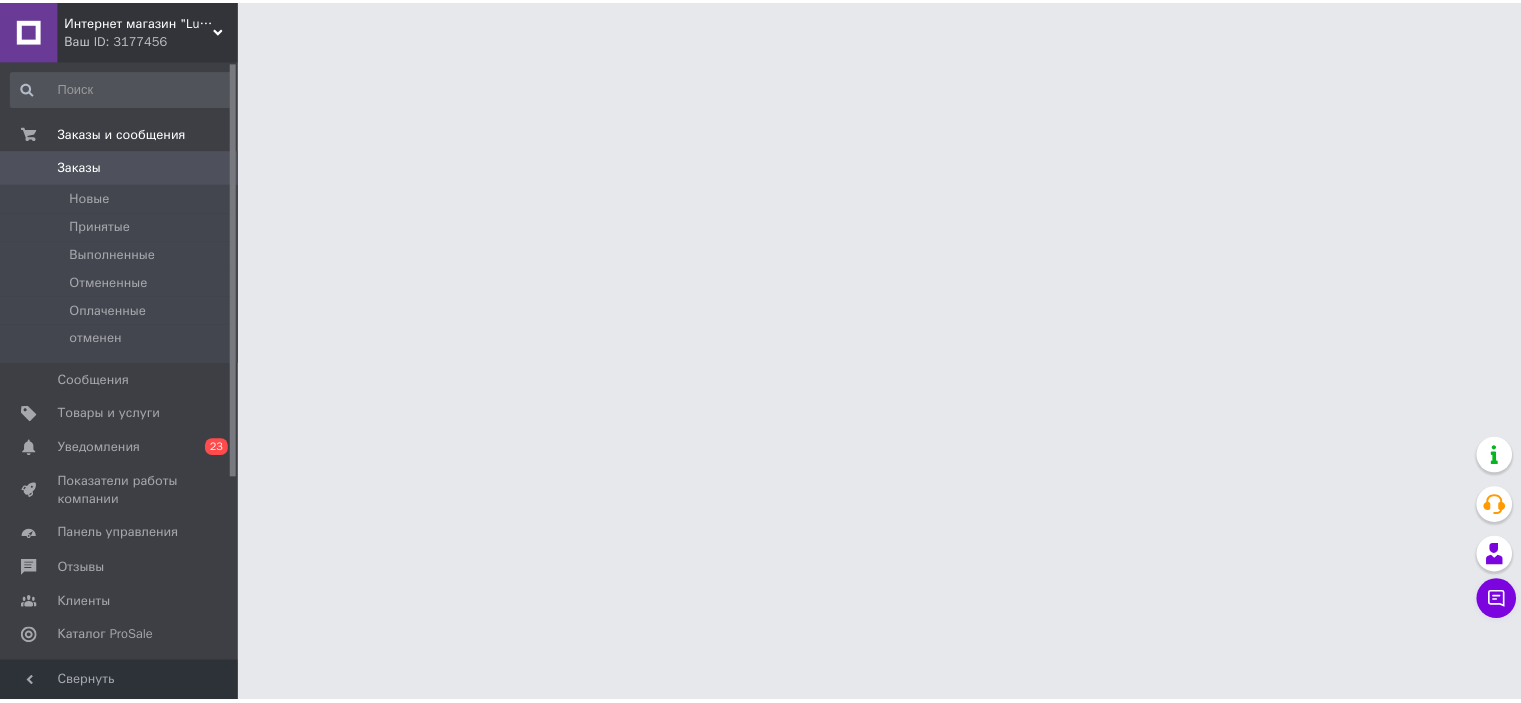 scroll, scrollTop: 0, scrollLeft: 0, axis: both 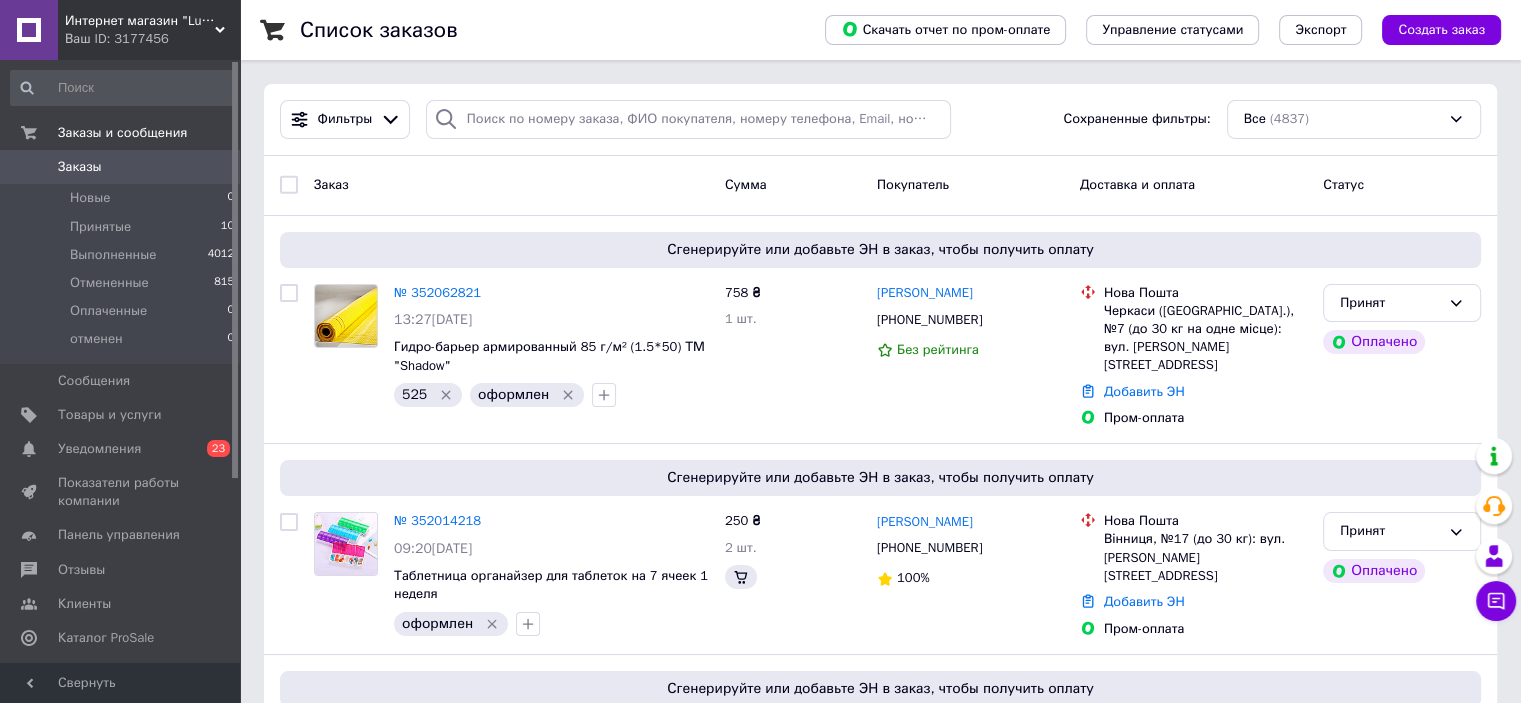 click on "Принятые 10" at bounding box center [123, 227] 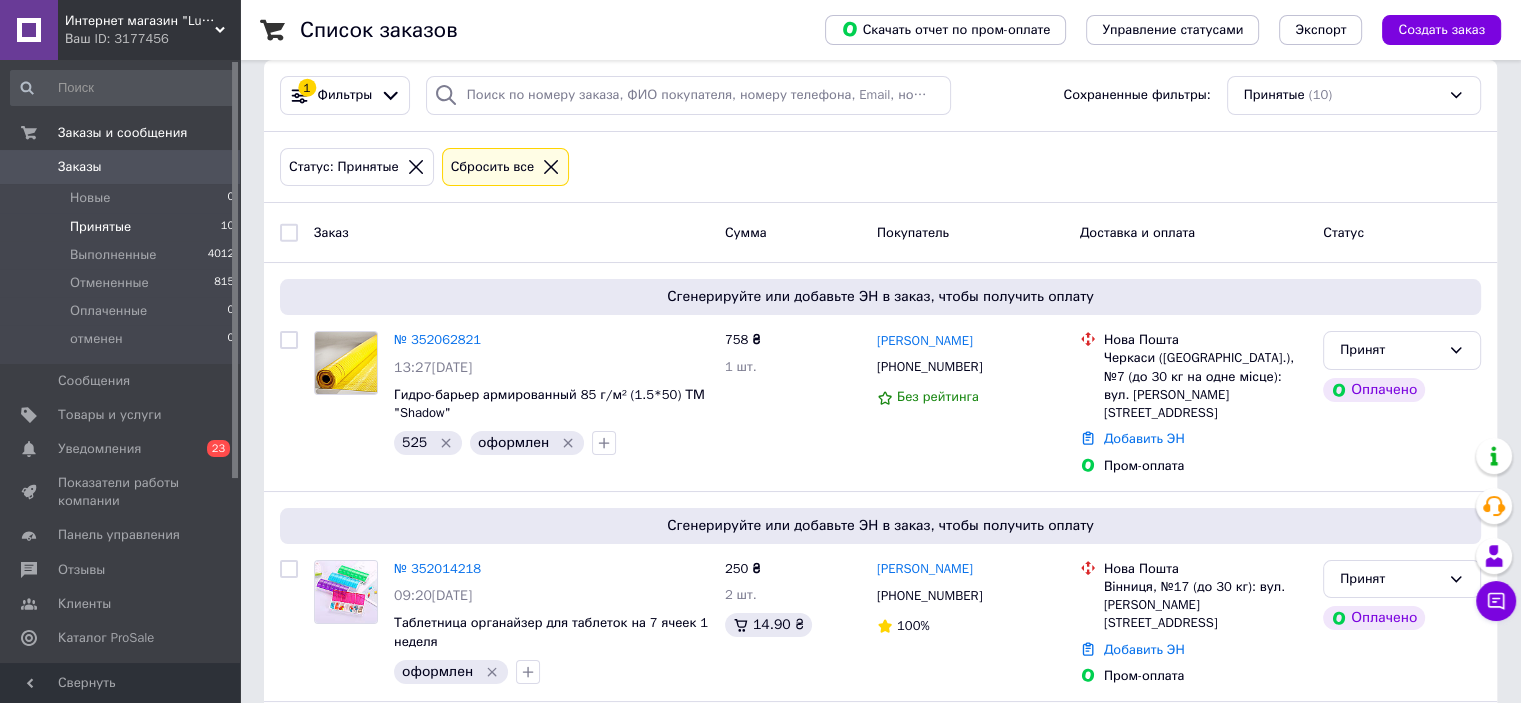 scroll, scrollTop: 0, scrollLeft: 0, axis: both 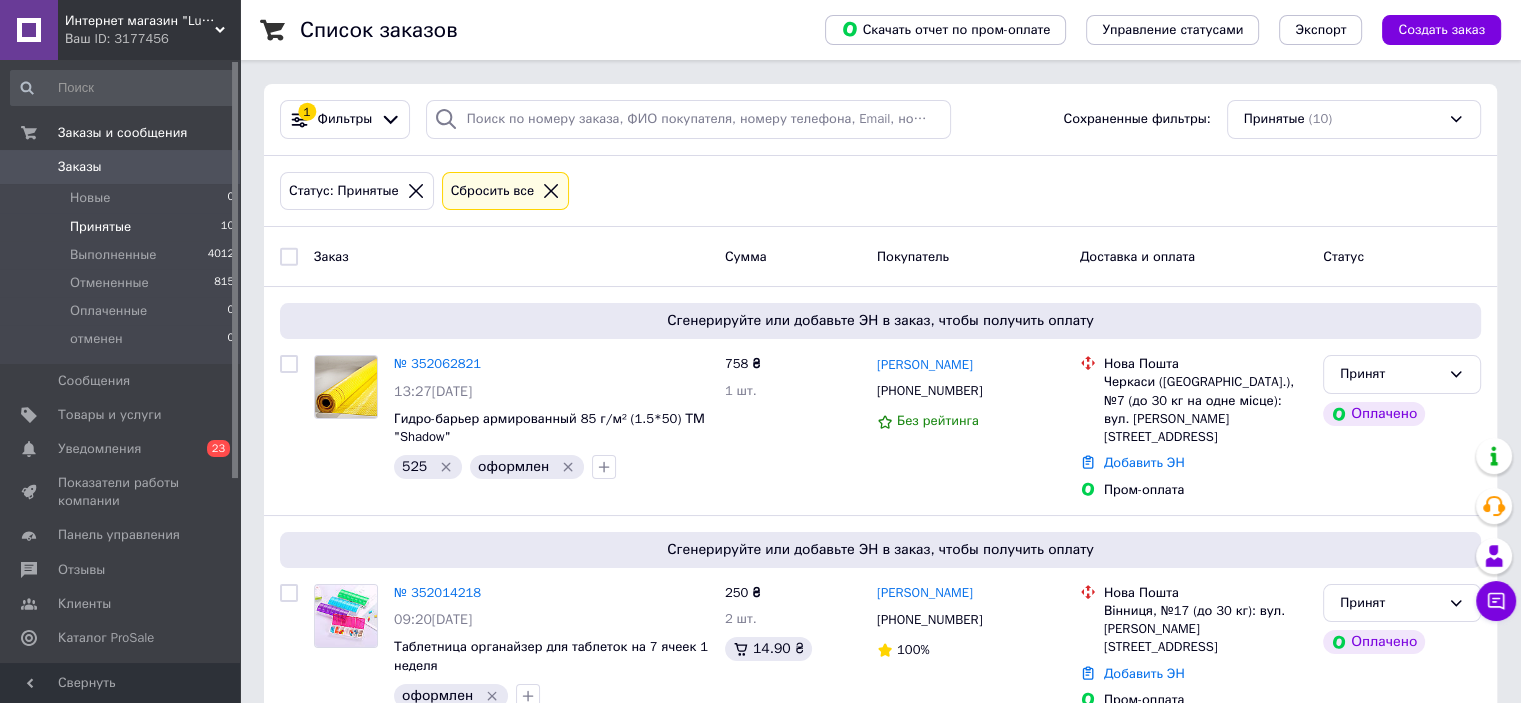 click 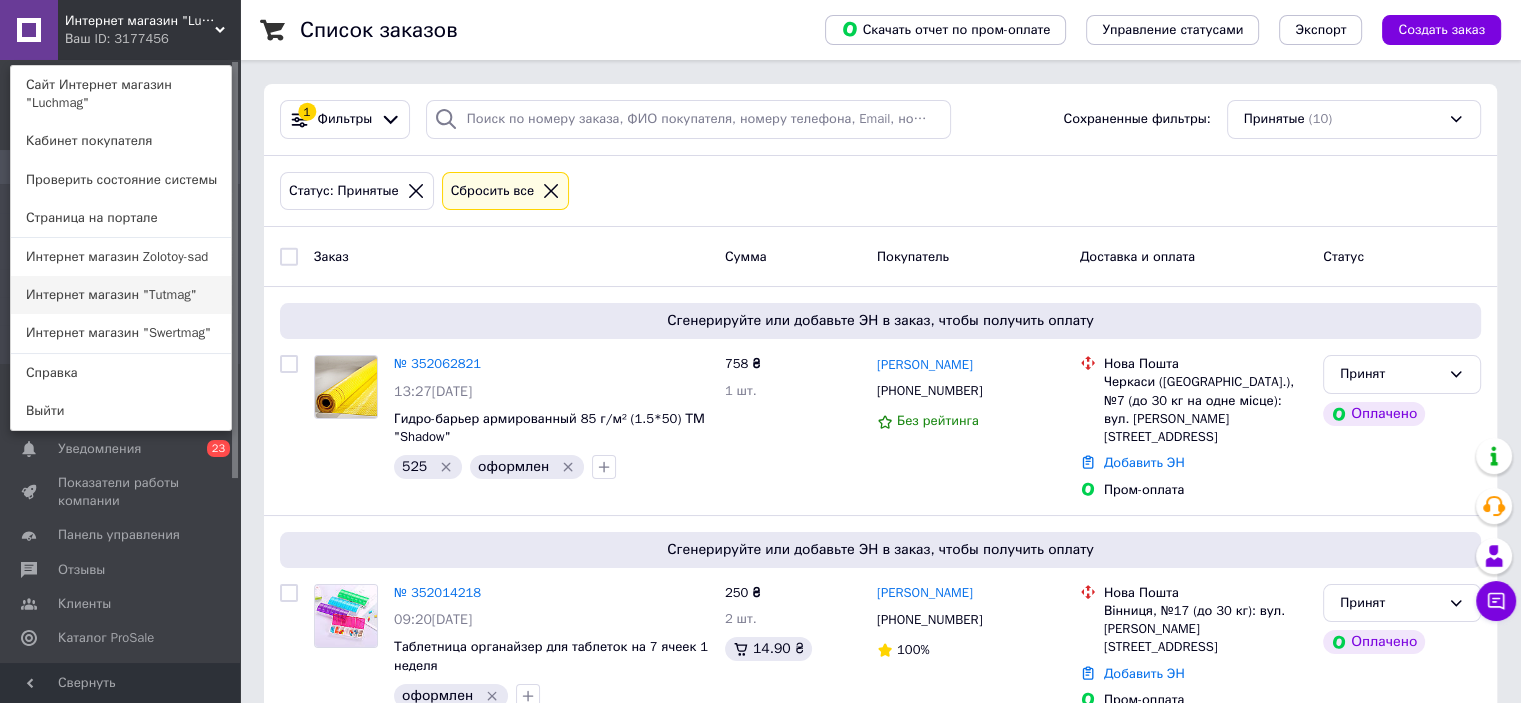 click on "Интернет магазин "Tutmag"" at bounding box center (121, 295) 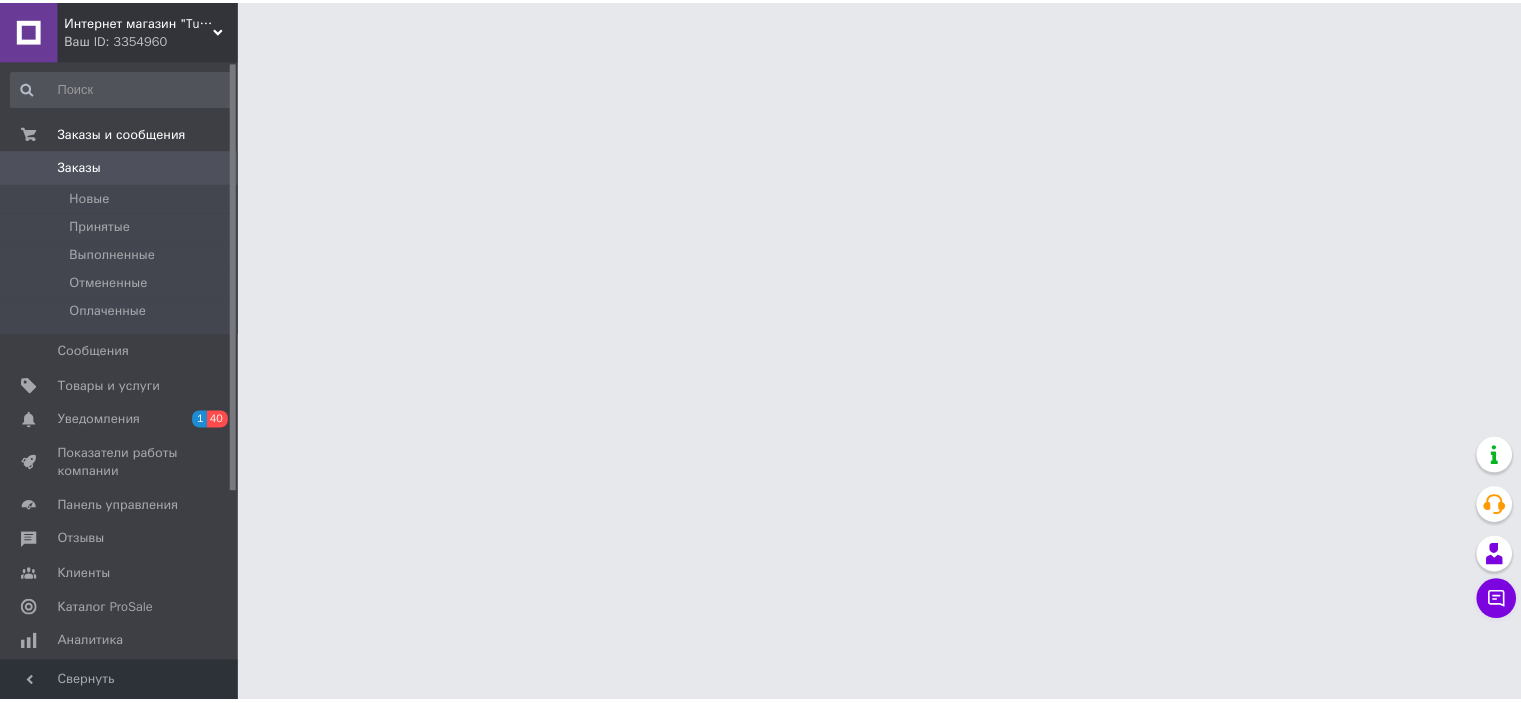scroll, scrollTop: 0, scrollLeft: 0, axis: both 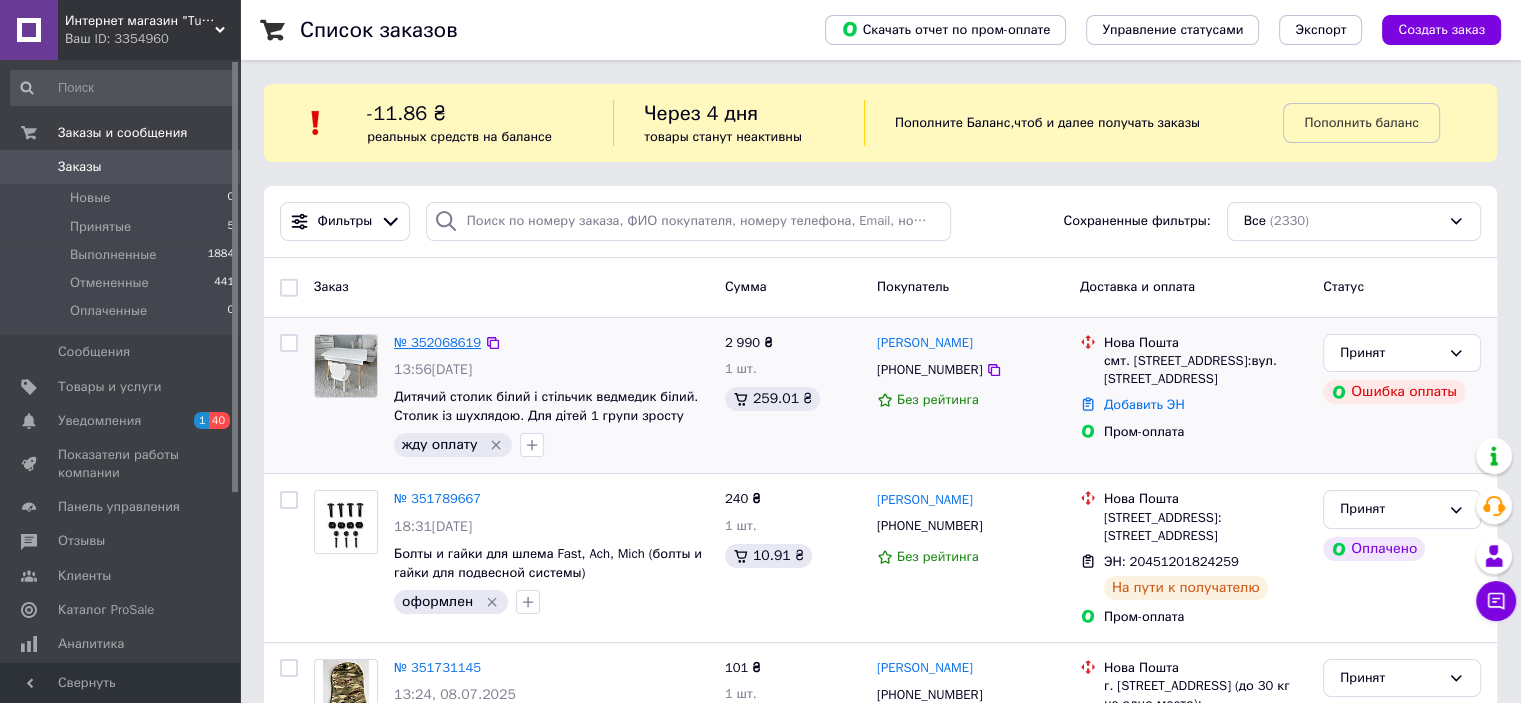 click on "№ 352068619" at bounding box center (437, 342) 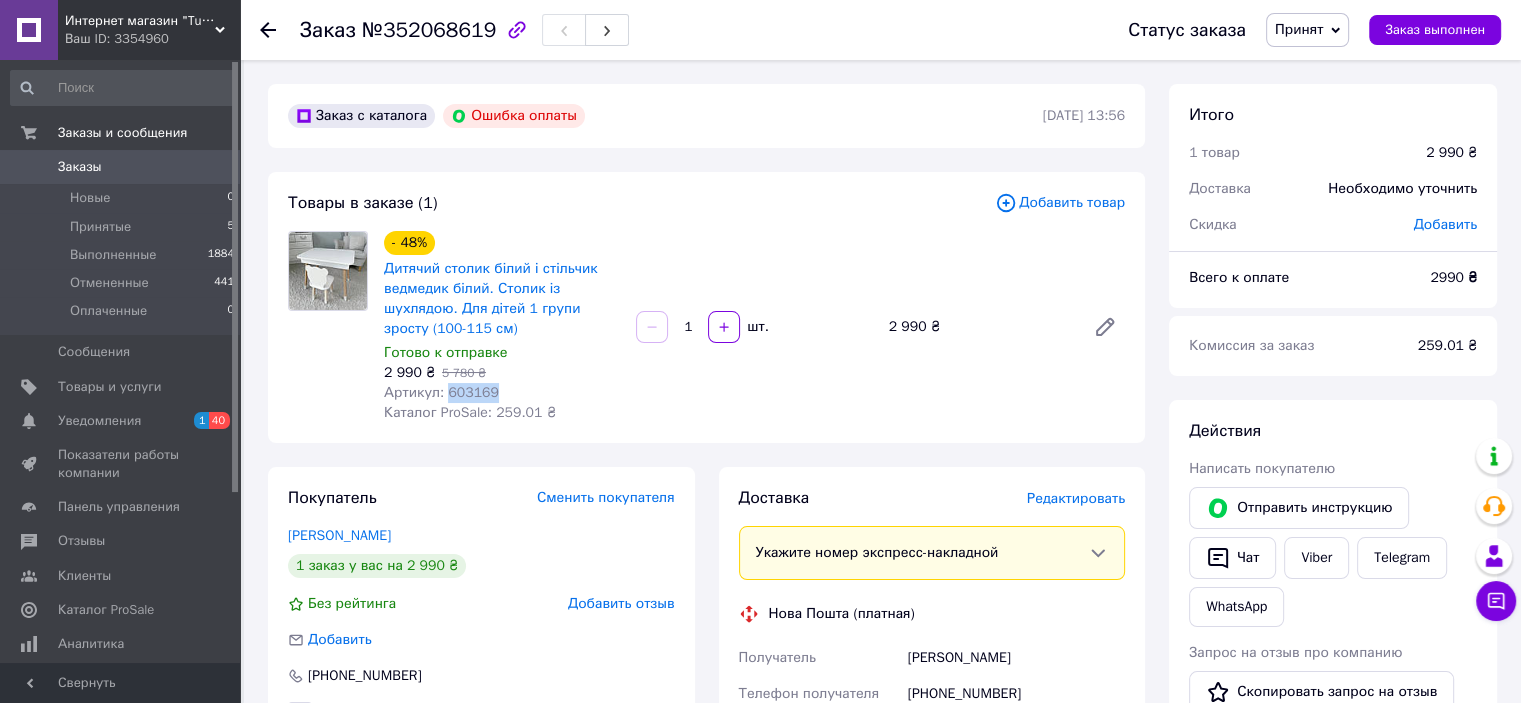 drag, startPoint x: 504, startPoint y: 398, endPoint x: 444, endPoint y: 403, distance: 60.207973 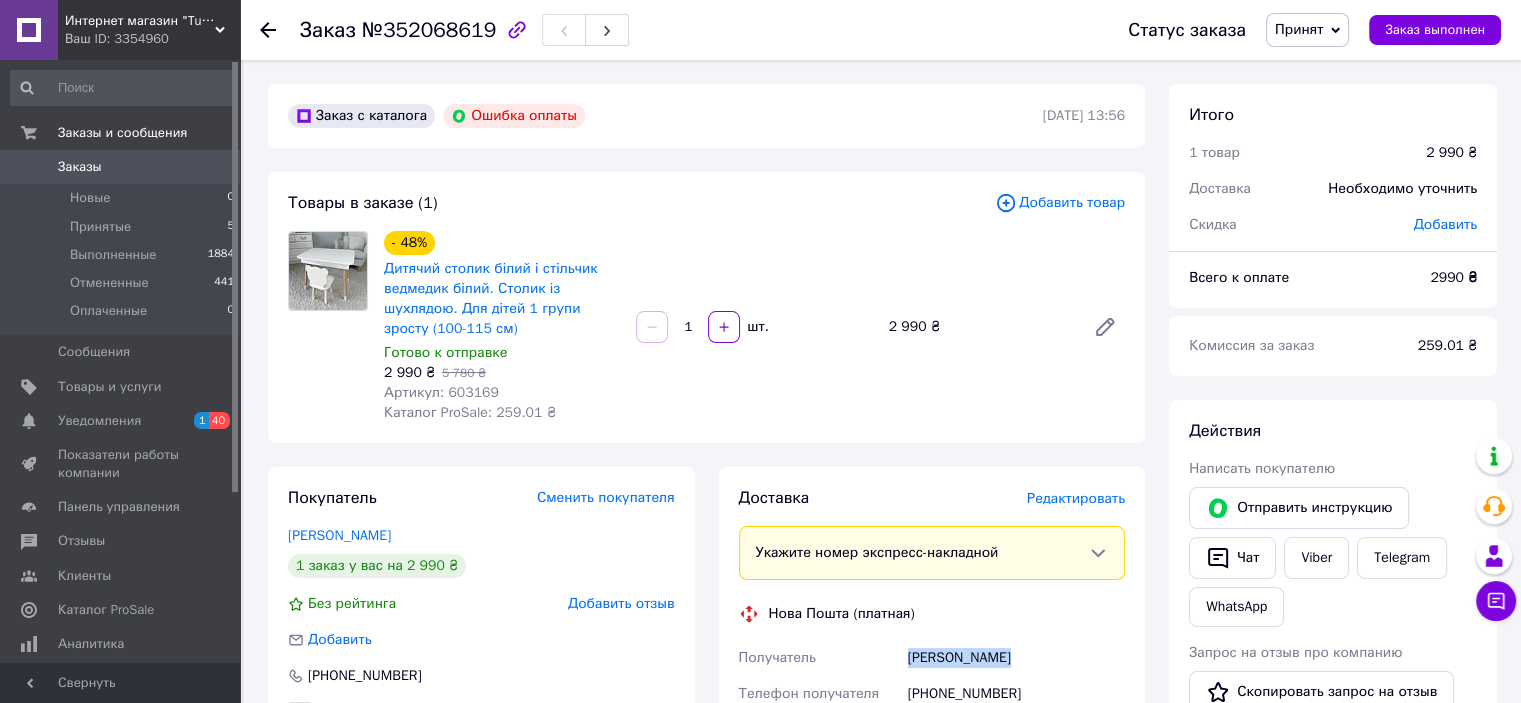 drag, startPoint x: 973, startPoint y: 670, endPoint x: 909, endPoint y: 660, distance: 64.77654 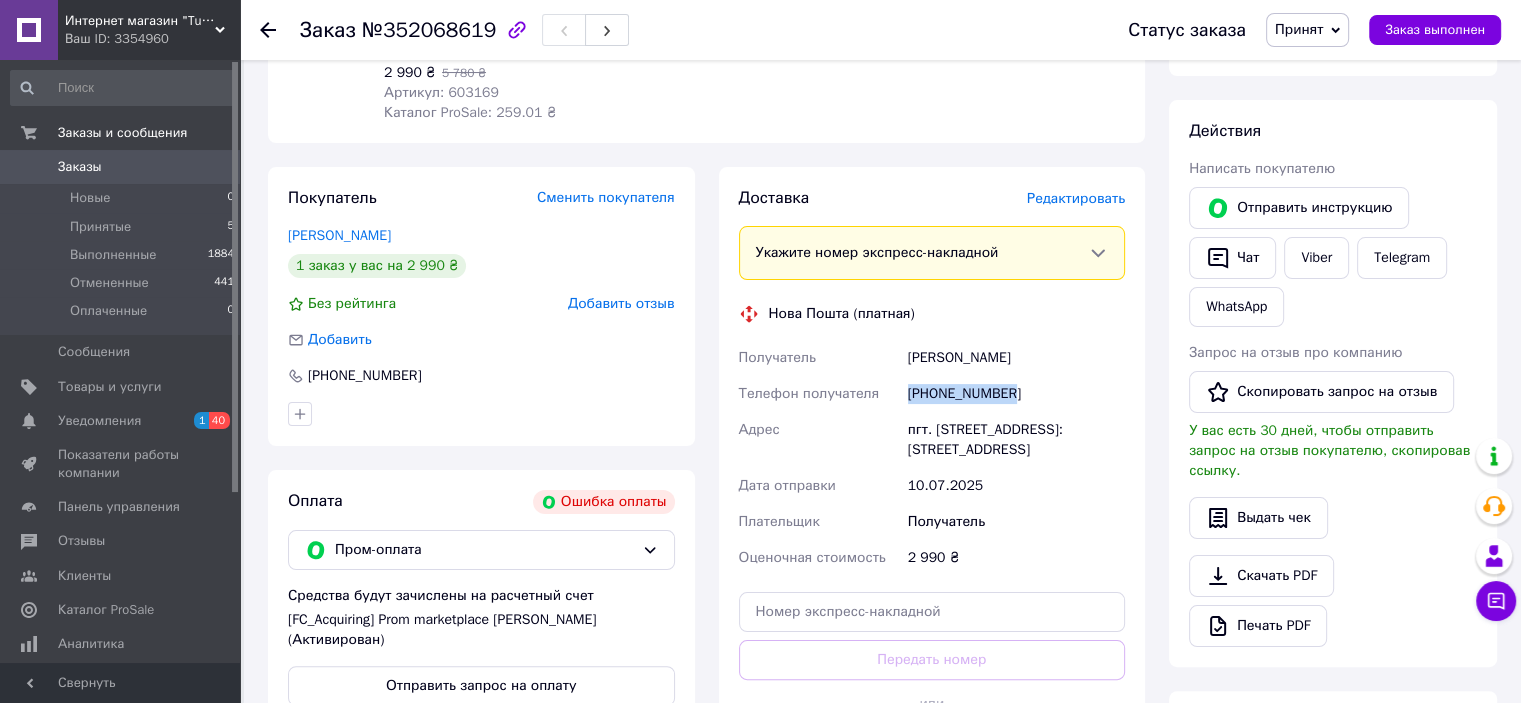 drag, startPoint x: 1014, startPoint y: 386, endPoint x: 924, endPoint y: 391, distance: 90.13878 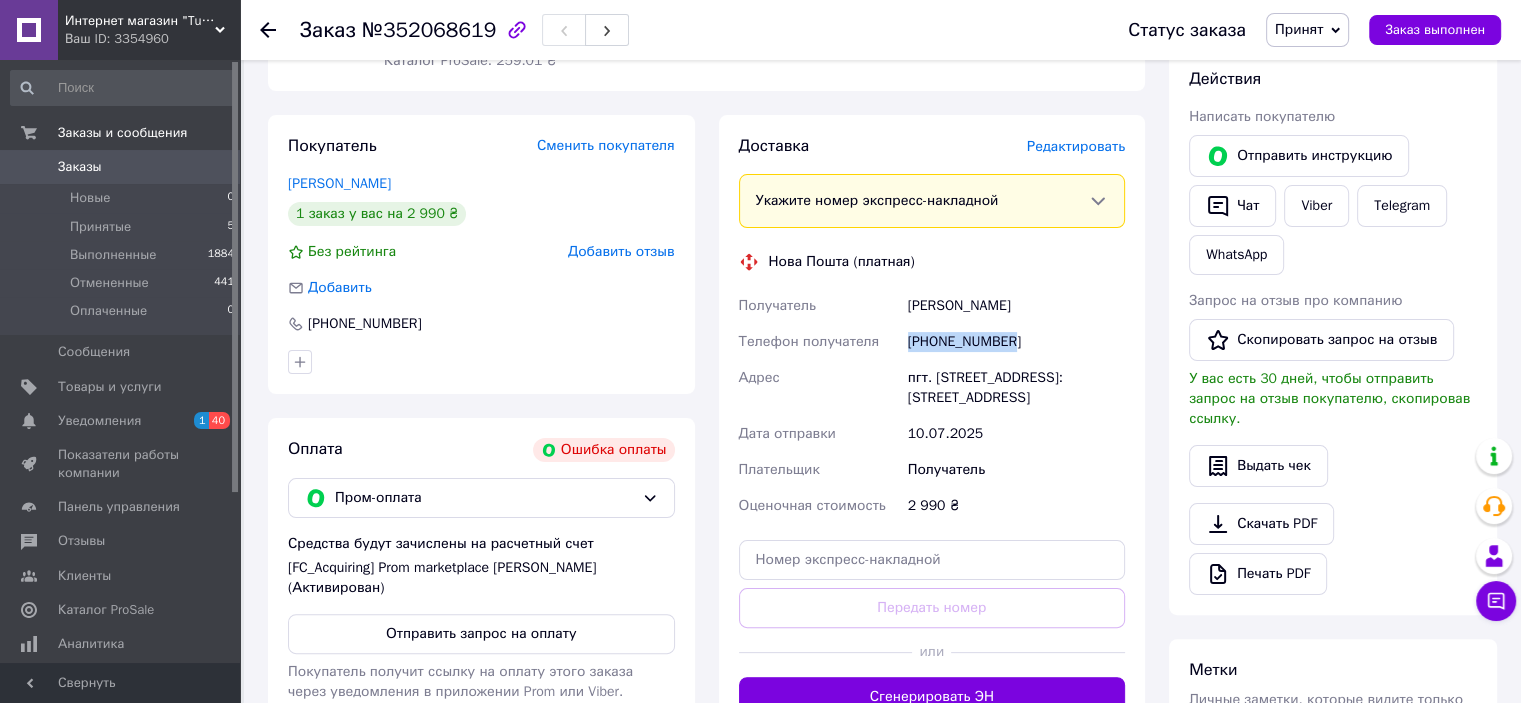scroll, scrollTop: 400, scrollLeft: 0, axis: vertical 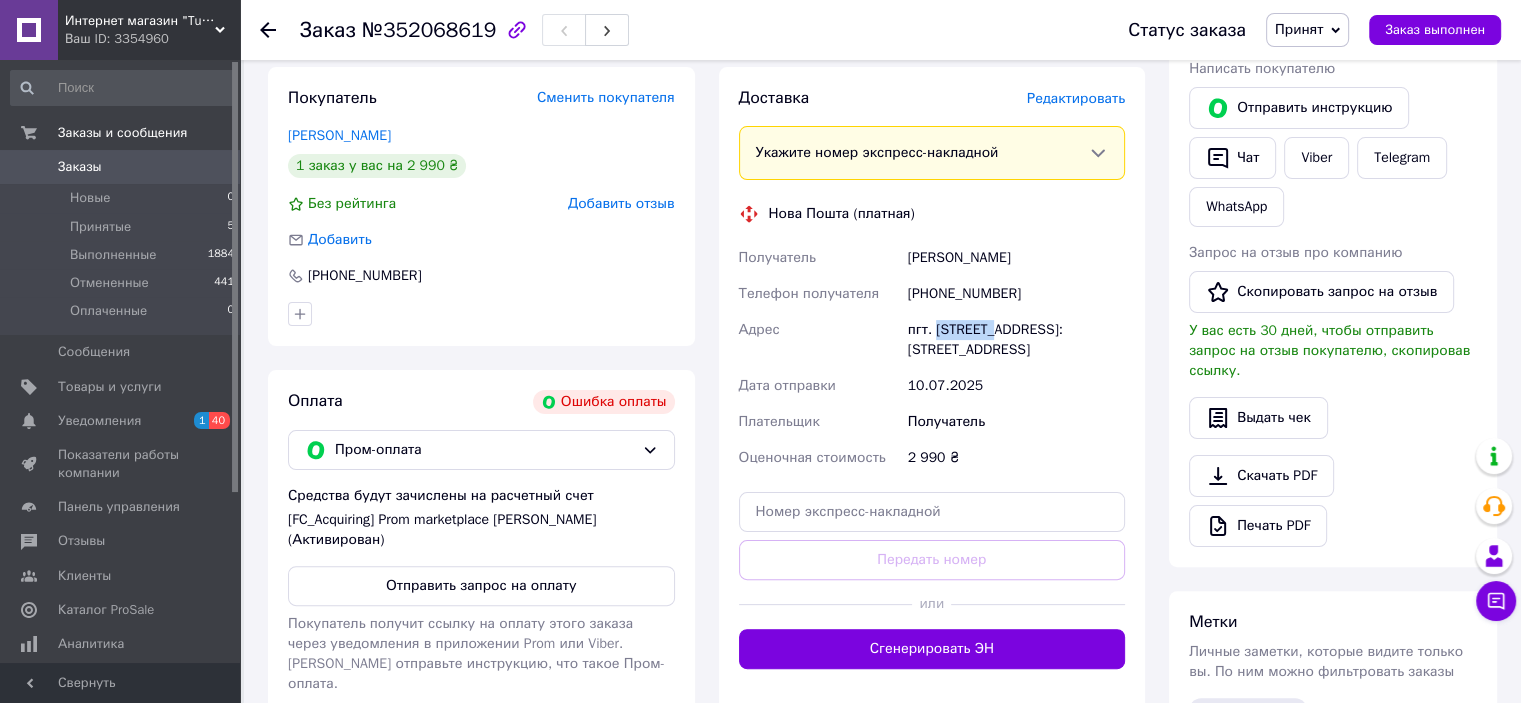 drag, startPoint x: 936, startPoint y: 334, endPoint x: 994, endPoint y: 332, distance: 58.034473 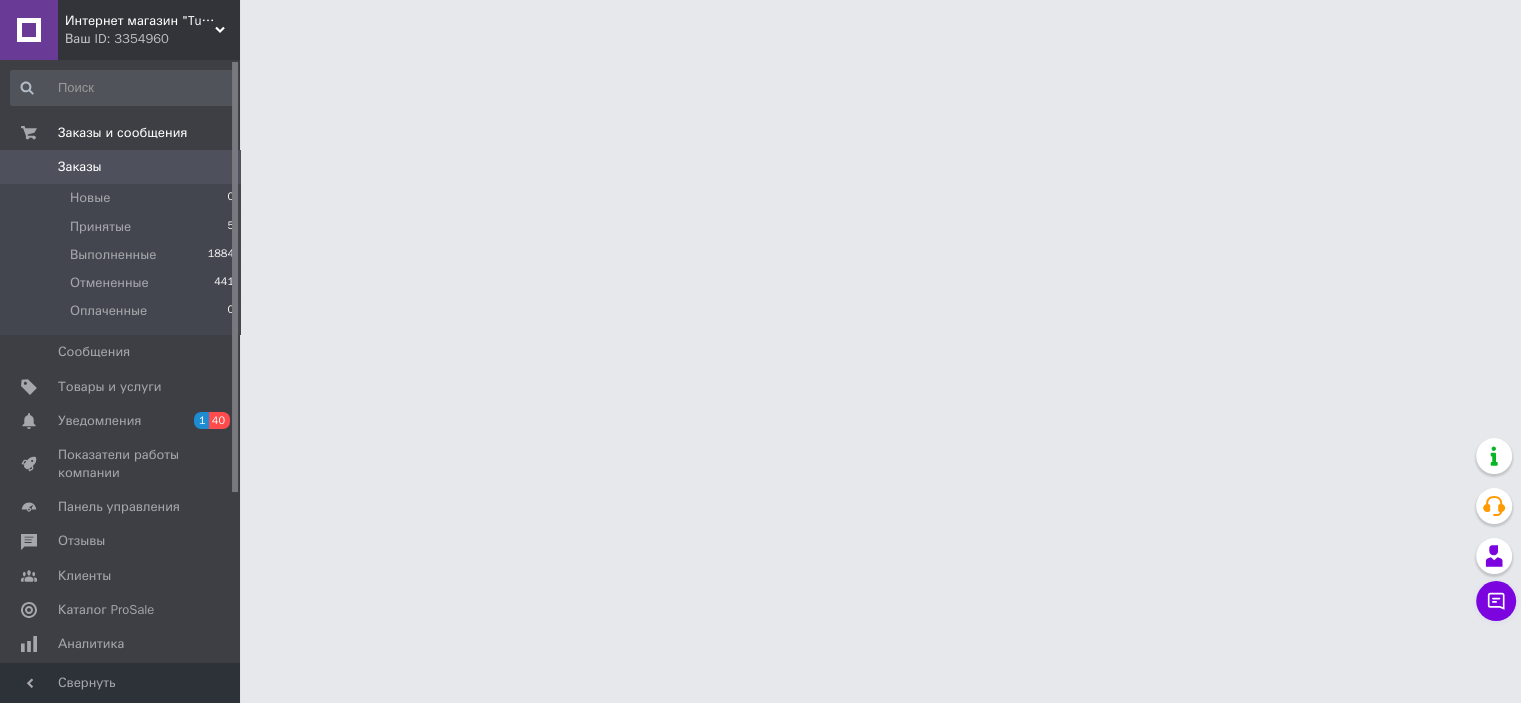 scroll, scrollTop: 0, scrollLeft: 0, axis: both 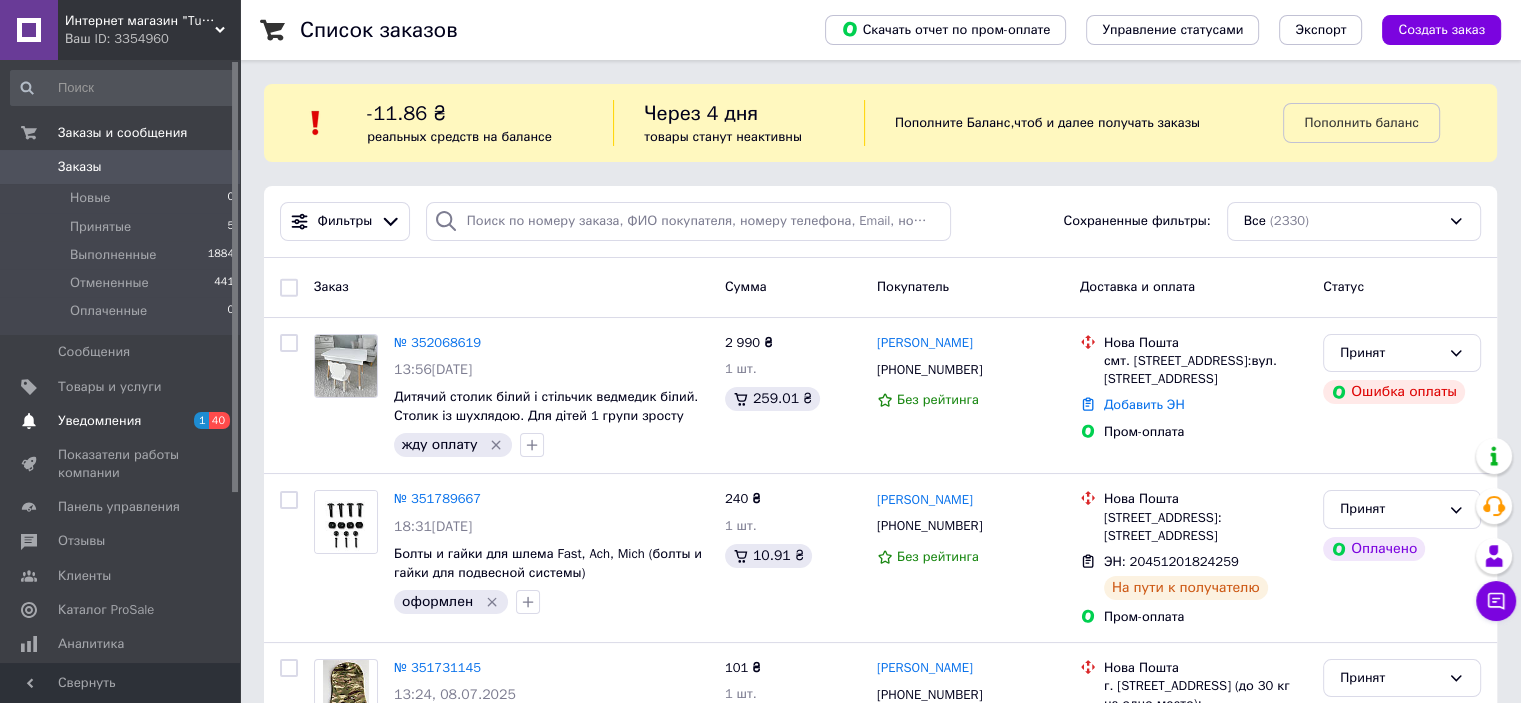 click on "Уведомления" at bounding box center (121, 421) 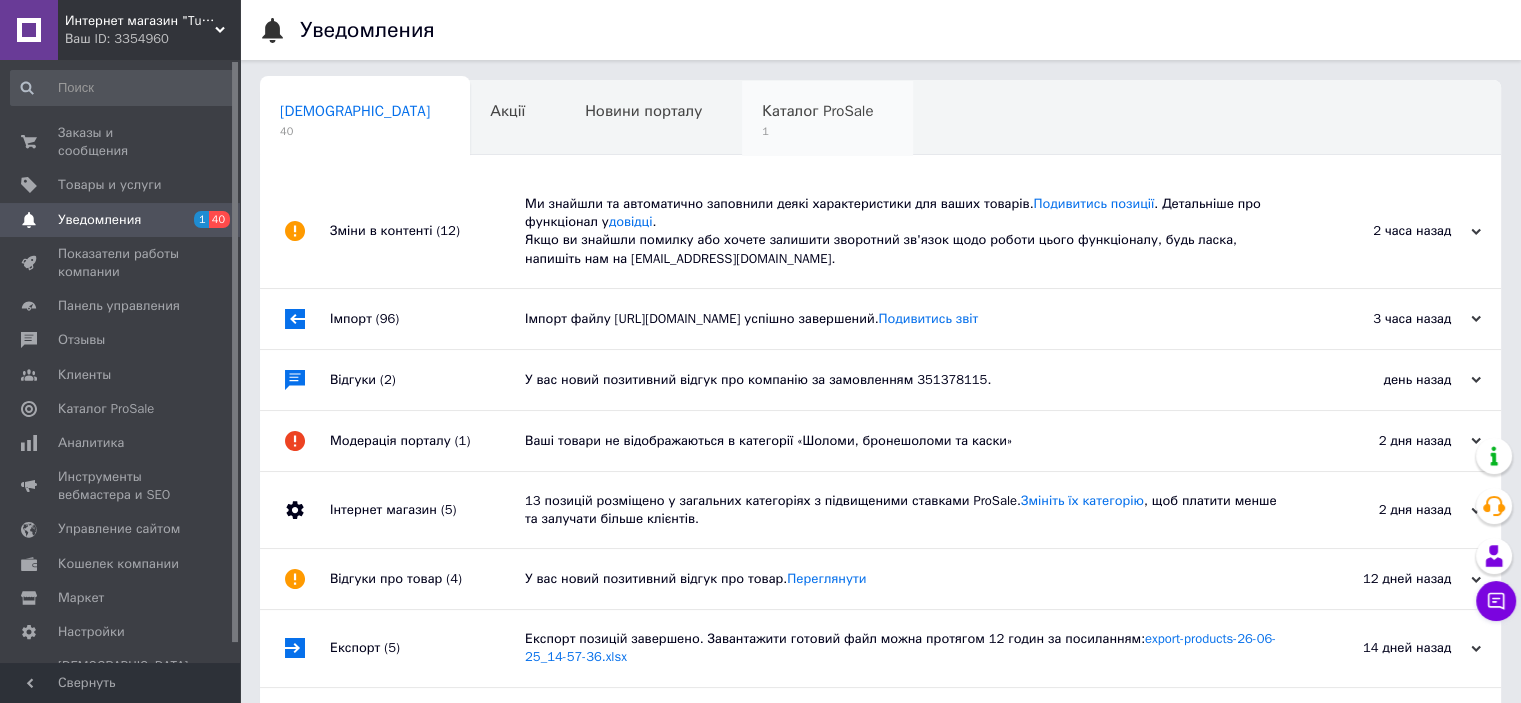 click on "1" at bounding box center [817, 131] 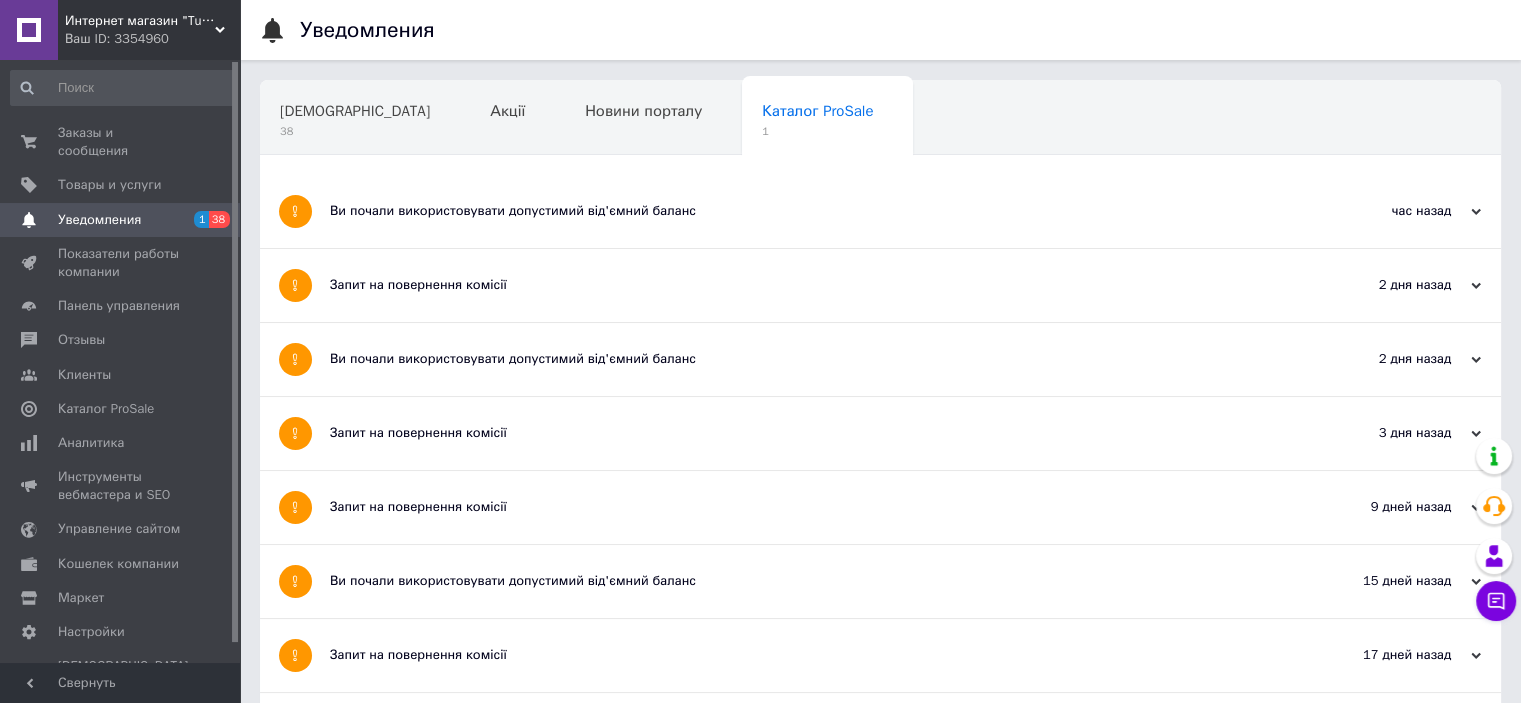 drag, startPoint x: 112, startPoint y: 124, endPoint x: 532, endPoint y: 175, distance: 423.08508 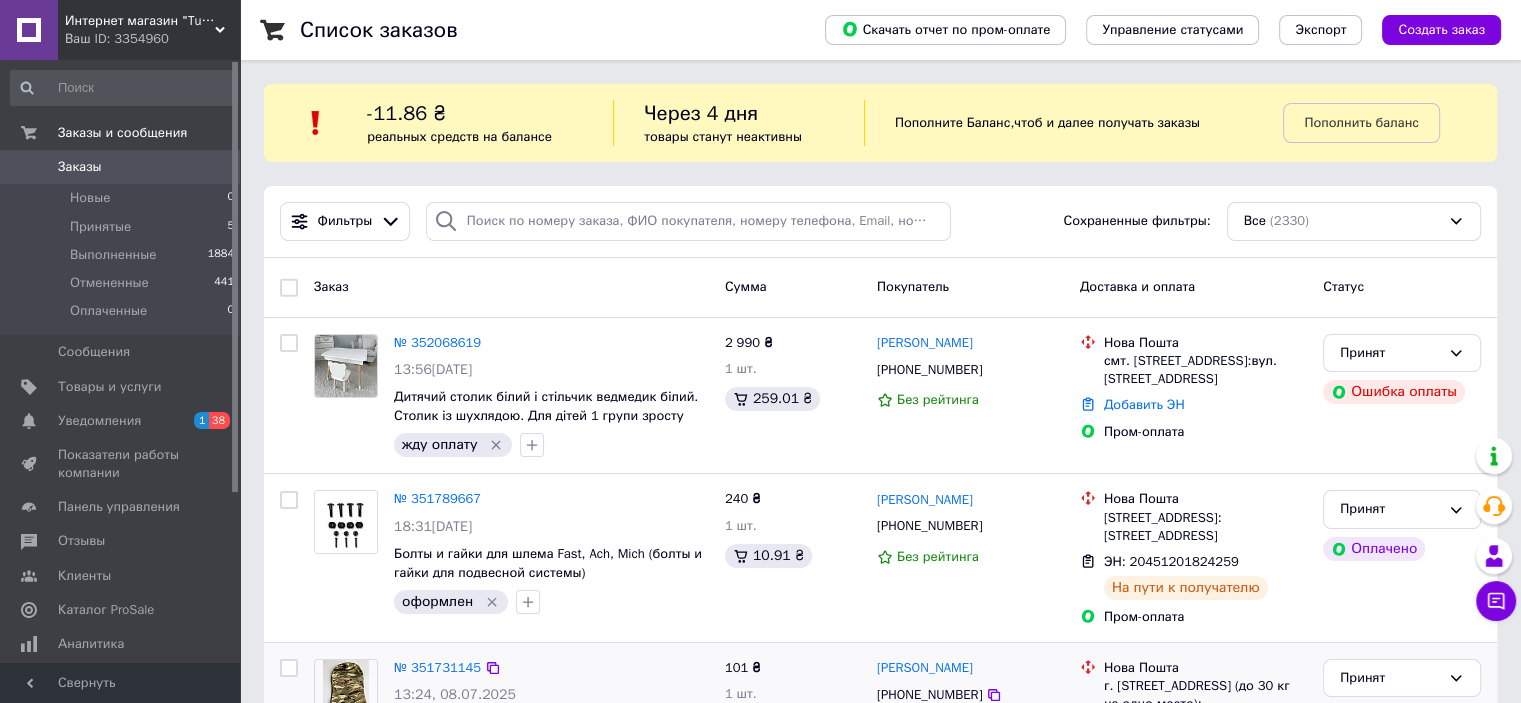 scroll, scrollTop: 200, scrollLeft: 0, axis: vertical 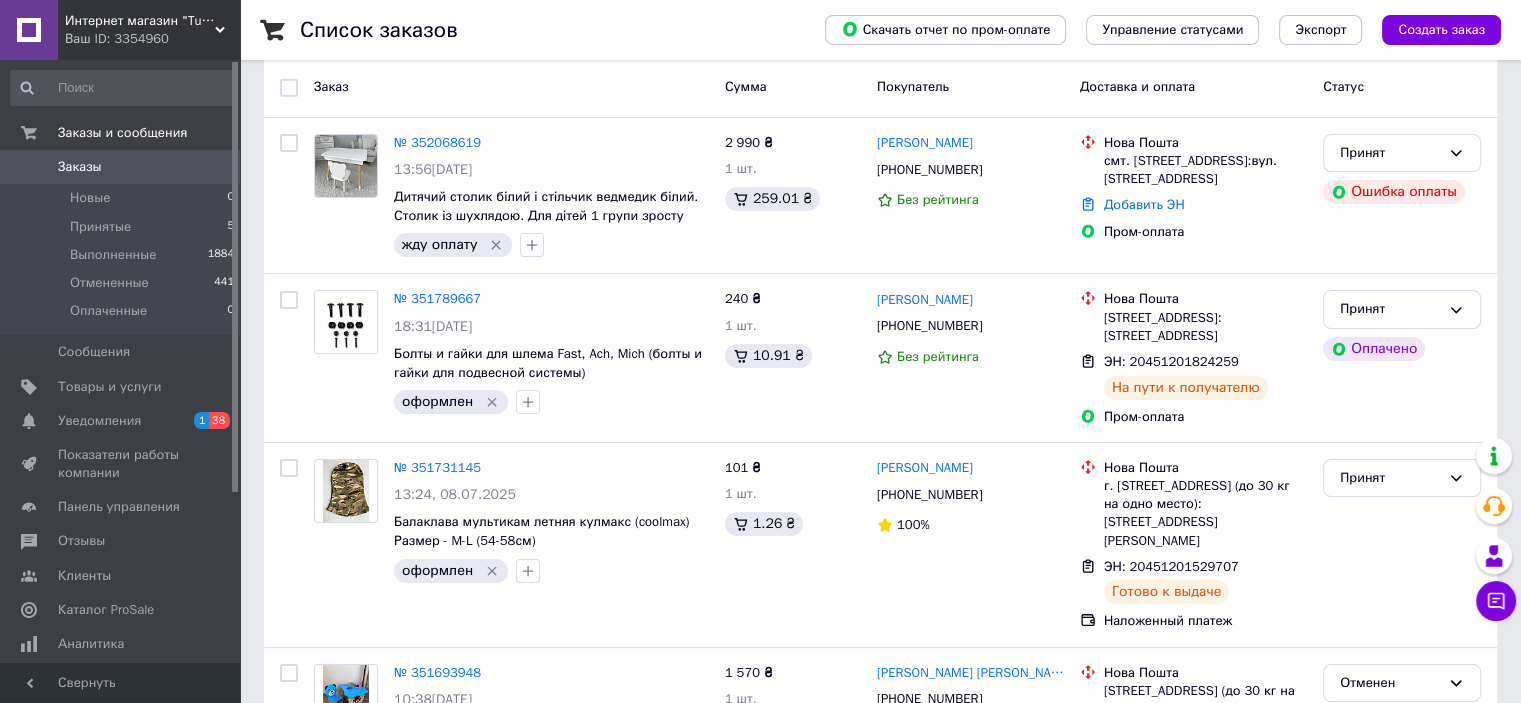 click on "Заказы" at bounding box center [121, 167] 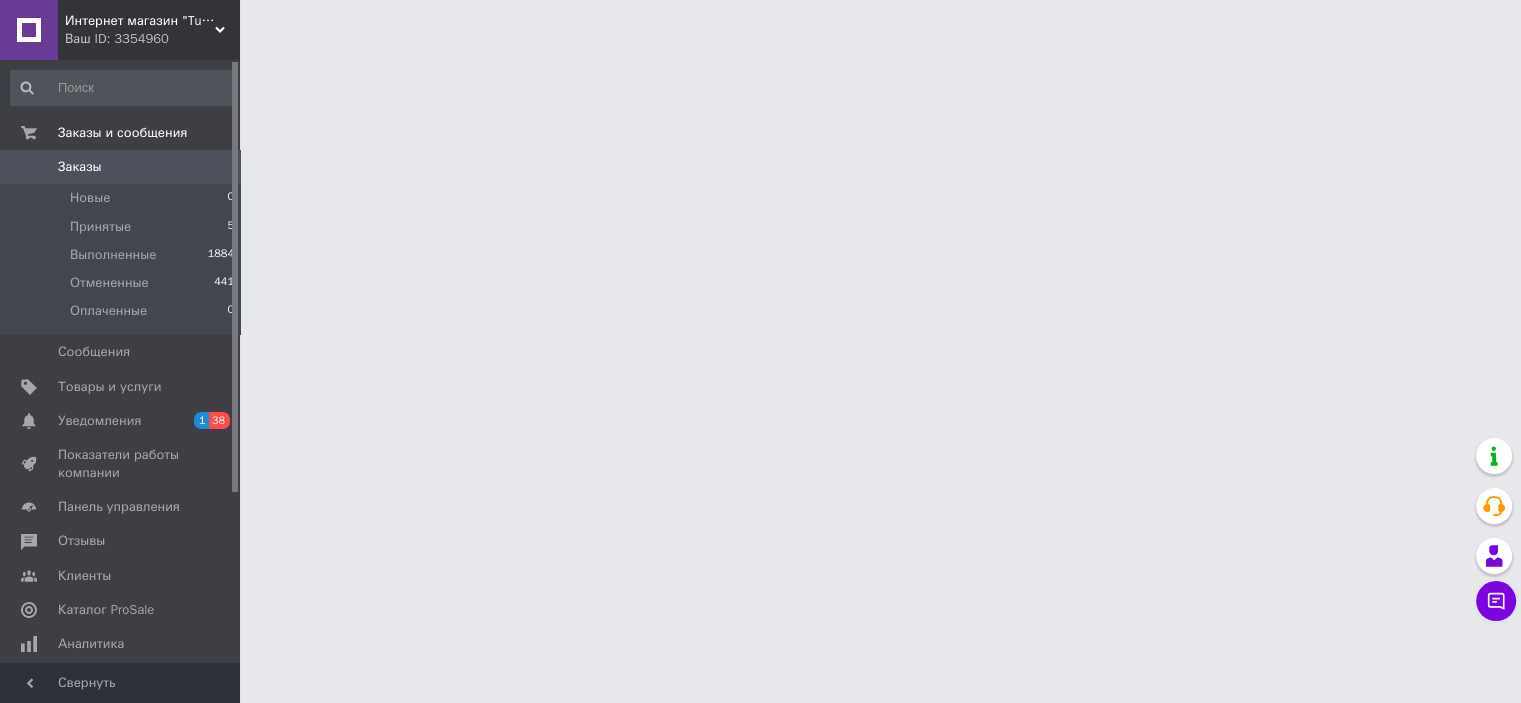 scroll, scrollTop: 0, scrollLeft: 0, axis: both 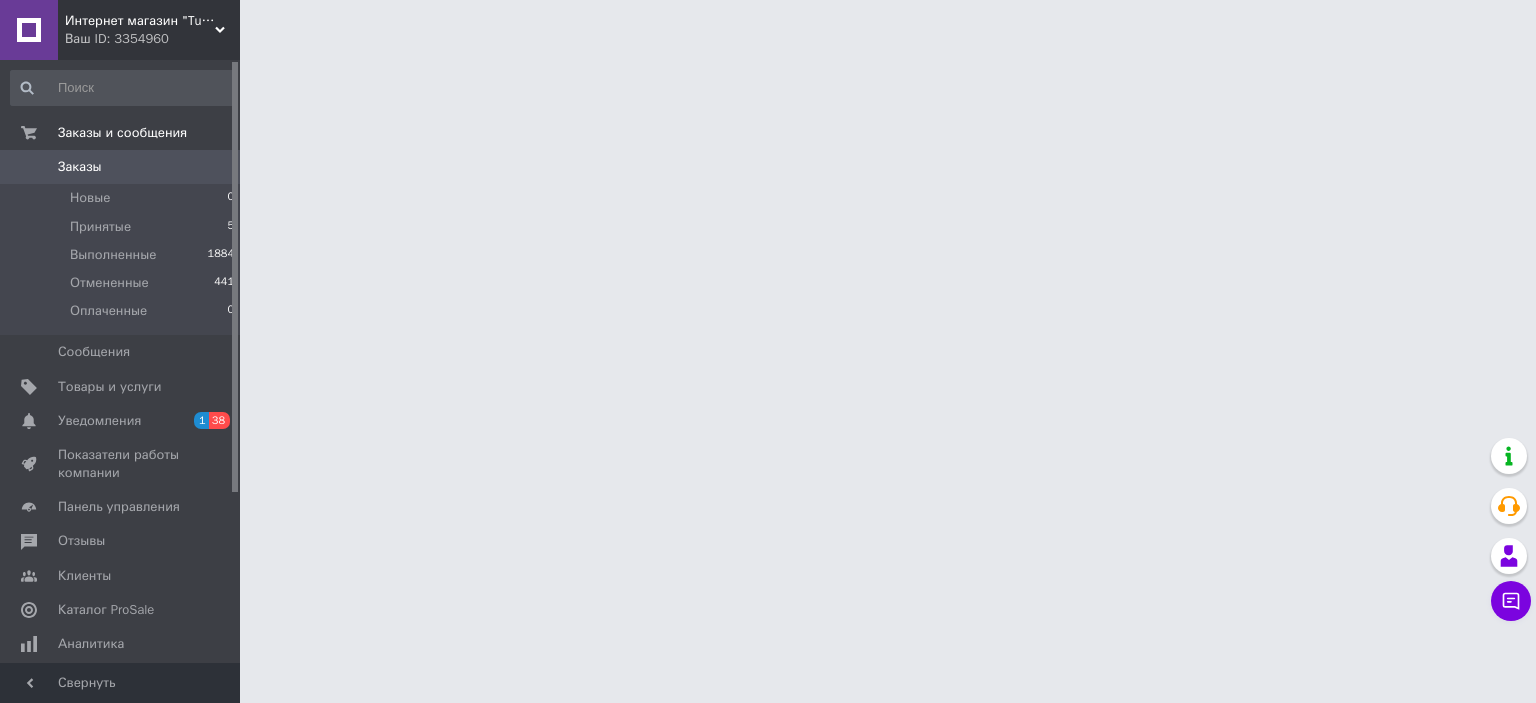 click on "Ваш ID: 3354960" at bounding box center [152, 39] 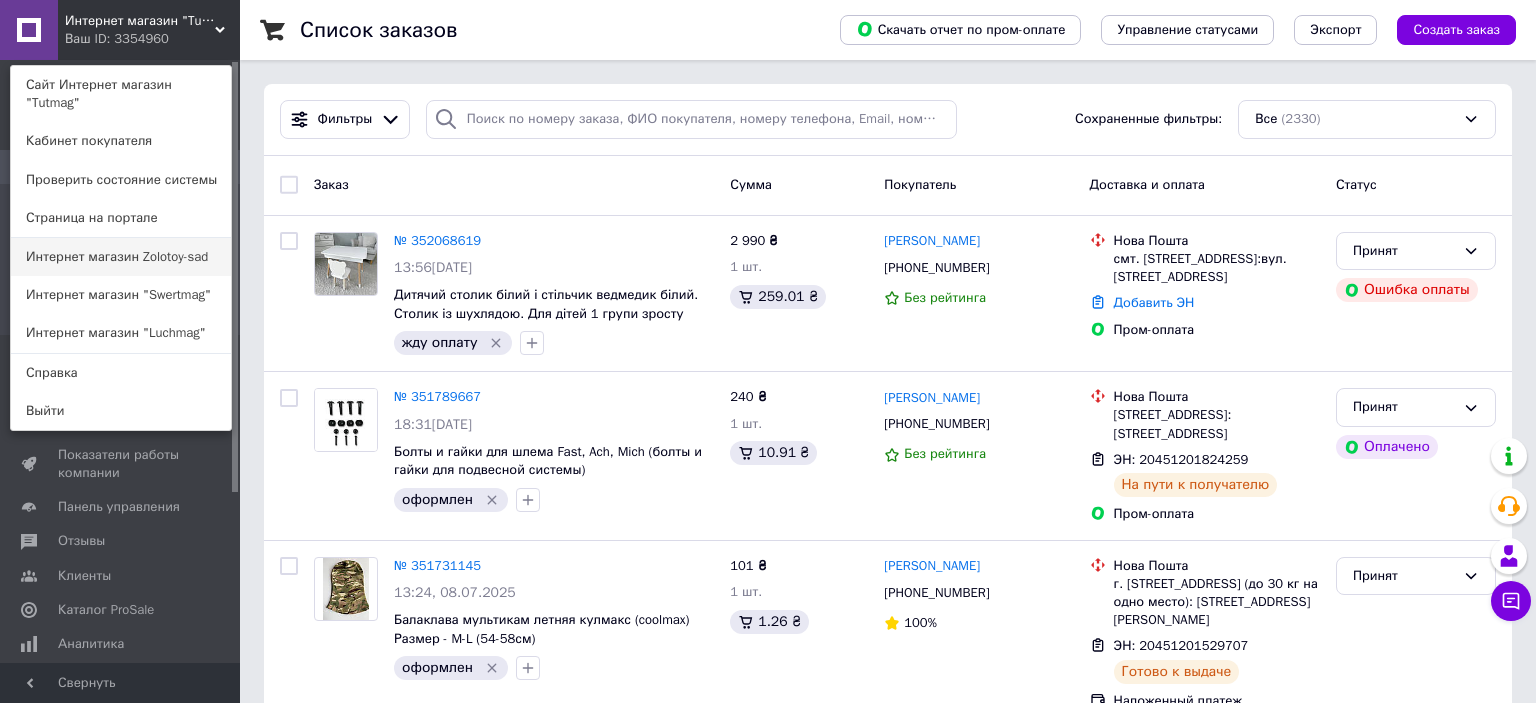 click on "Интернет магазин Zolotoy-sad" at bounding box center [121, 257] 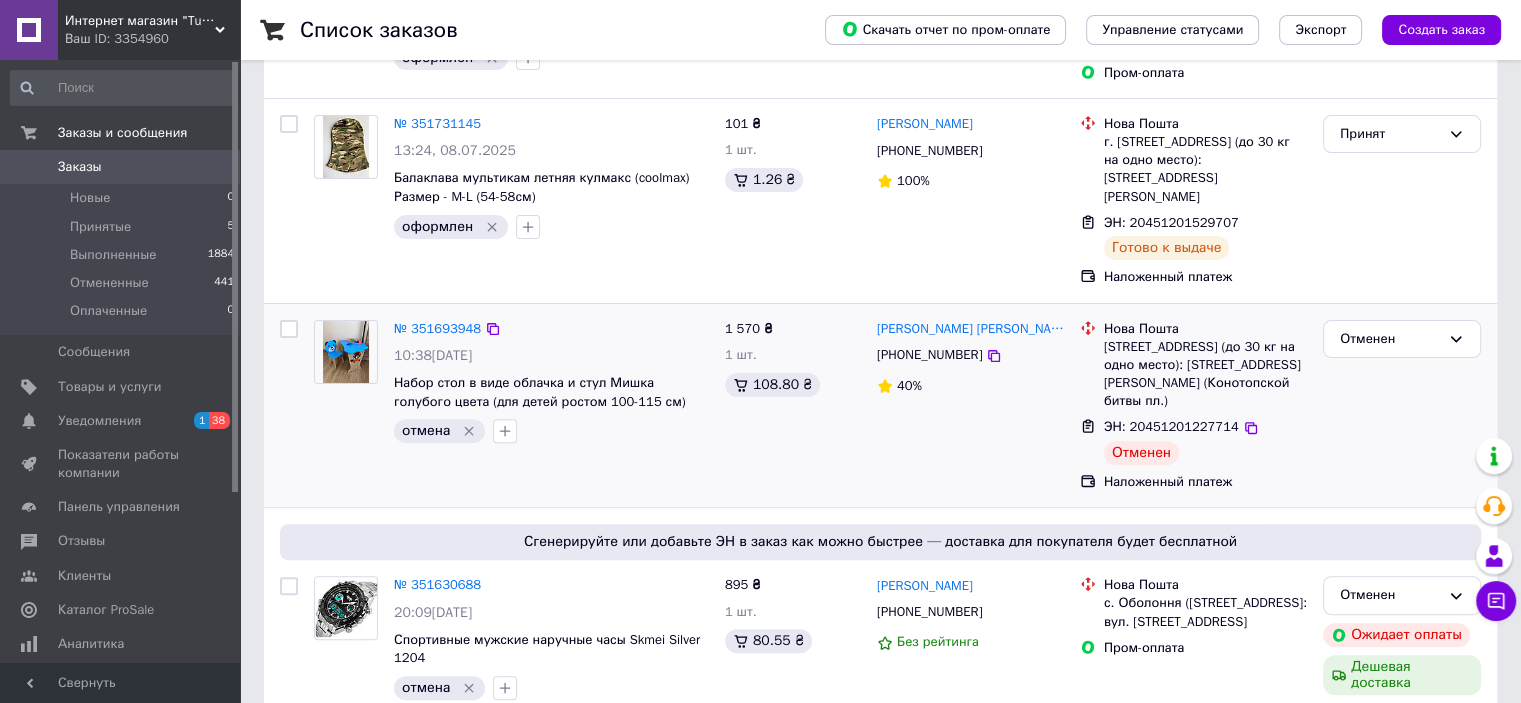 scroll, scrollTop: 600, scrollLeft: 0, axis: vertical 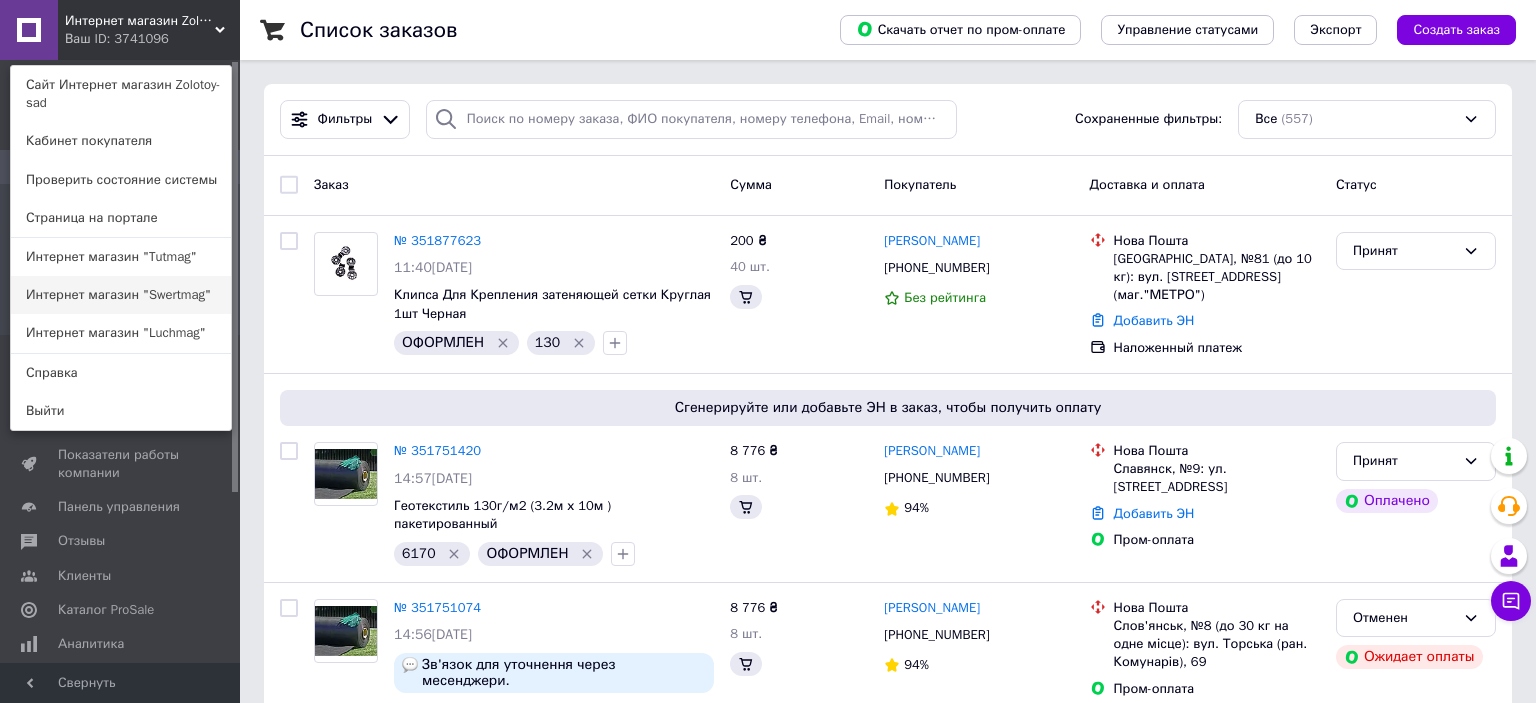 click on "Интернет магазин "Swertmag"" at bounding box center [121, 295] 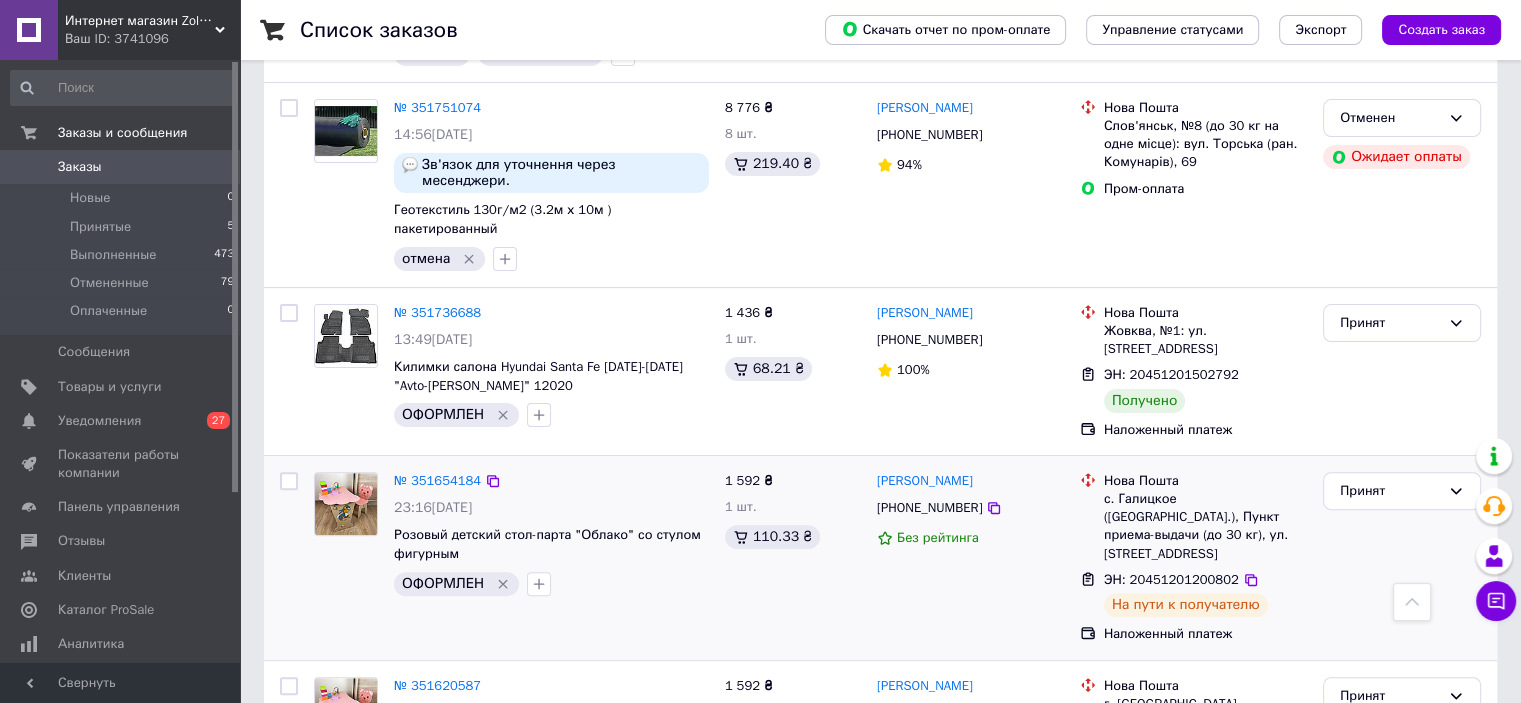 scroll, scrollTop: 579, scrollLeft: 0, axis: vertical 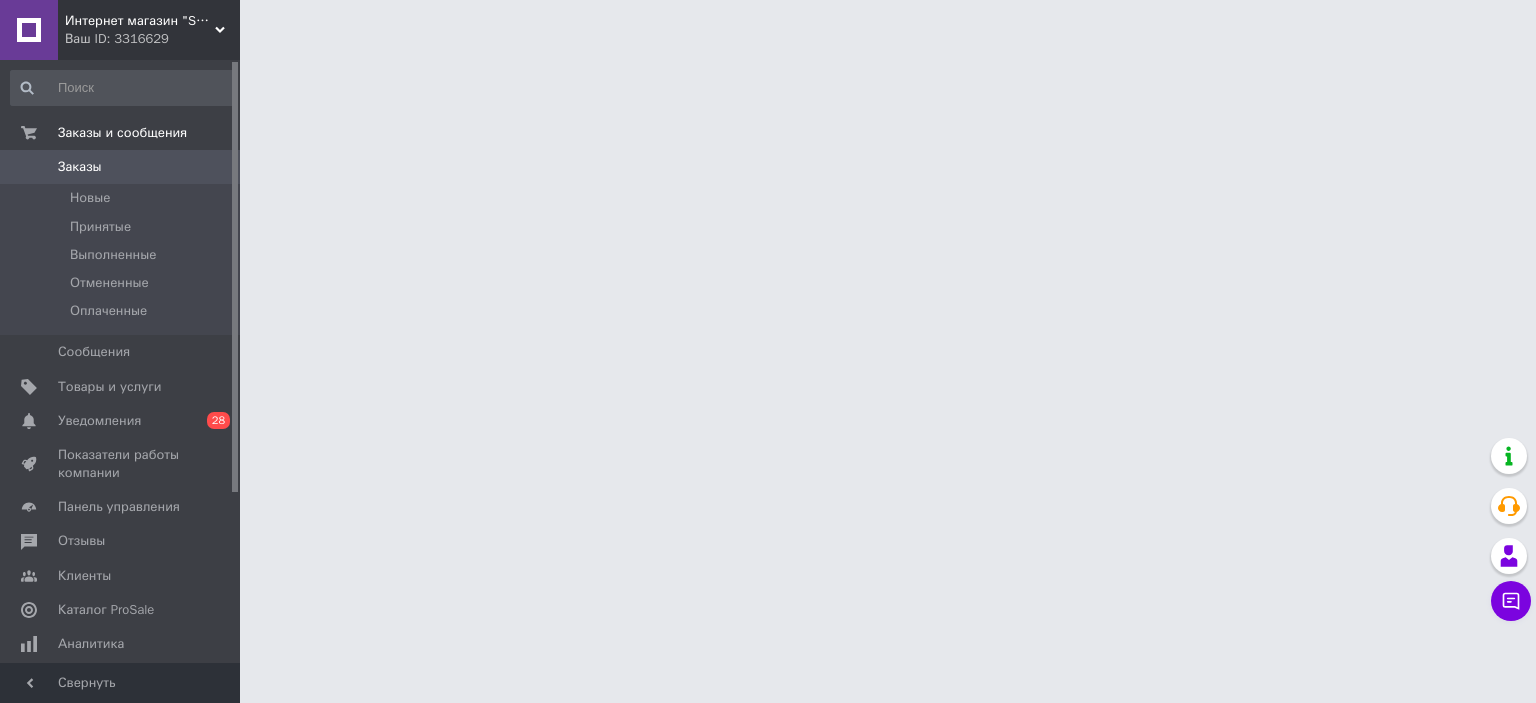 click on "Ваш ID: 3316629" at bounding box center [152, 39] 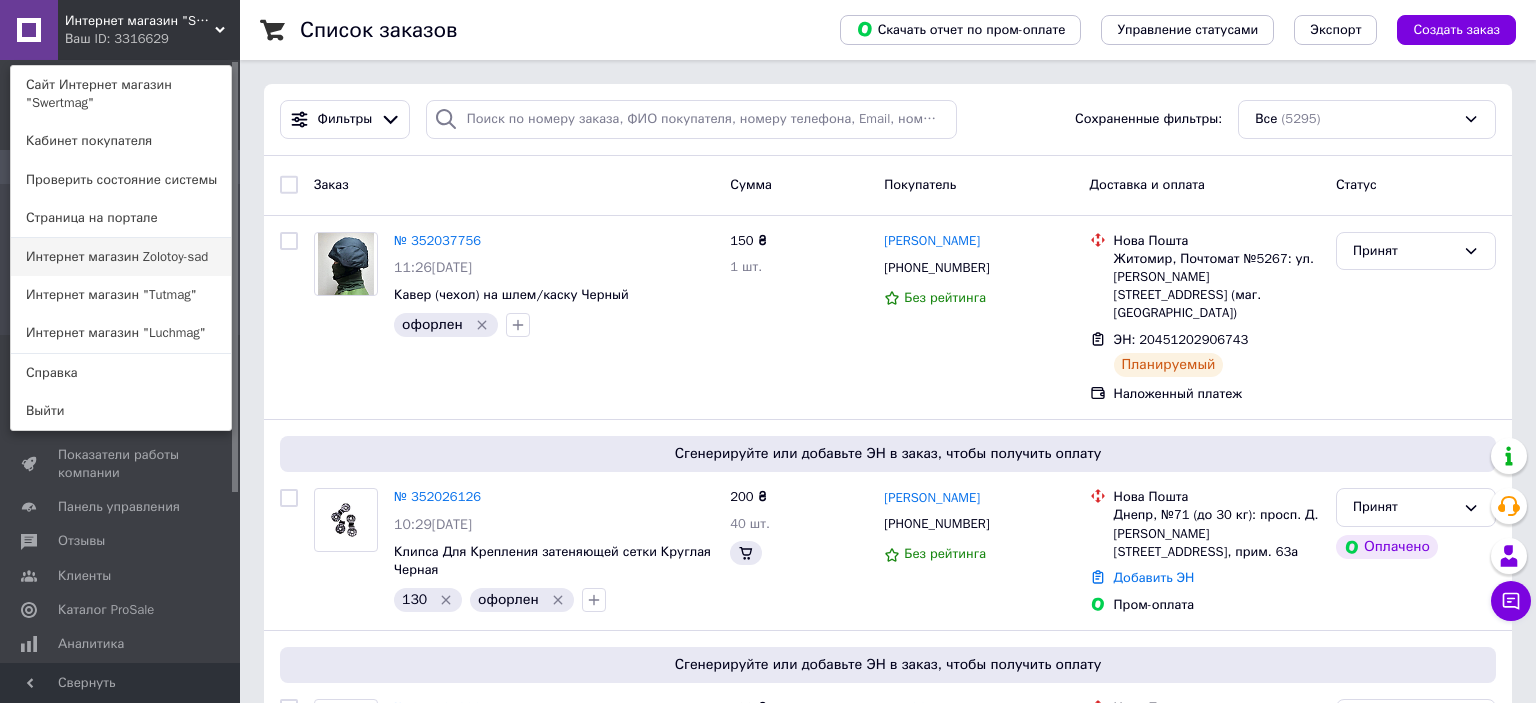 click on "Интернет магазин Zolotoy-sad" at bounding box center [121, 257] 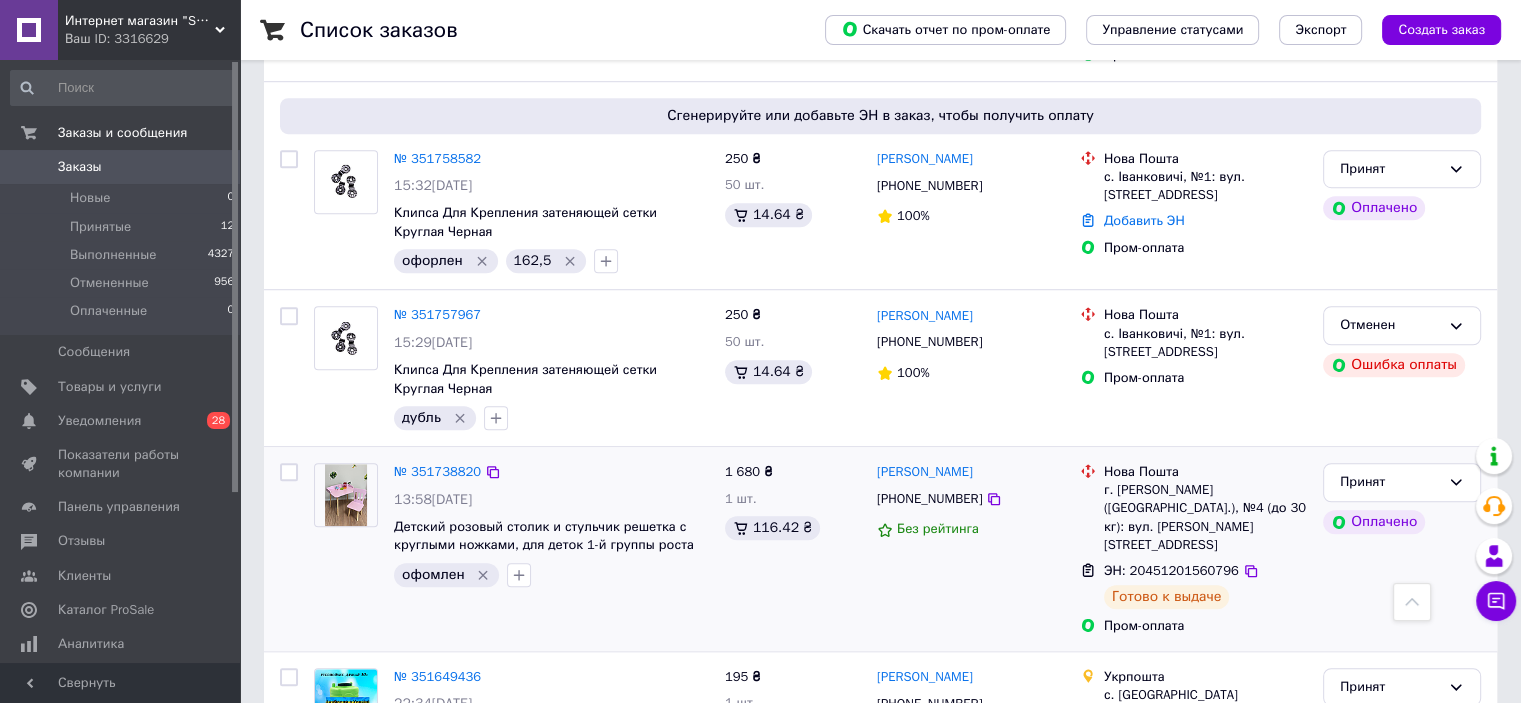 scroll, scrollTop: 1800, scrollLeft: 0, axis: vertical 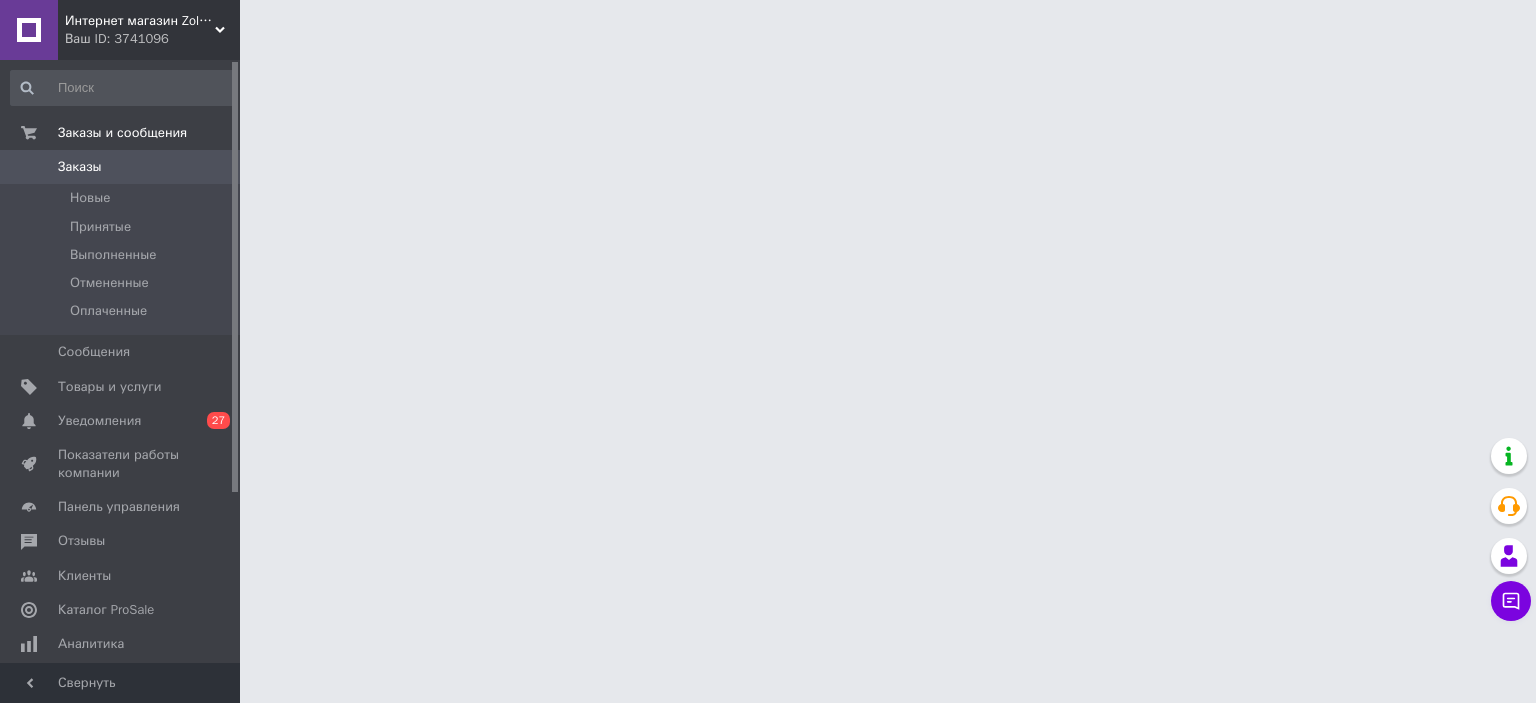 click on "Ваш ID: 3741096" at bounding box center (152, 39) 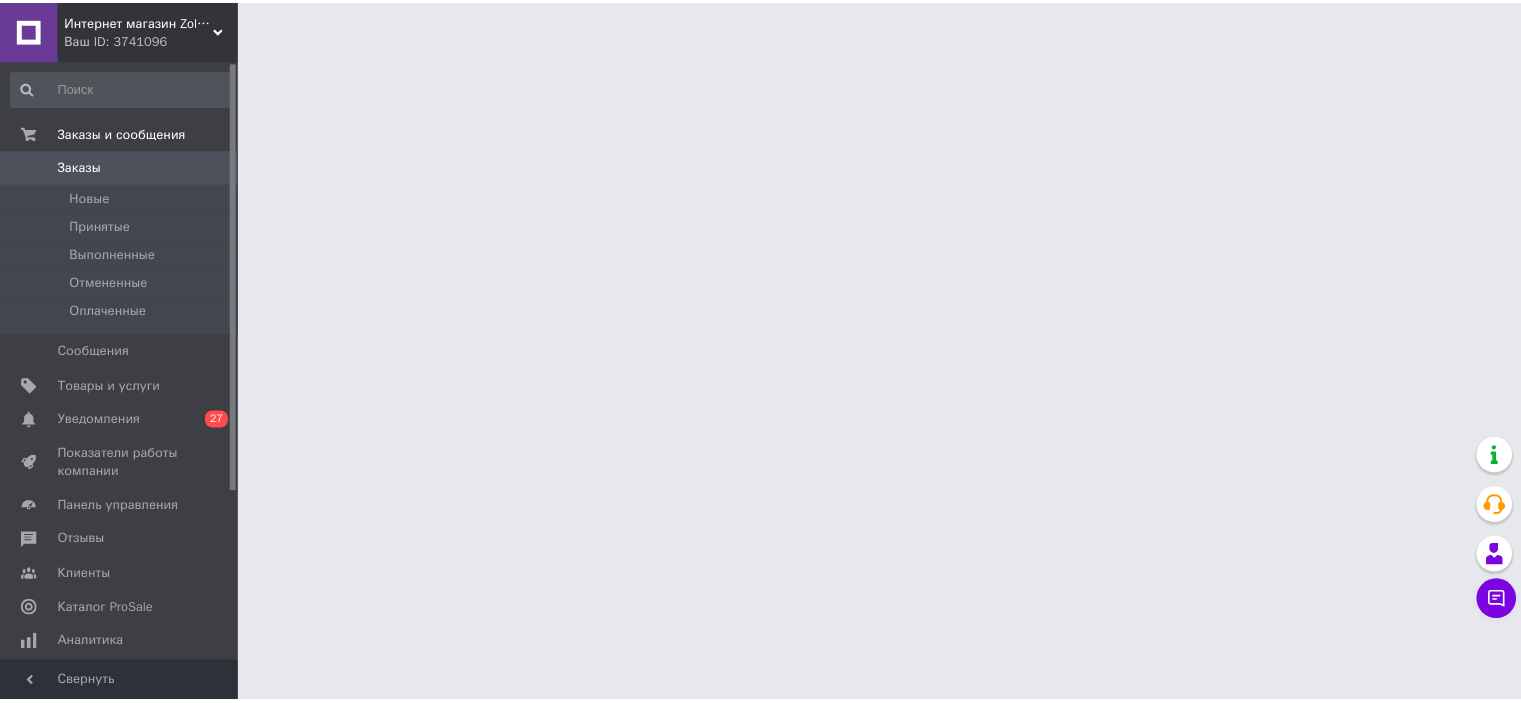 scroll, scrollTop: 0, scrollLeft: 0, axis: both 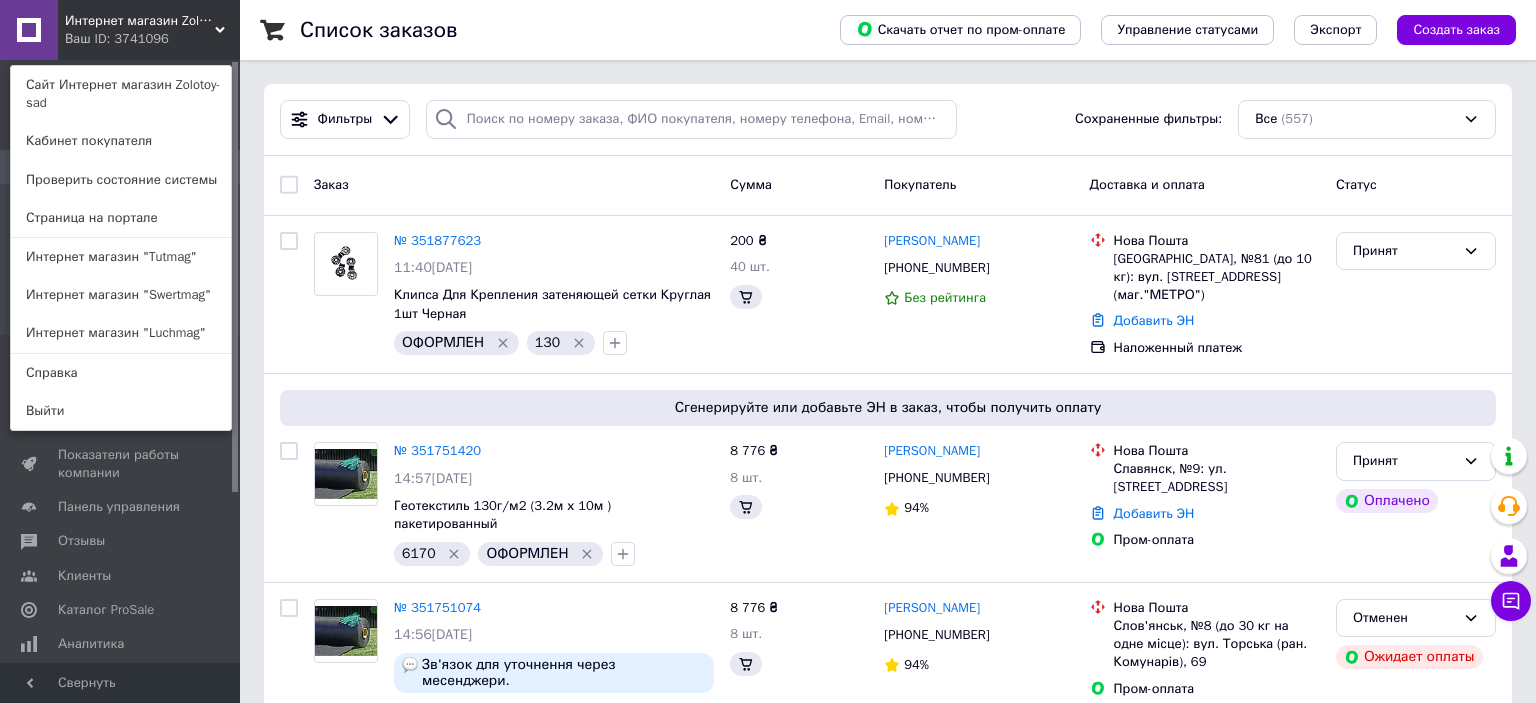 click on "Интернет магазин "Luchmag"" at bounding box center [121, 333] 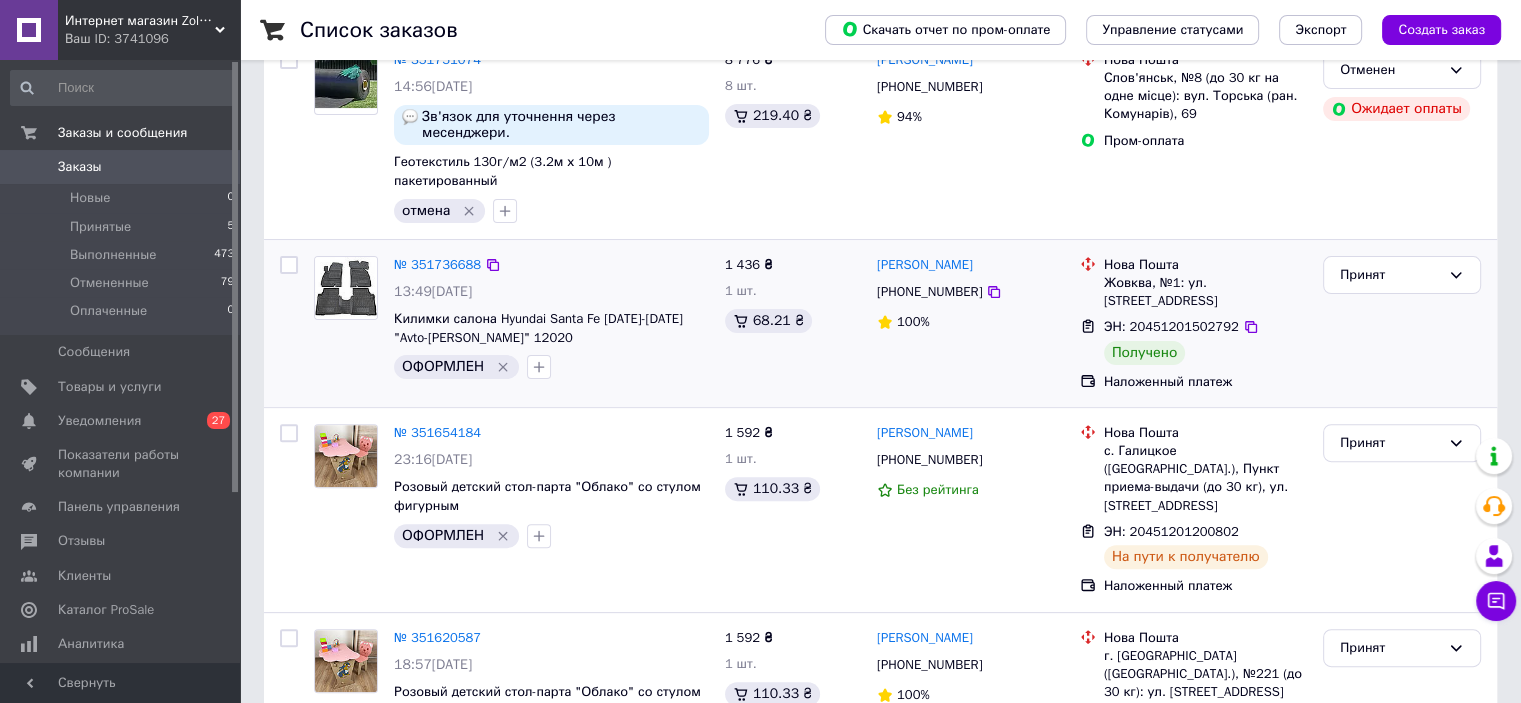 scroll, scrollTop: 600, scrollLeft: 0, axis: vertical 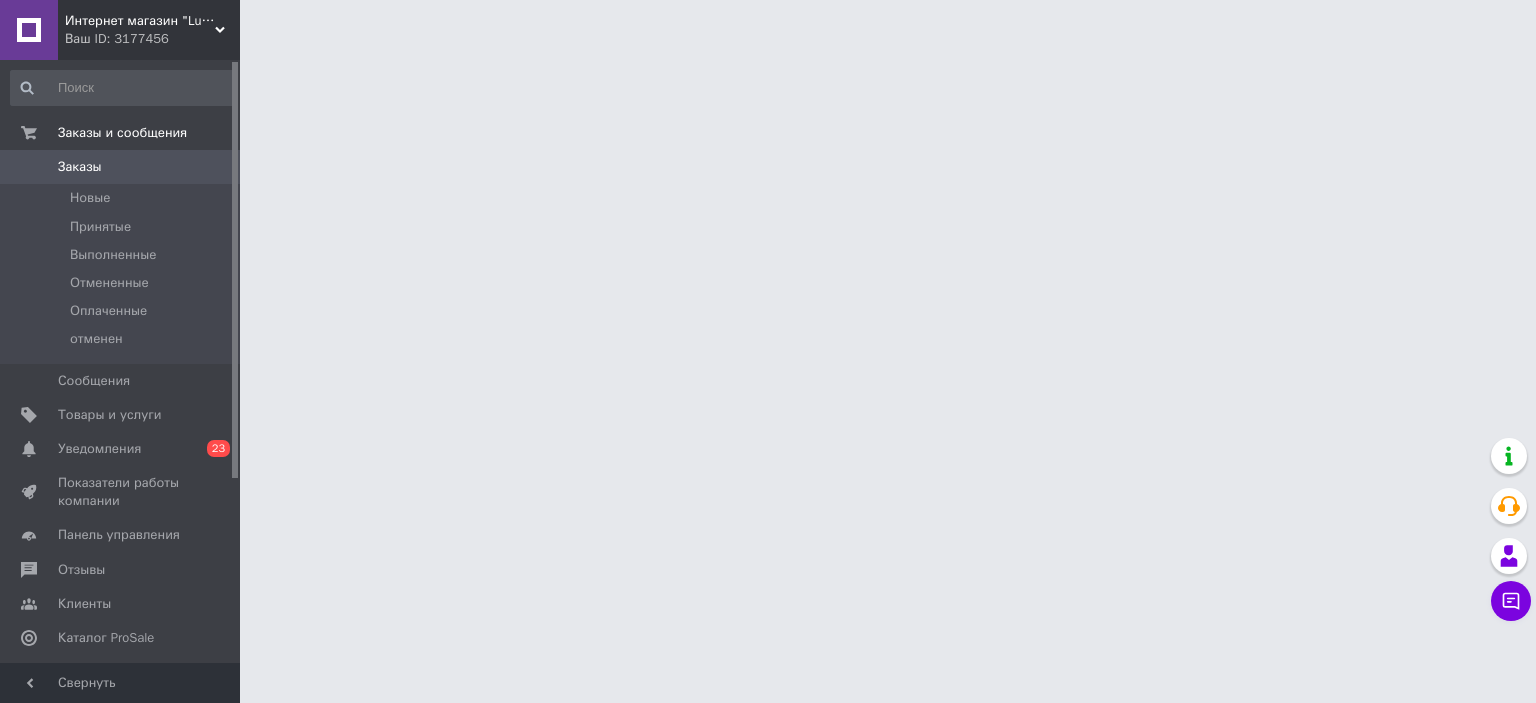 click on "Ваш ID: 3177456" at bounding box center [152, 39] 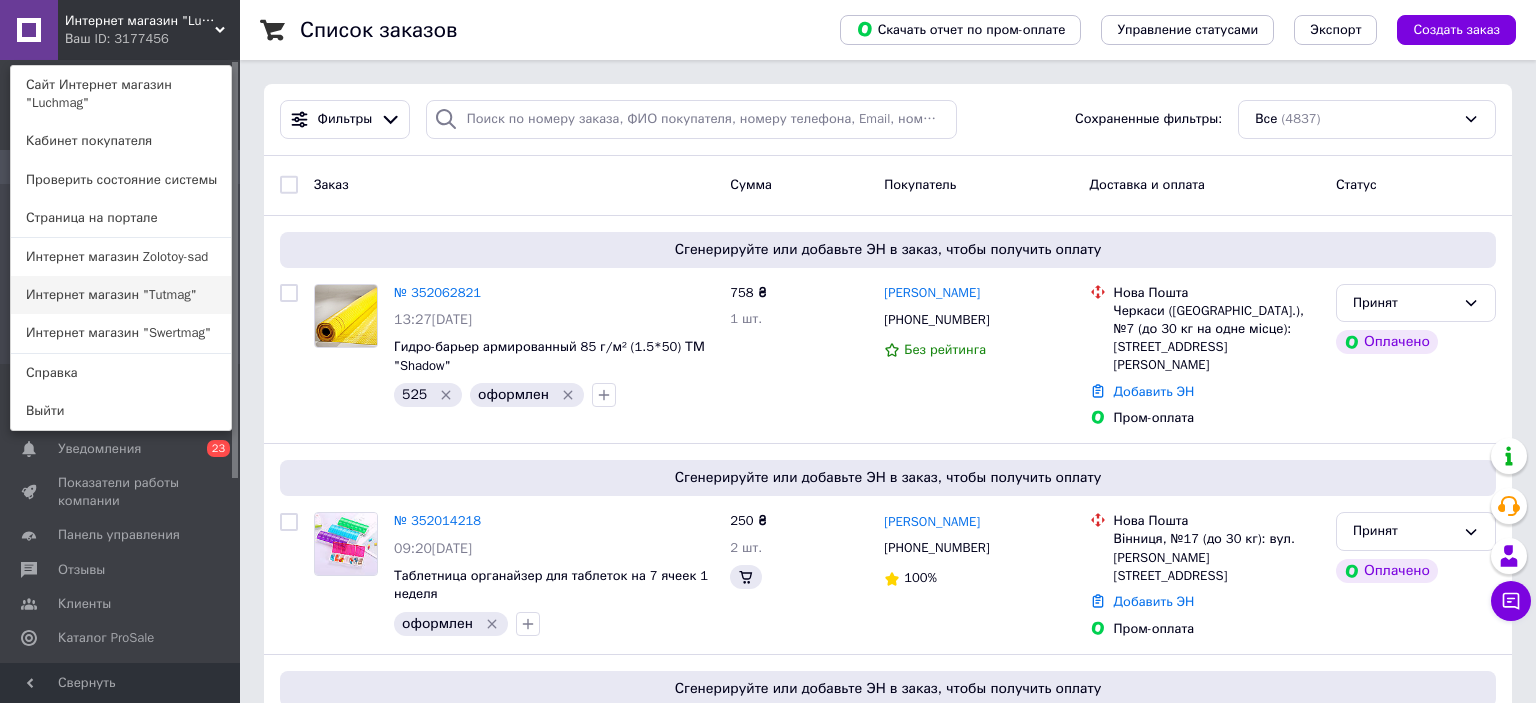 click on "Интернет магазин "Tutmag"" at bounding box center (121, 295) 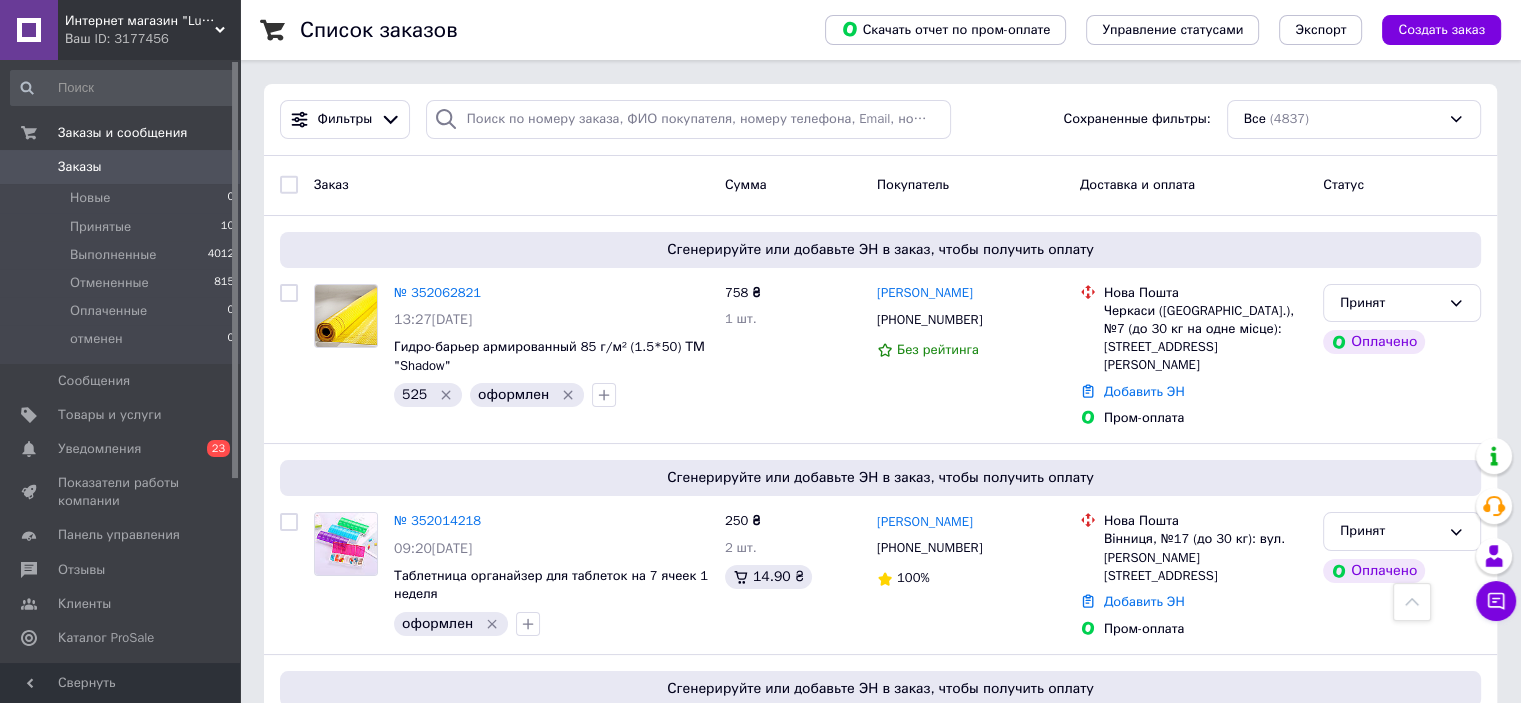 scroll, scrollTop: 900, scrollLeft: 0, axis: vertical 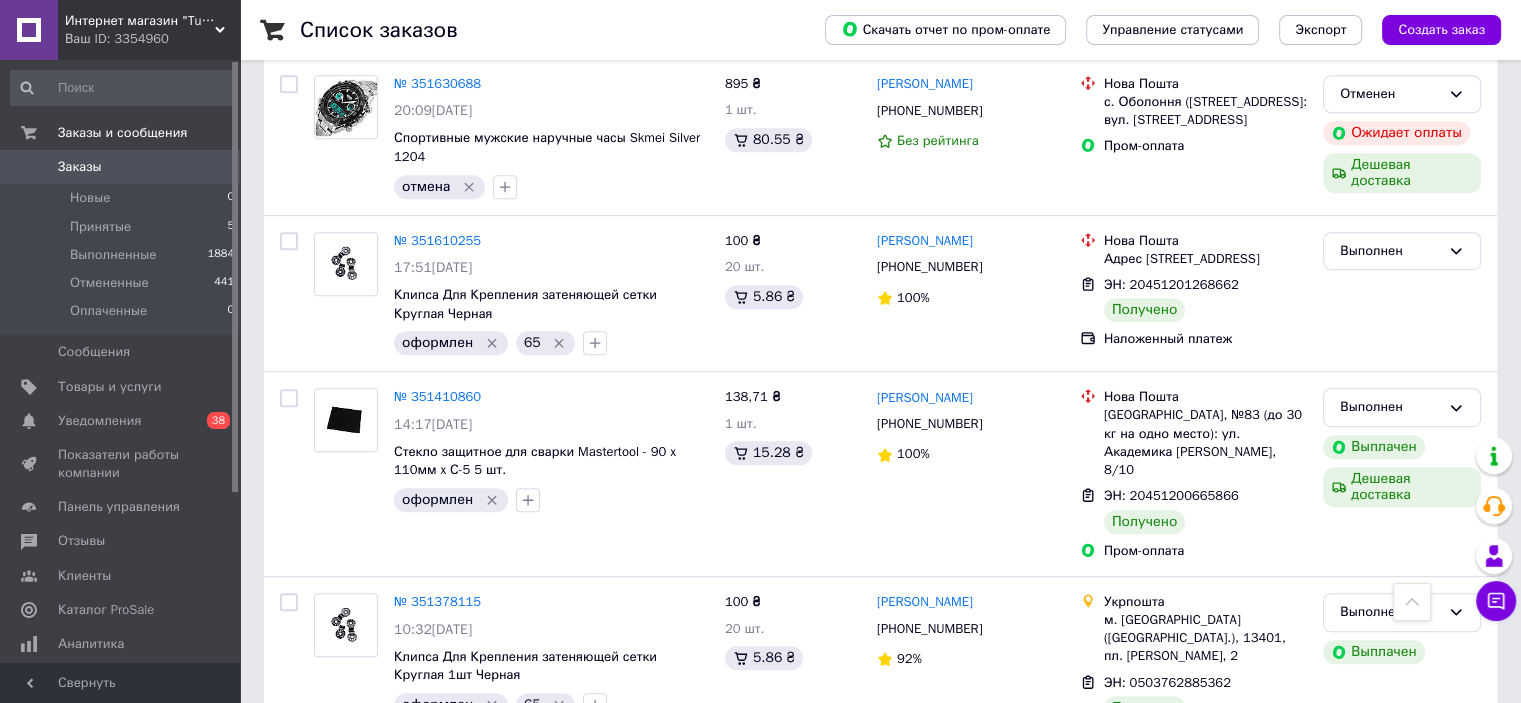 click on "Принятые 5" at bounding box center [123, 227] 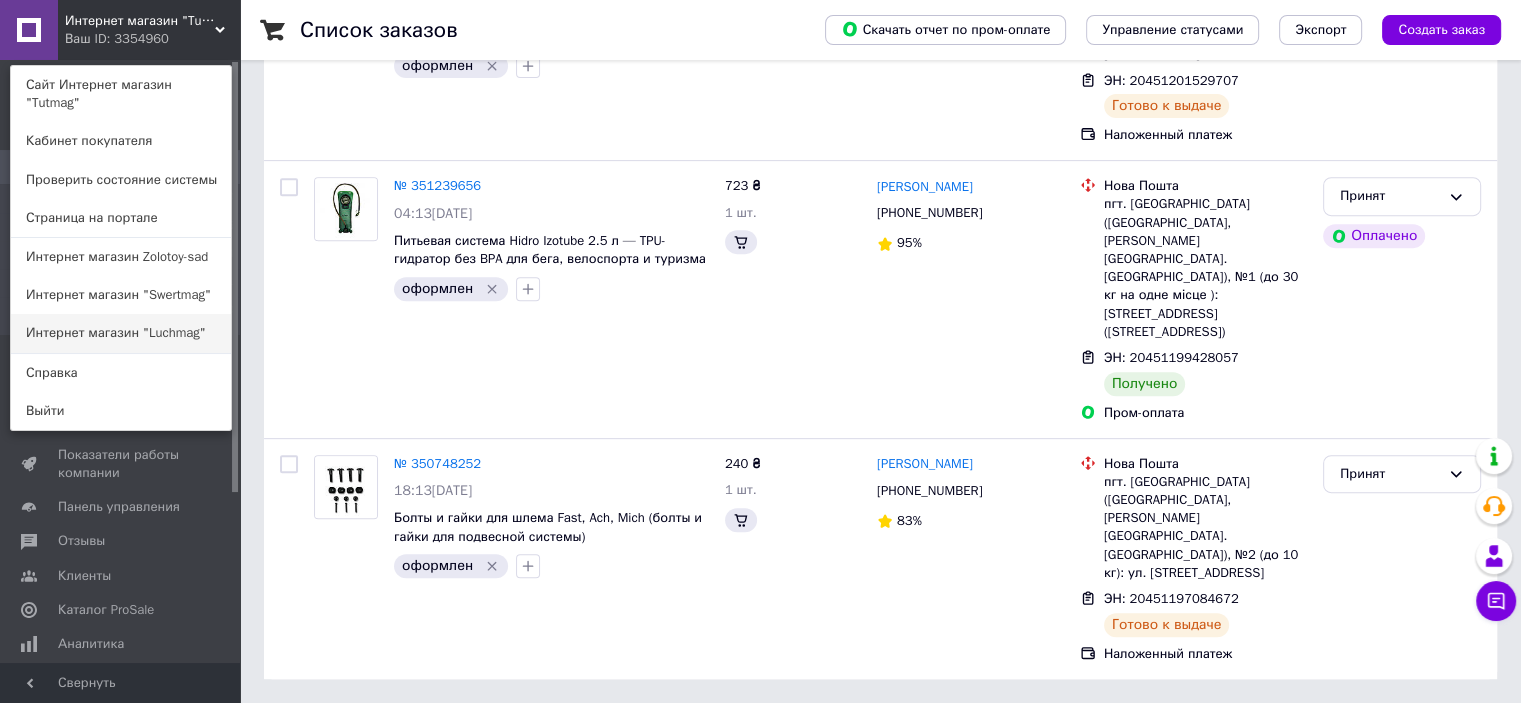scroll, scrollTop: 0, scrollLeft: 0, axis: both 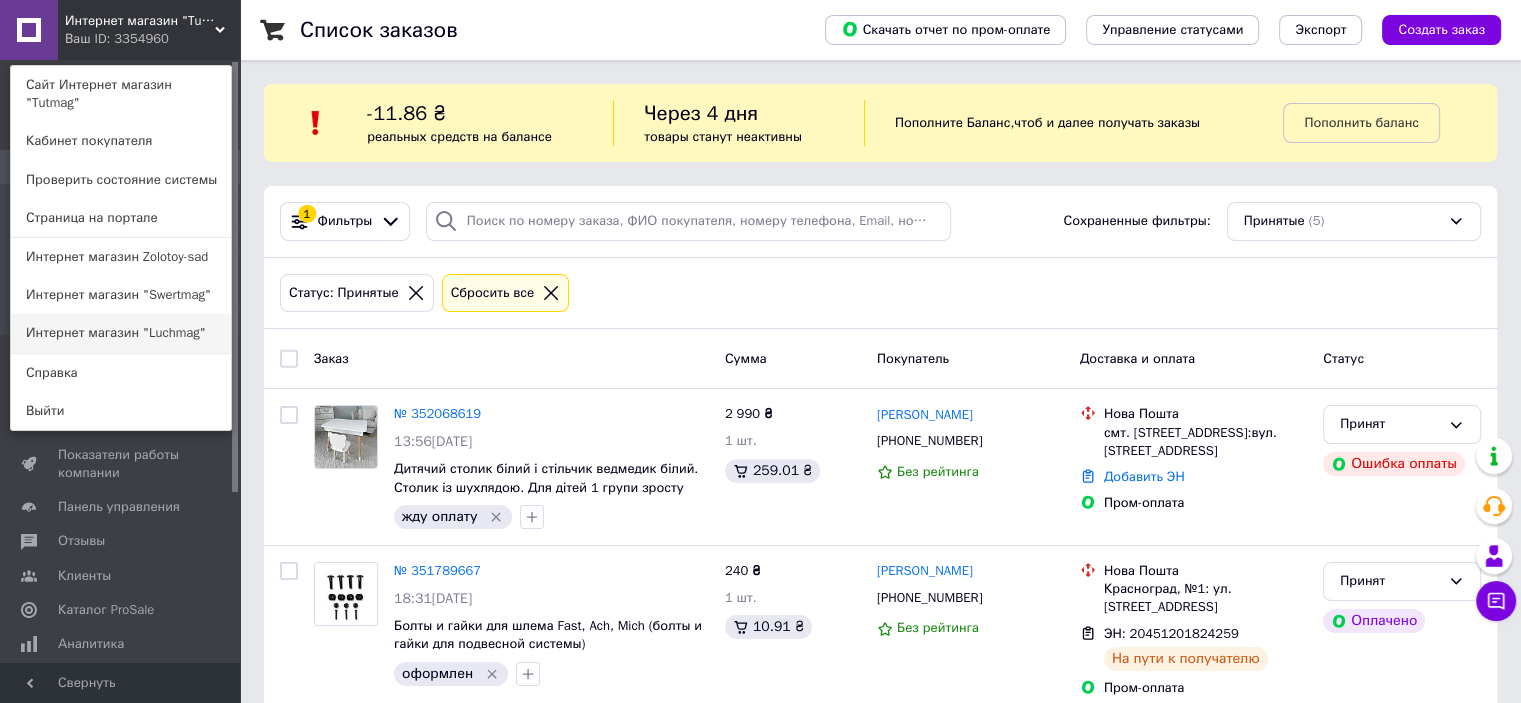 click on "Интернет магазин "Luchmag"" at bounding box center [121, 333] 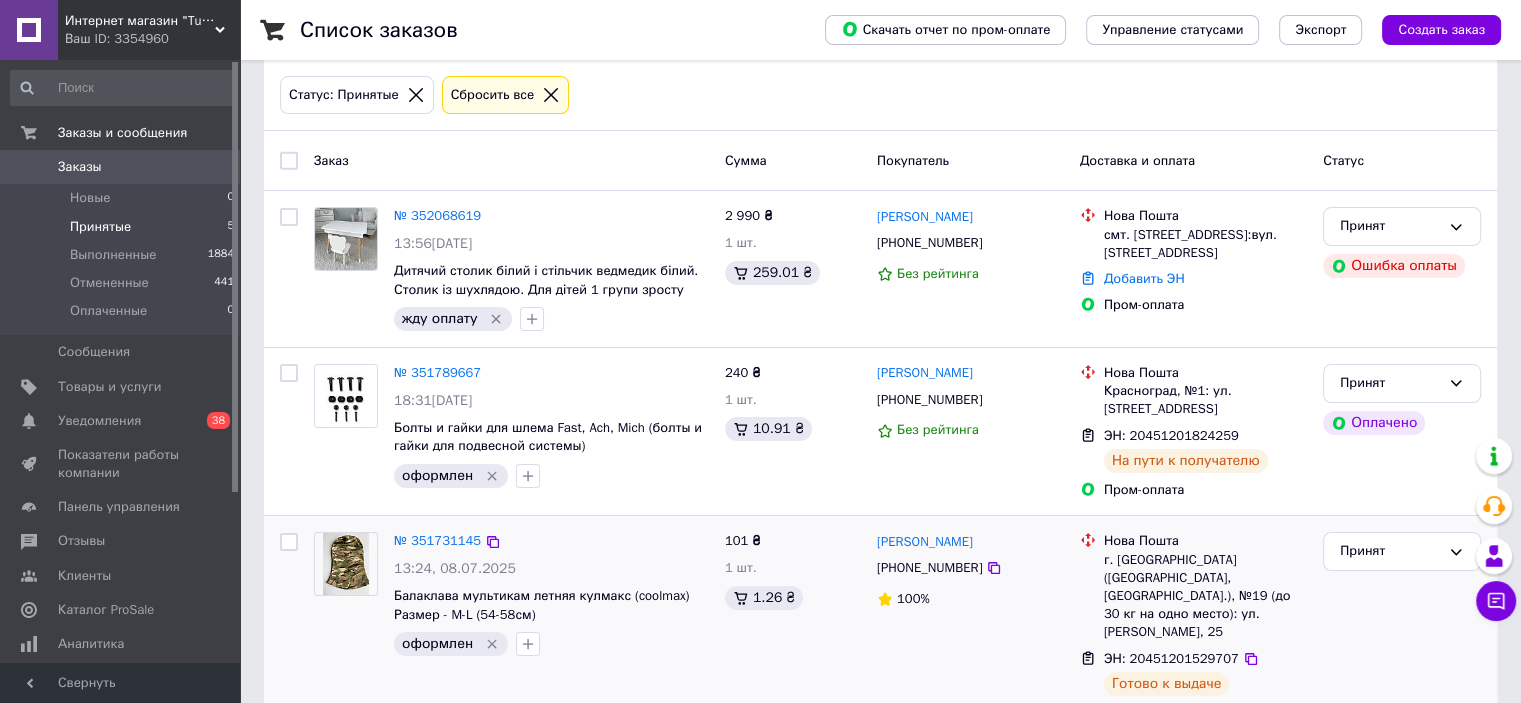 scroll, scrollTop: 65, scrollLeft: 0, axis: vertical 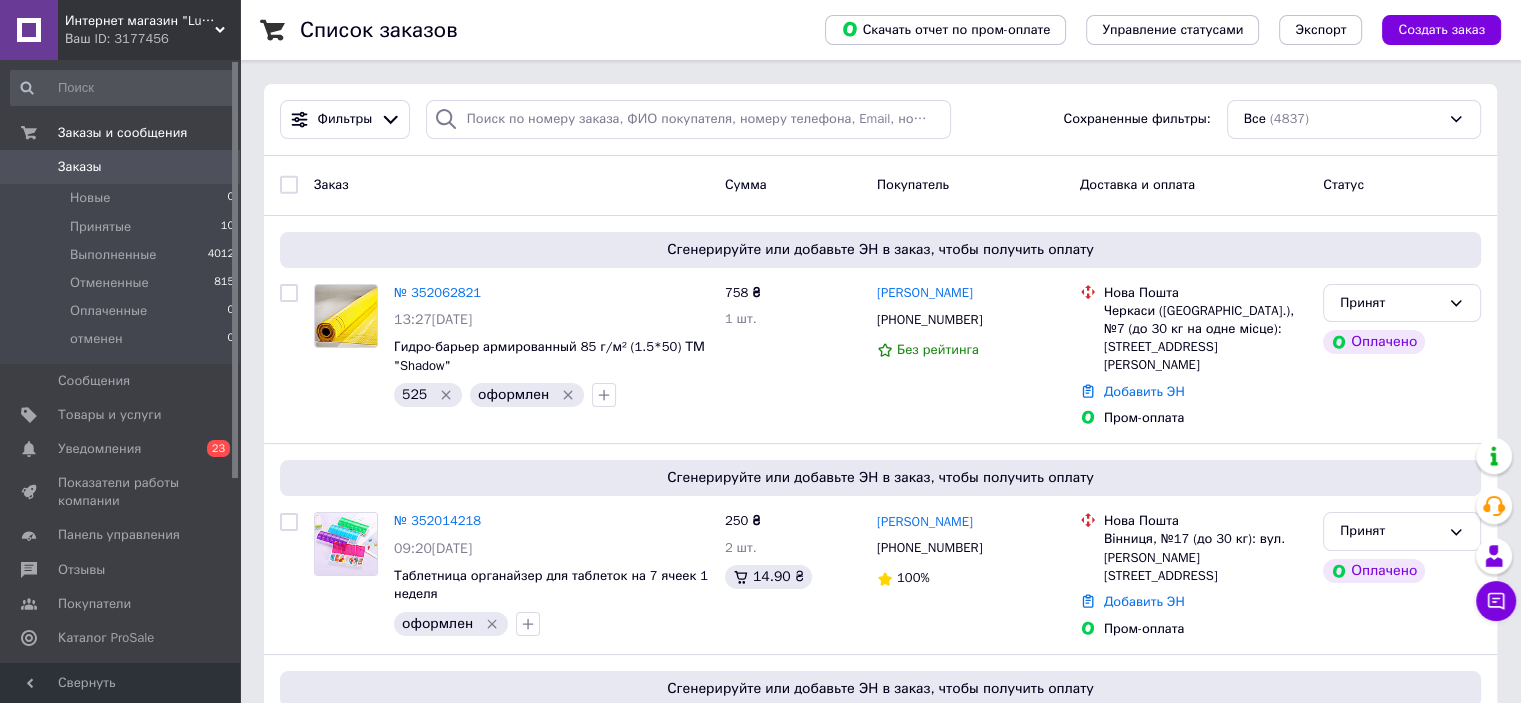 click on "№ 352014218" at bounding box center [437, 520] 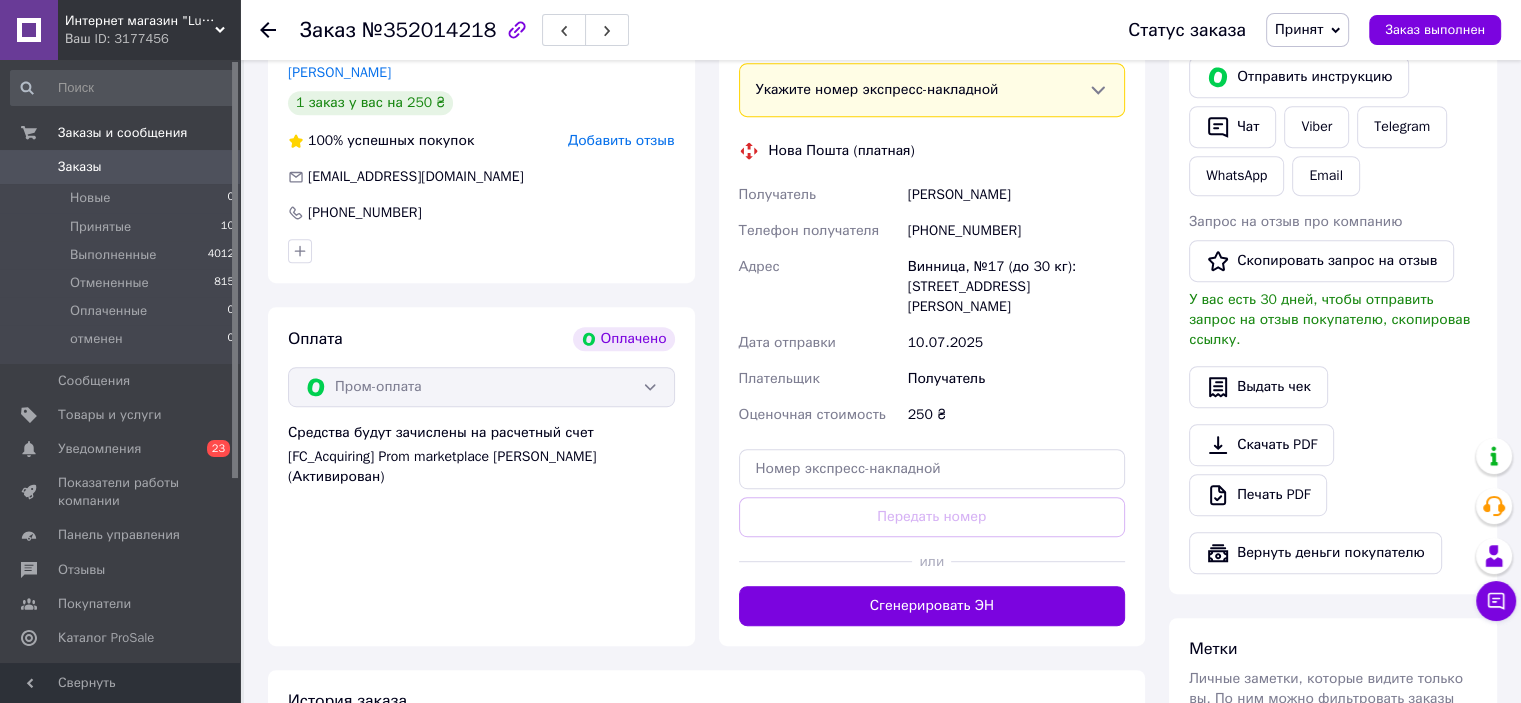 scroll, scrollTop: 1000, scrollLeft: 0, axis: vertical 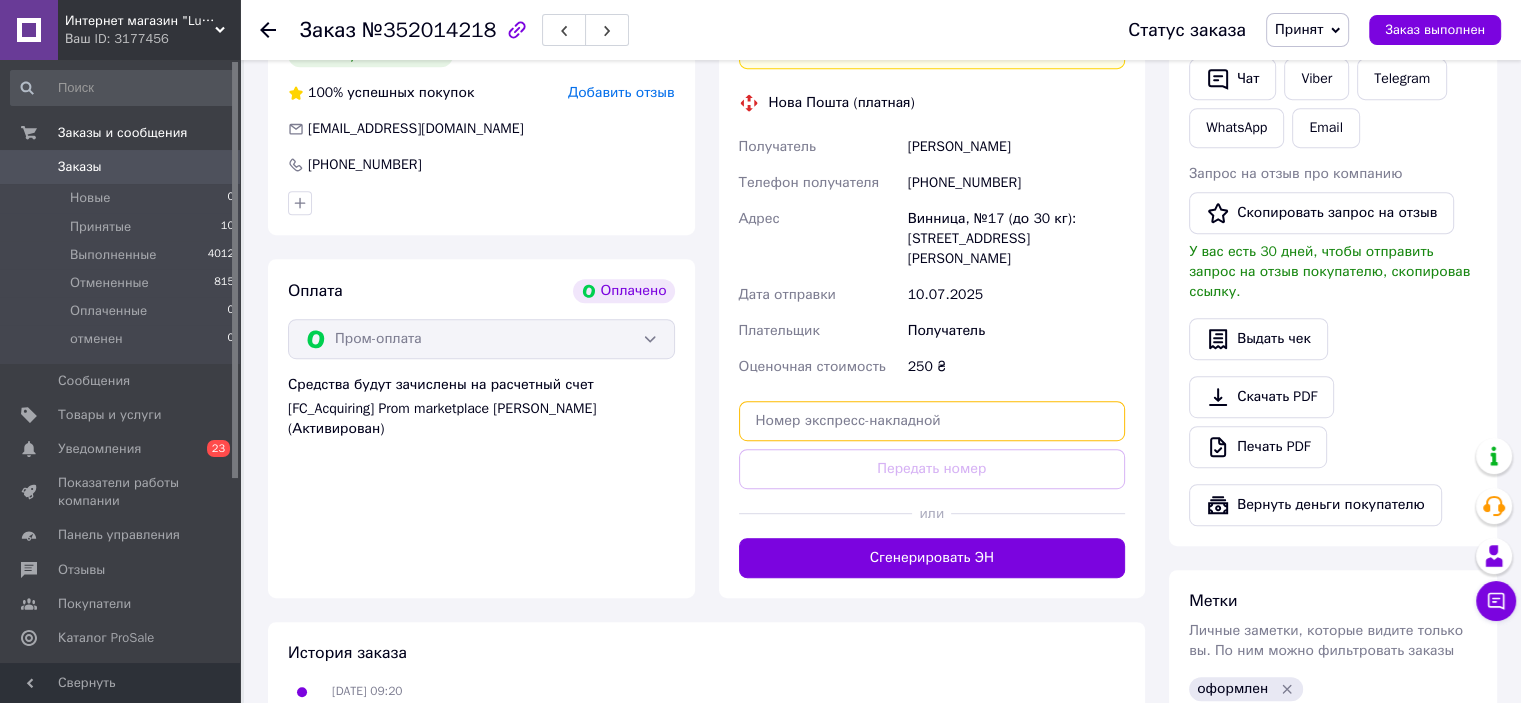 paste on "20451203015611" 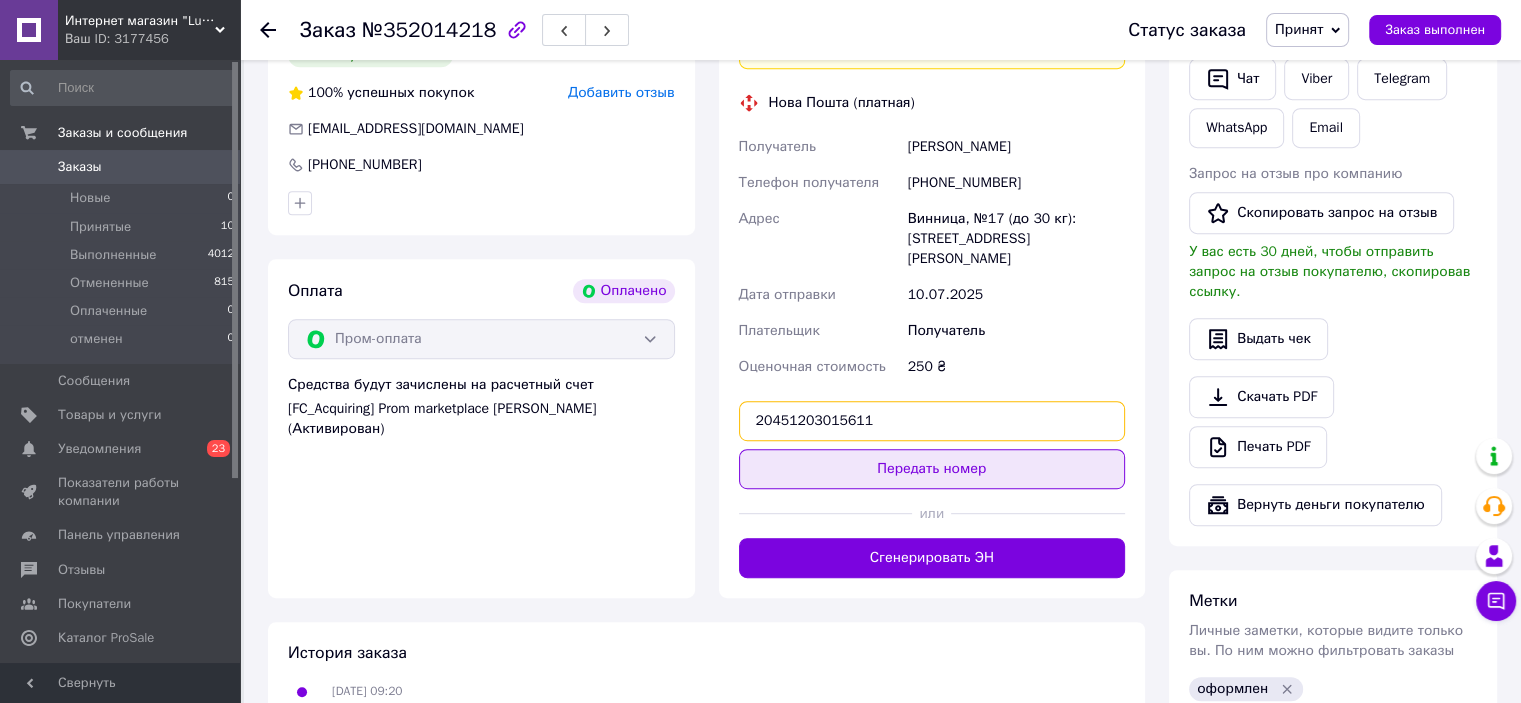 type on "20451203015611" 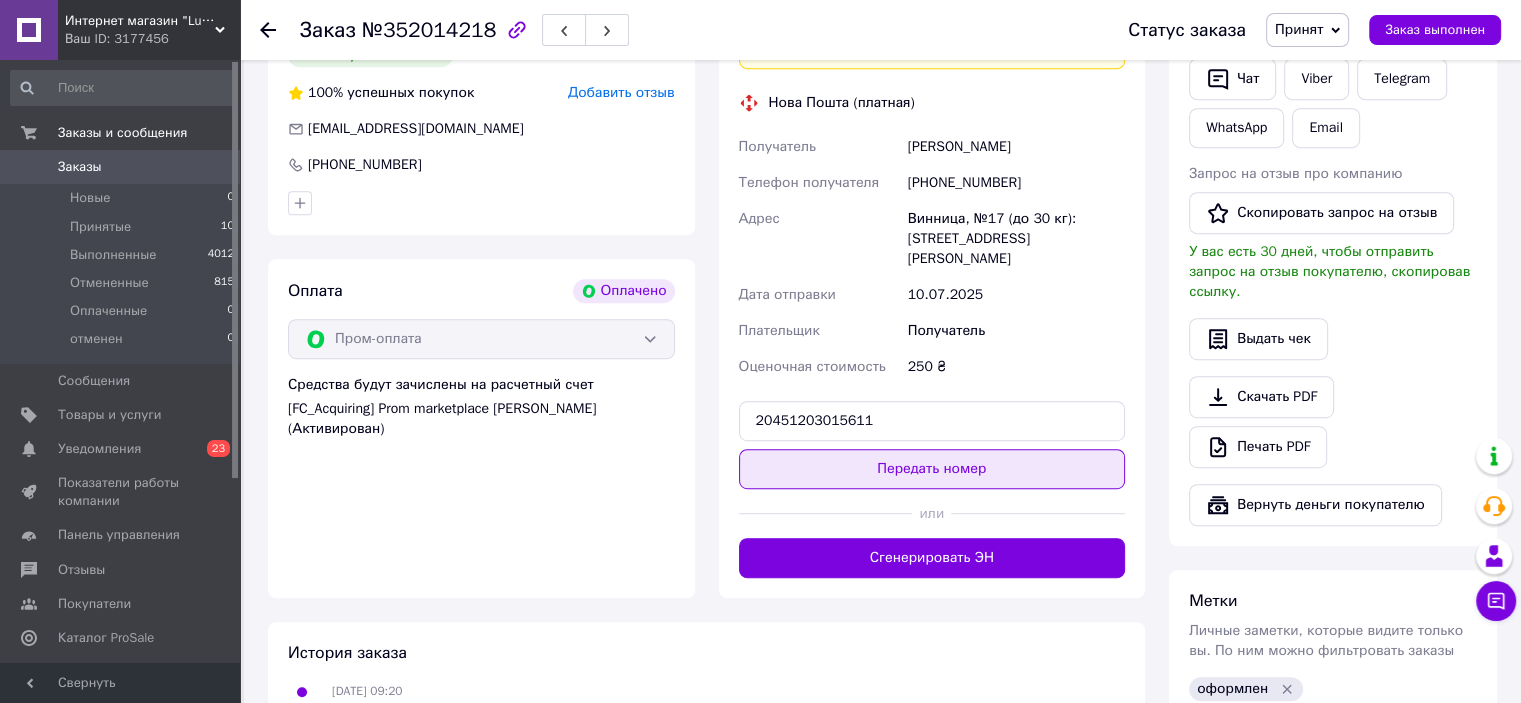 click on "Передать номер" at bounding box center [932, 469] 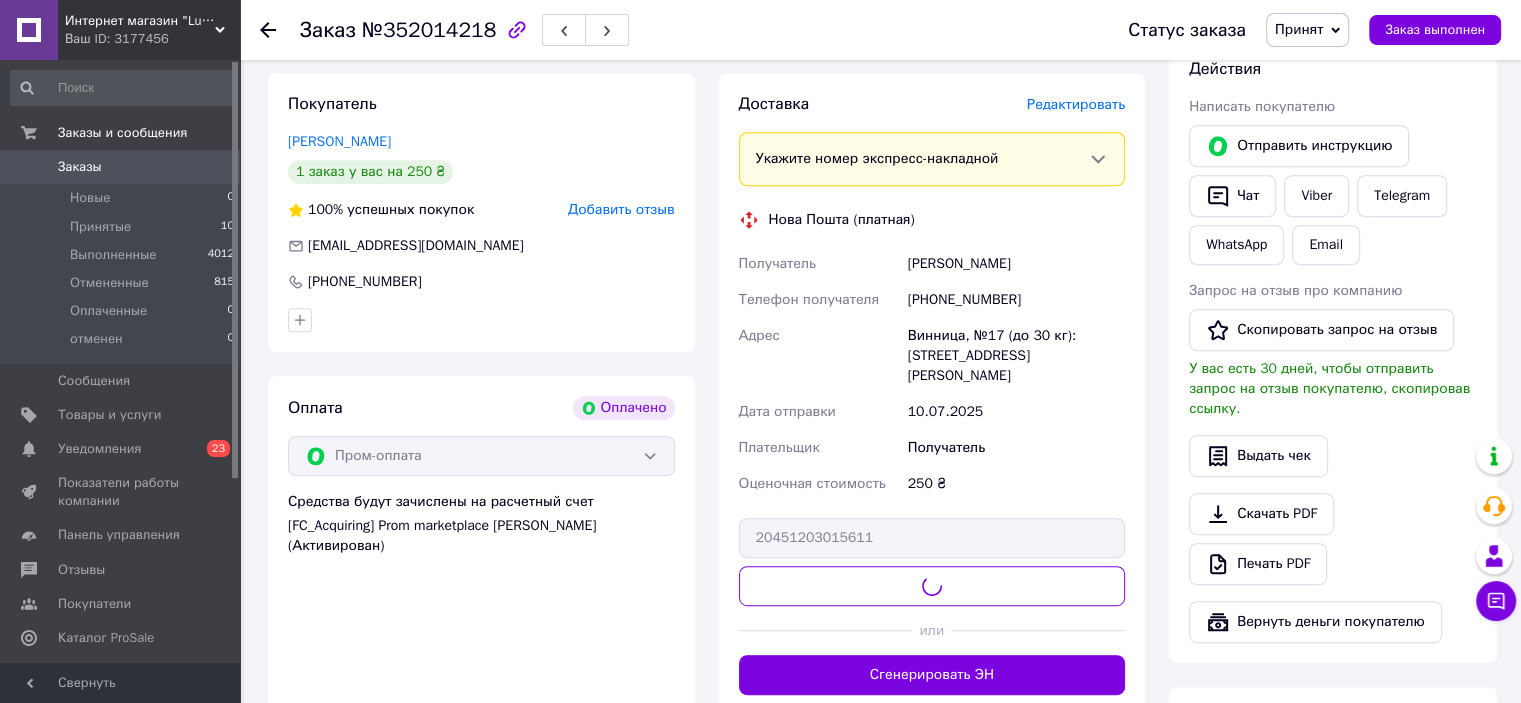 scroll, scrollTop: 800, scrollLeft: 0, axis: vertical 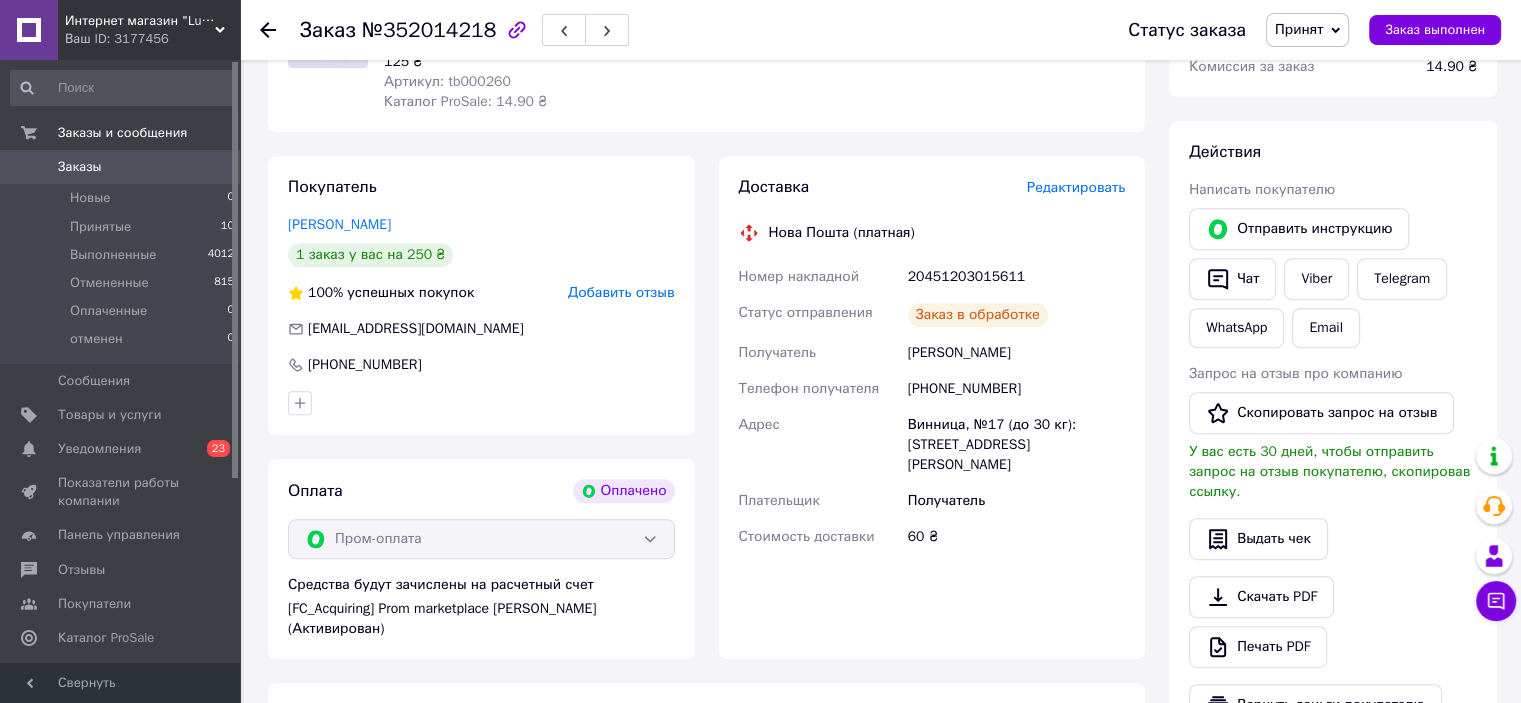 click on "Заказы" at bounding box center (121, 167) 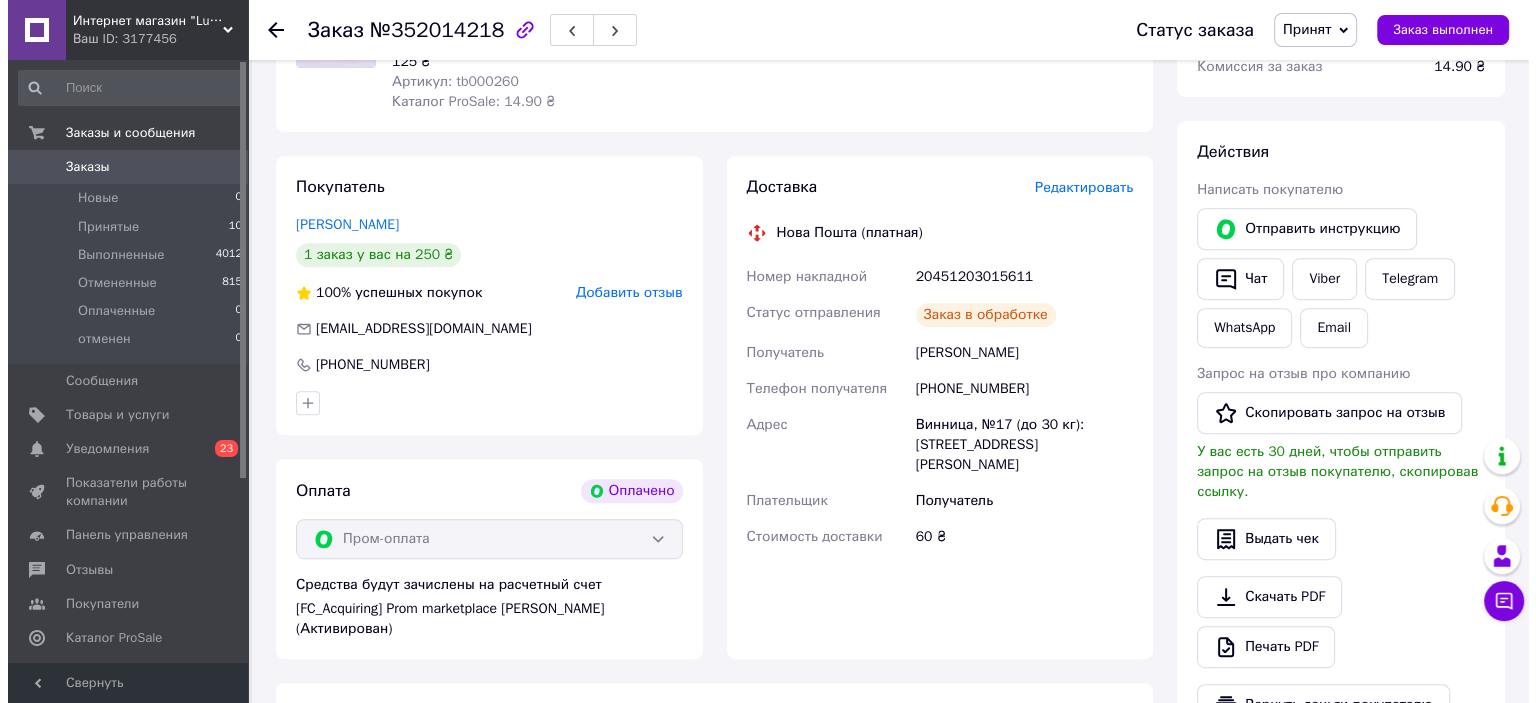 scroll, scrollTop: 0, scrollLeft: 0, axis: both 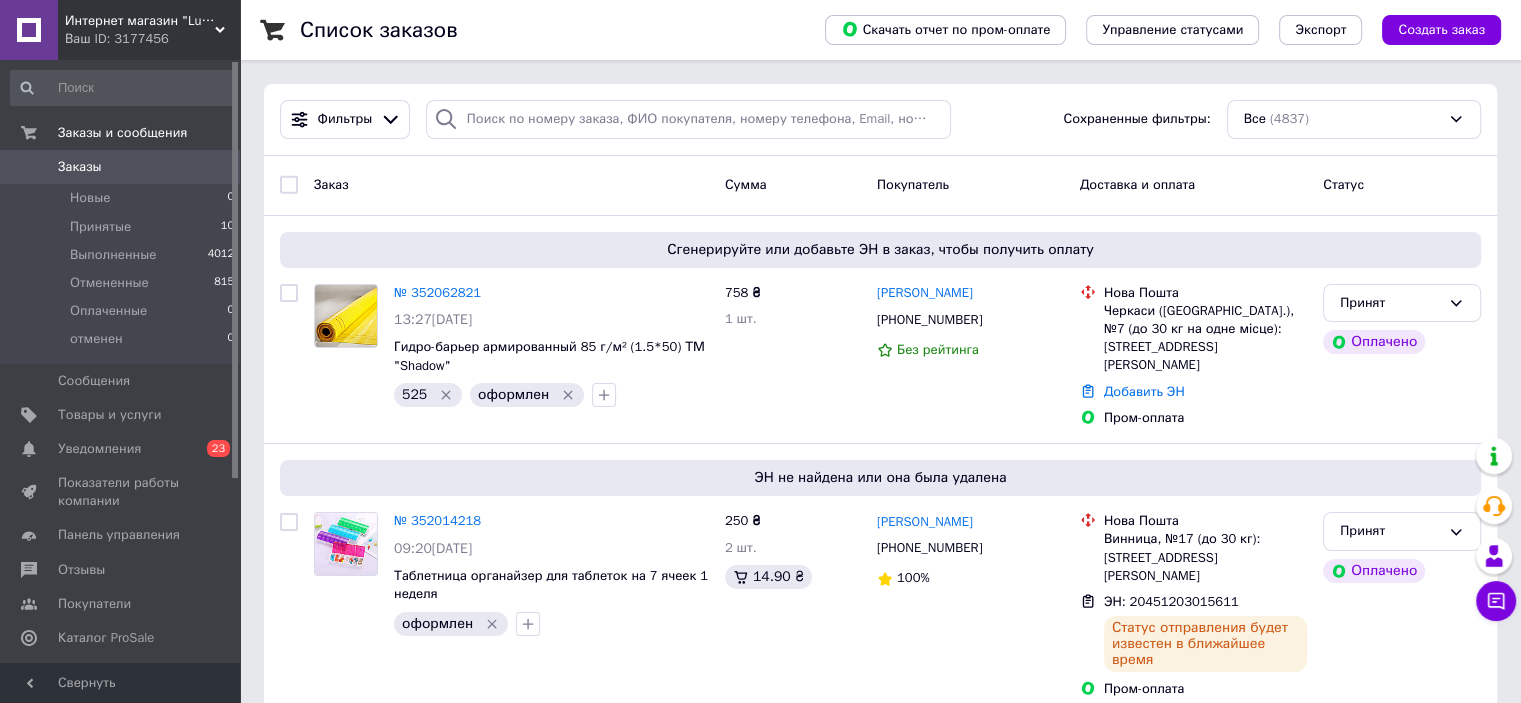 click on "Заказы" at bounding box center [121, 167] 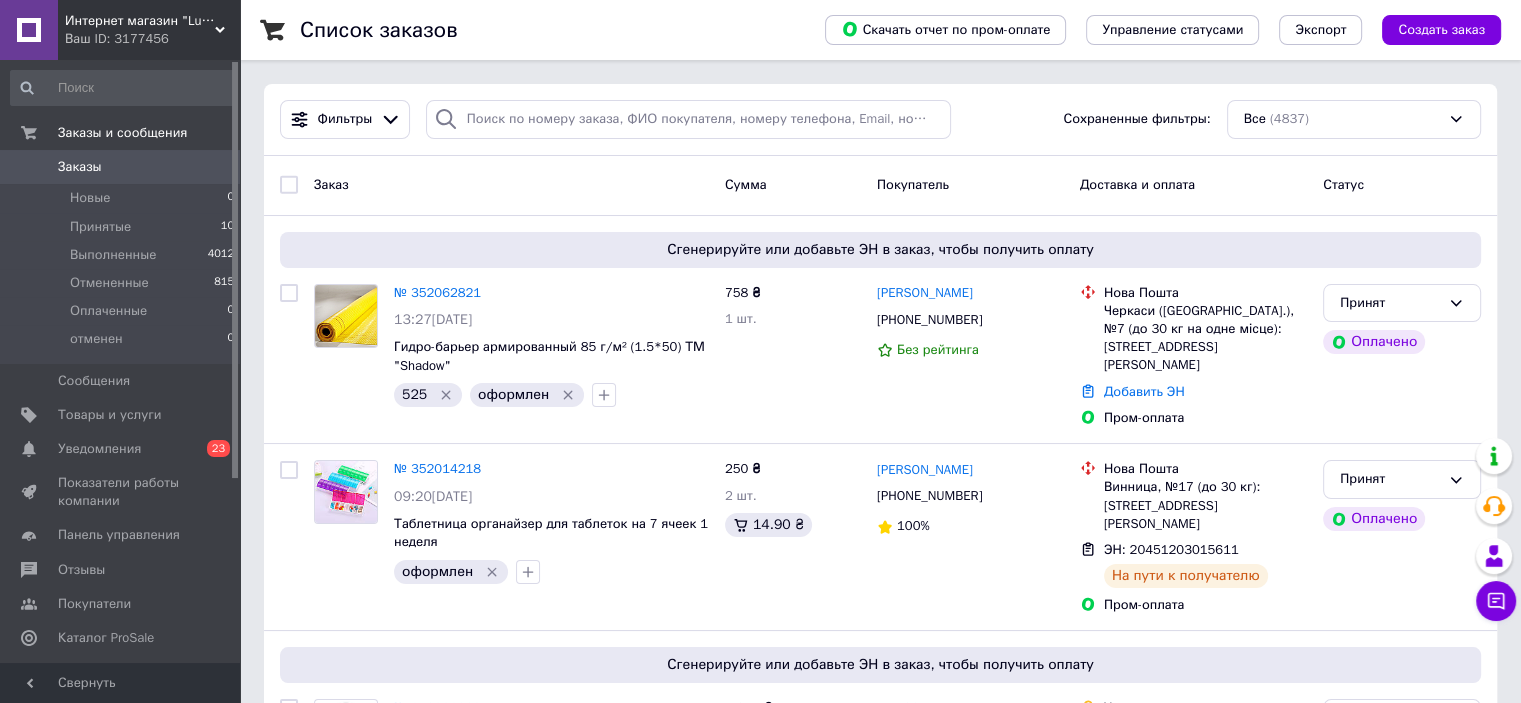 click on "Заказы" at bounding box center [121, 167] 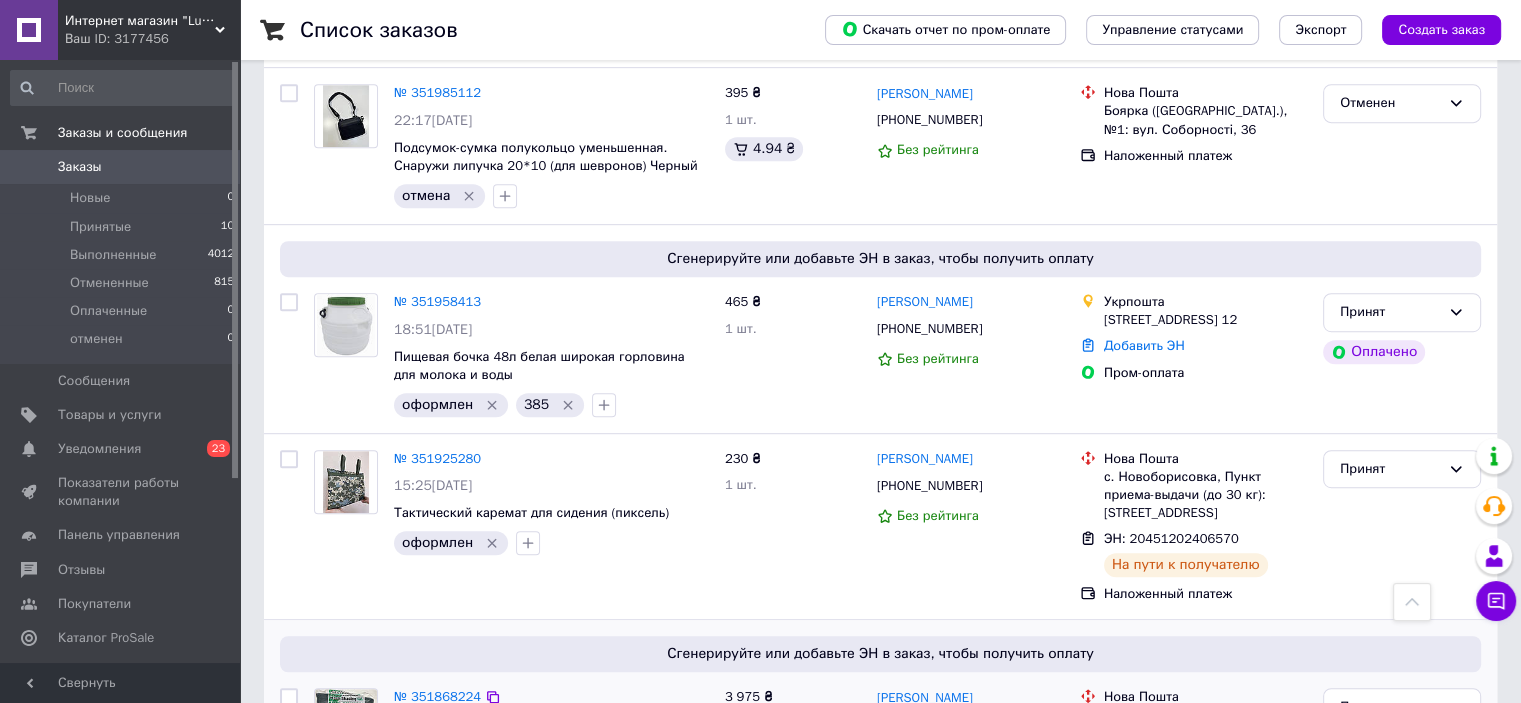 scroll, scrollTop: 1300, scrollLeft: 0, axis: vertical 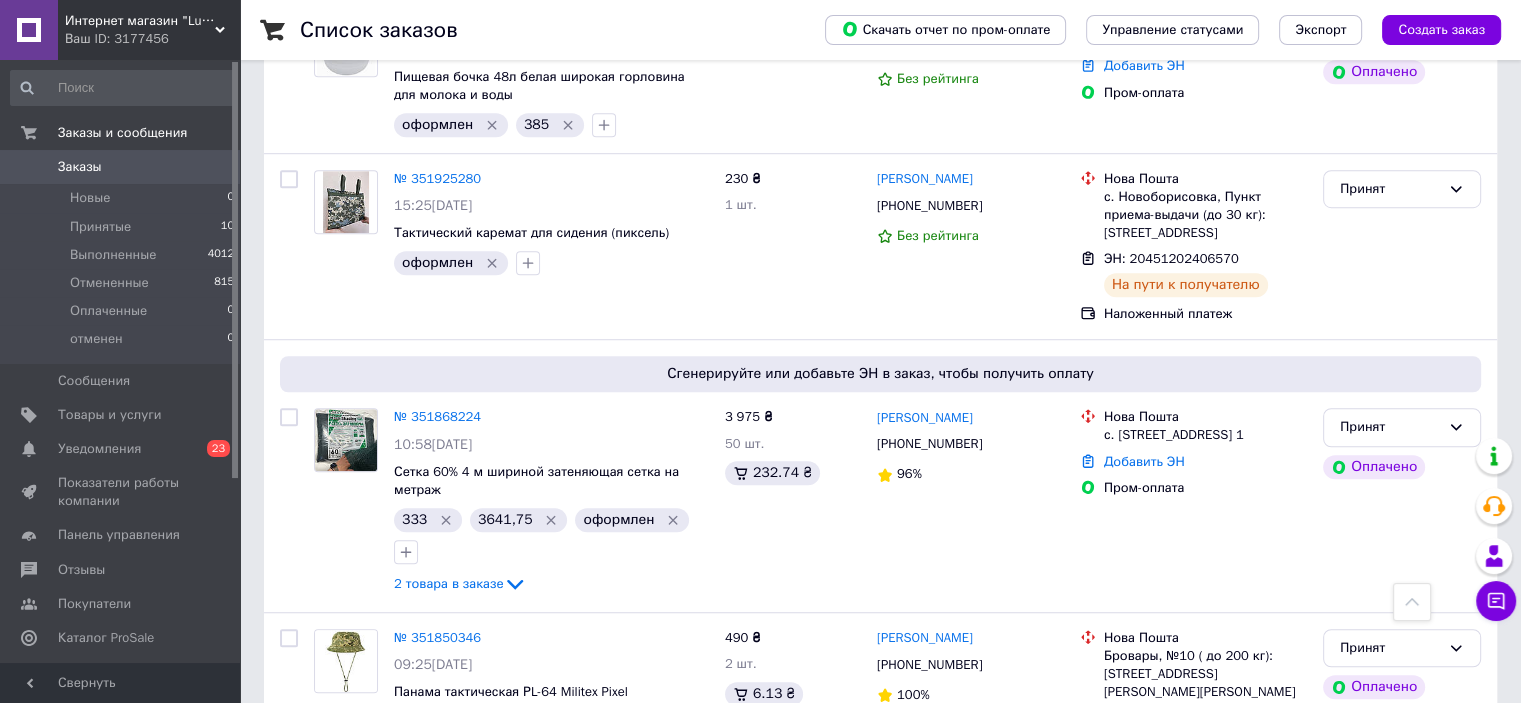 click on "Интернет магазин "Luchmag"" at bounding box center [140, 21] 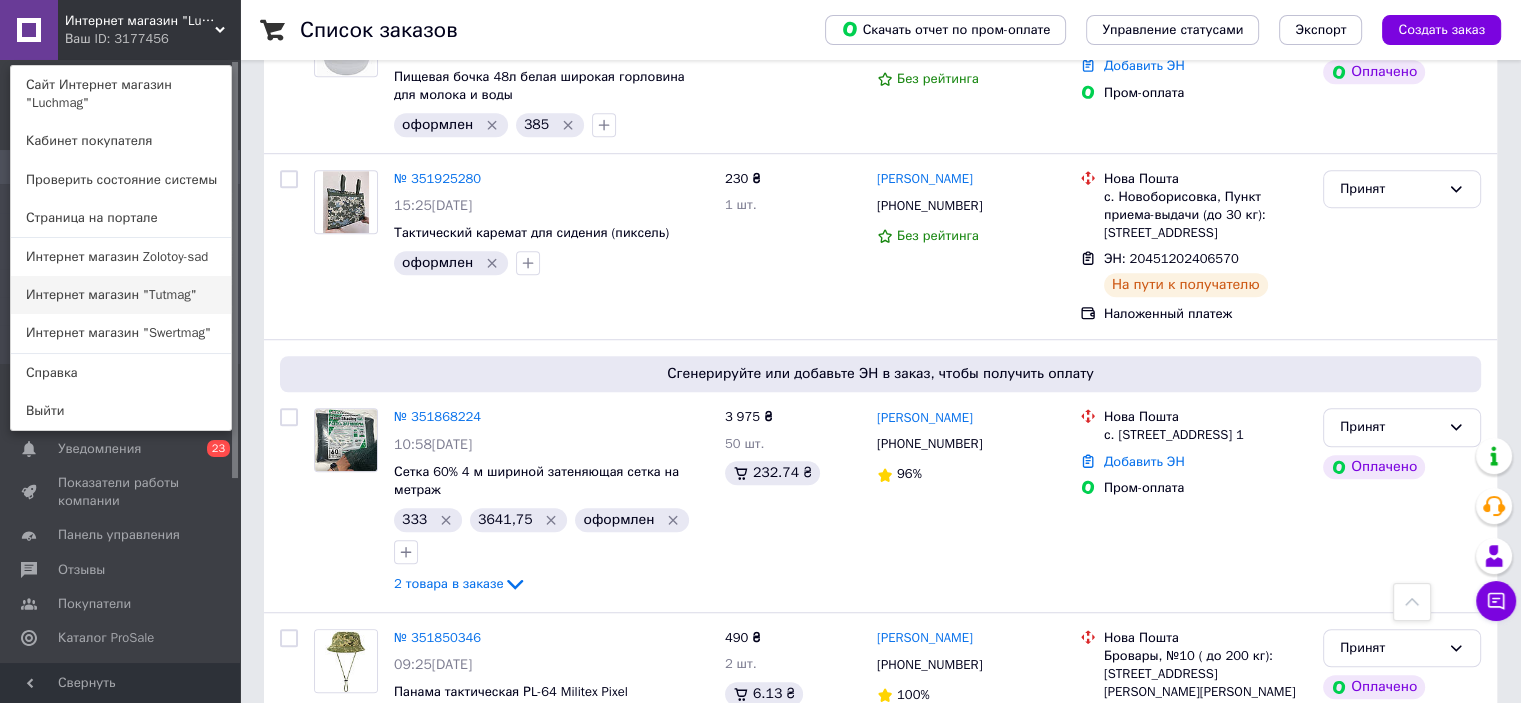 click on "Интернет магазин "Tutmag"" at bounding box center (121, 295) 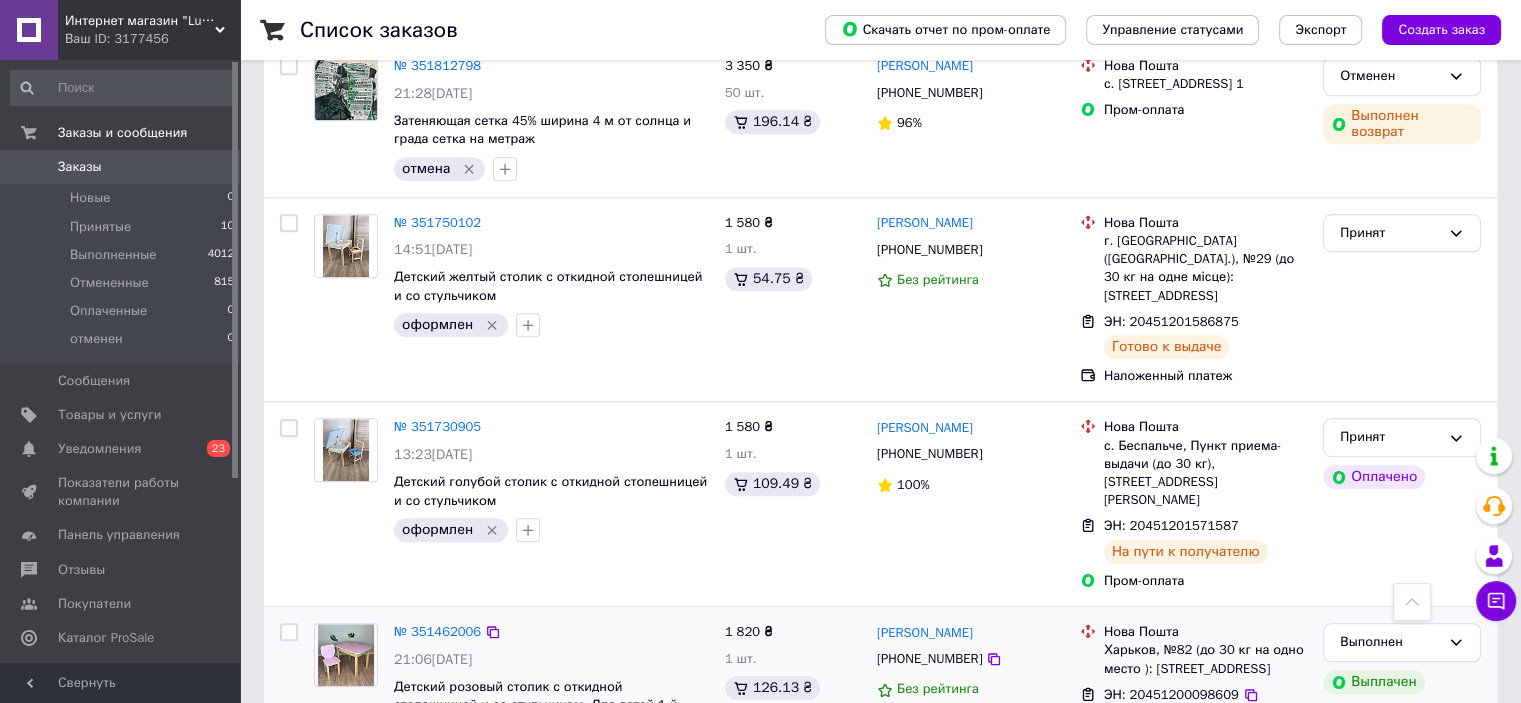 scroll, scrollTop: 2100, scrollLeft: 0, axis: vertical 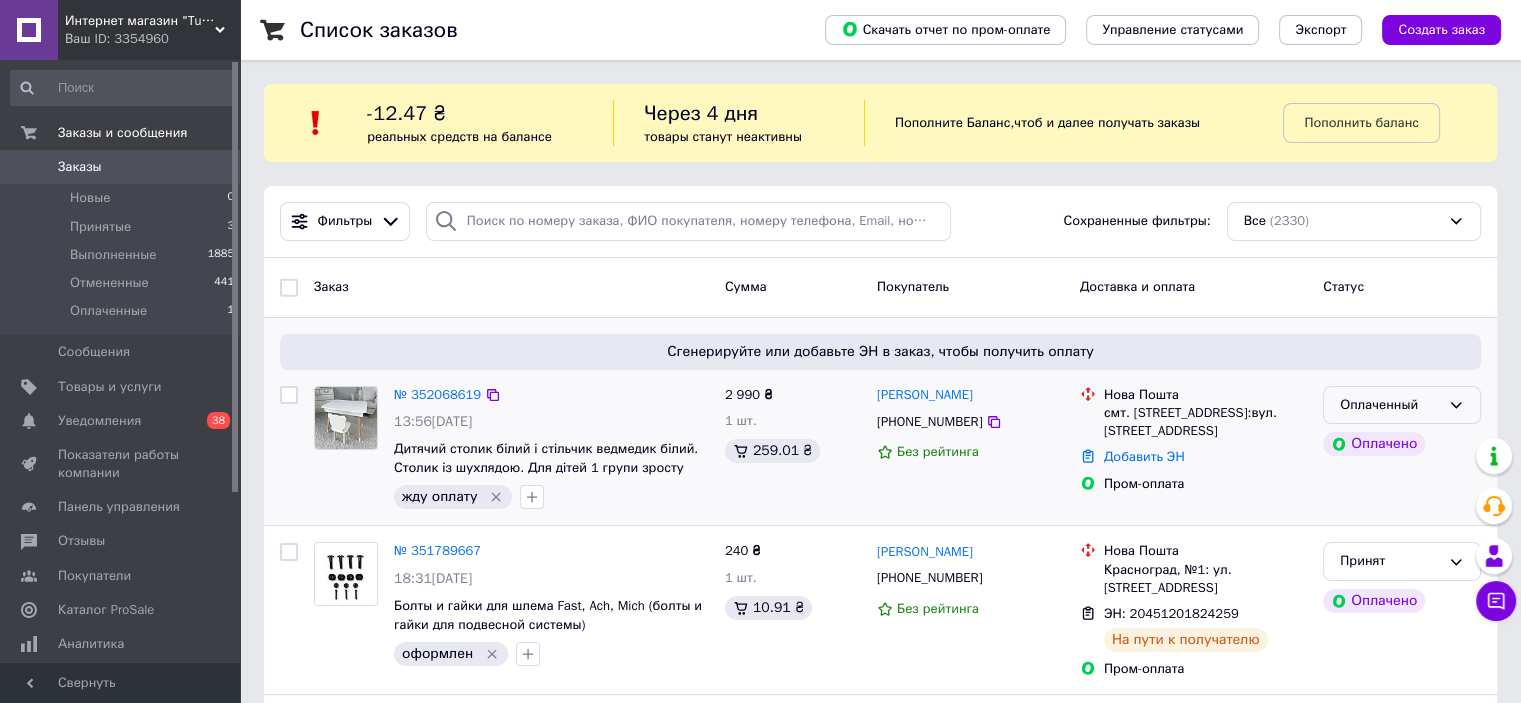 click on "Оплаченный" at bounding box center (1390, 405) 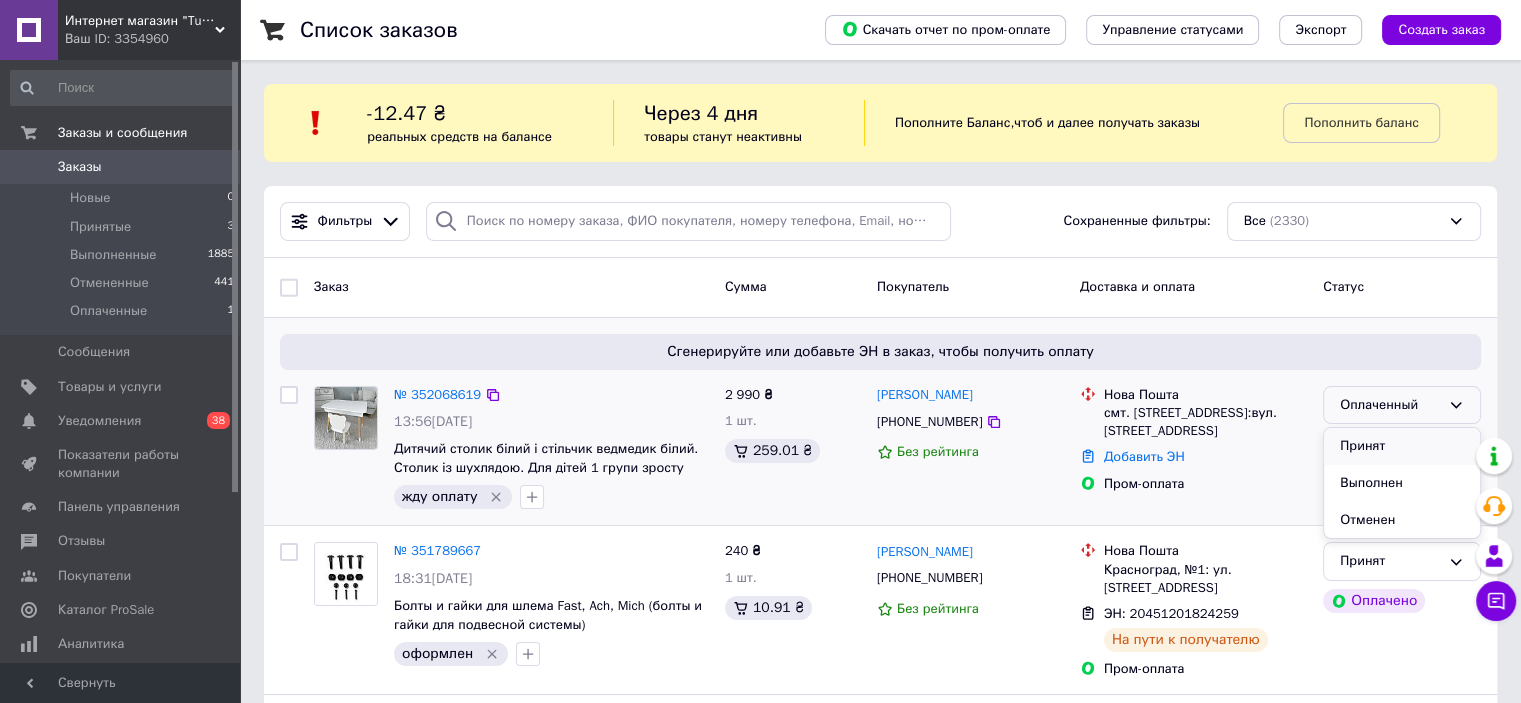 click on "Принят" at bounding box center (1402, 446) 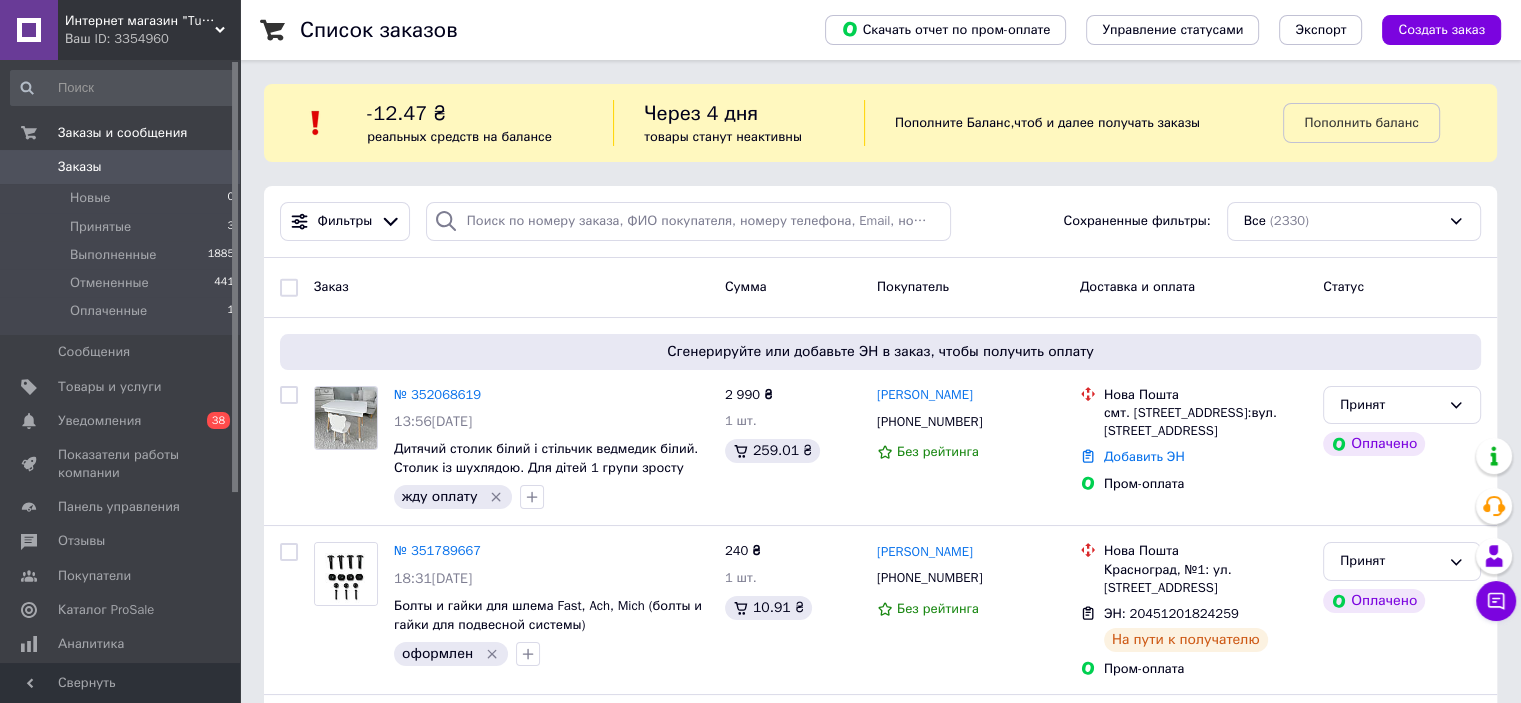 drag, startPoint x: 448, startPoint y: 388, endPoint x: 468, endPoint y: 391, distance: 20.22375 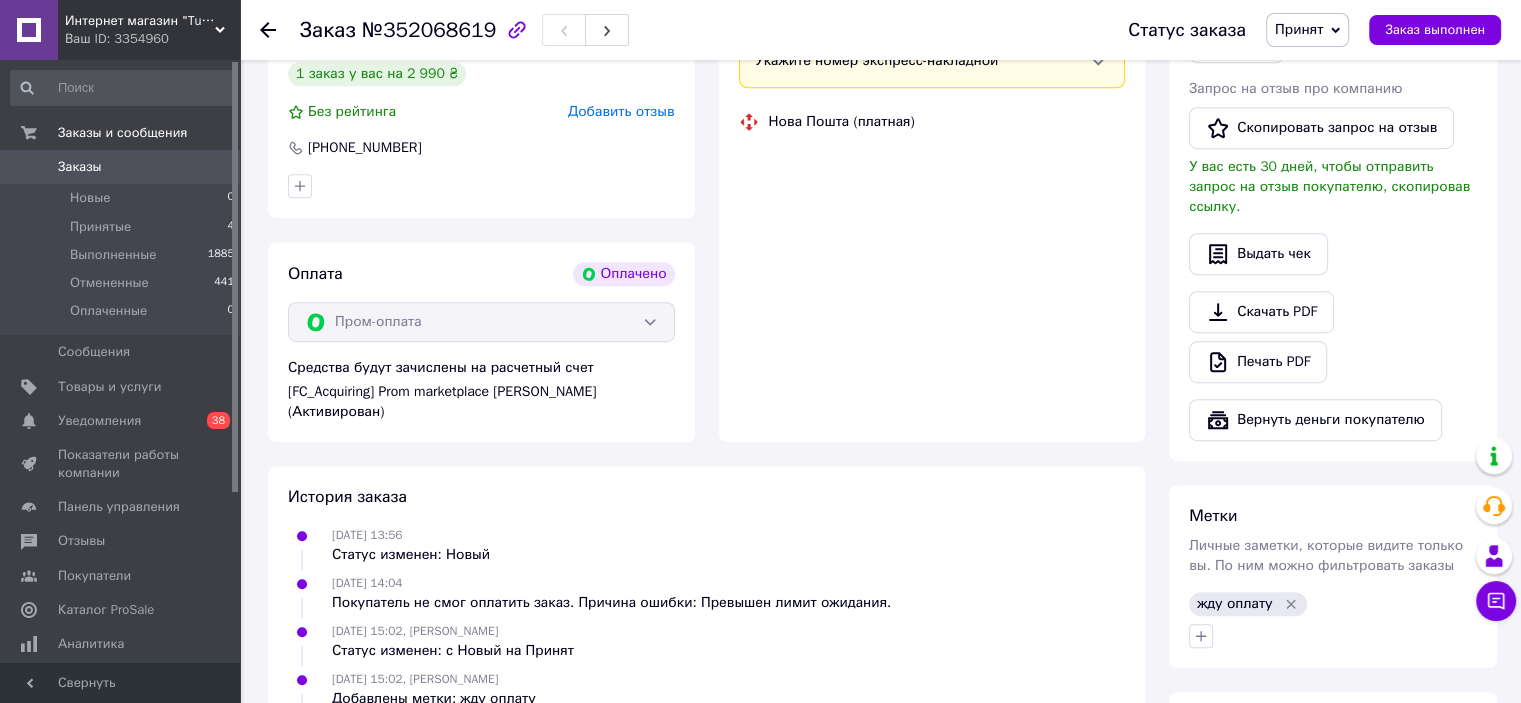 scroll, scrollTop: 1100, scrollLeft: 0, axis: vertical 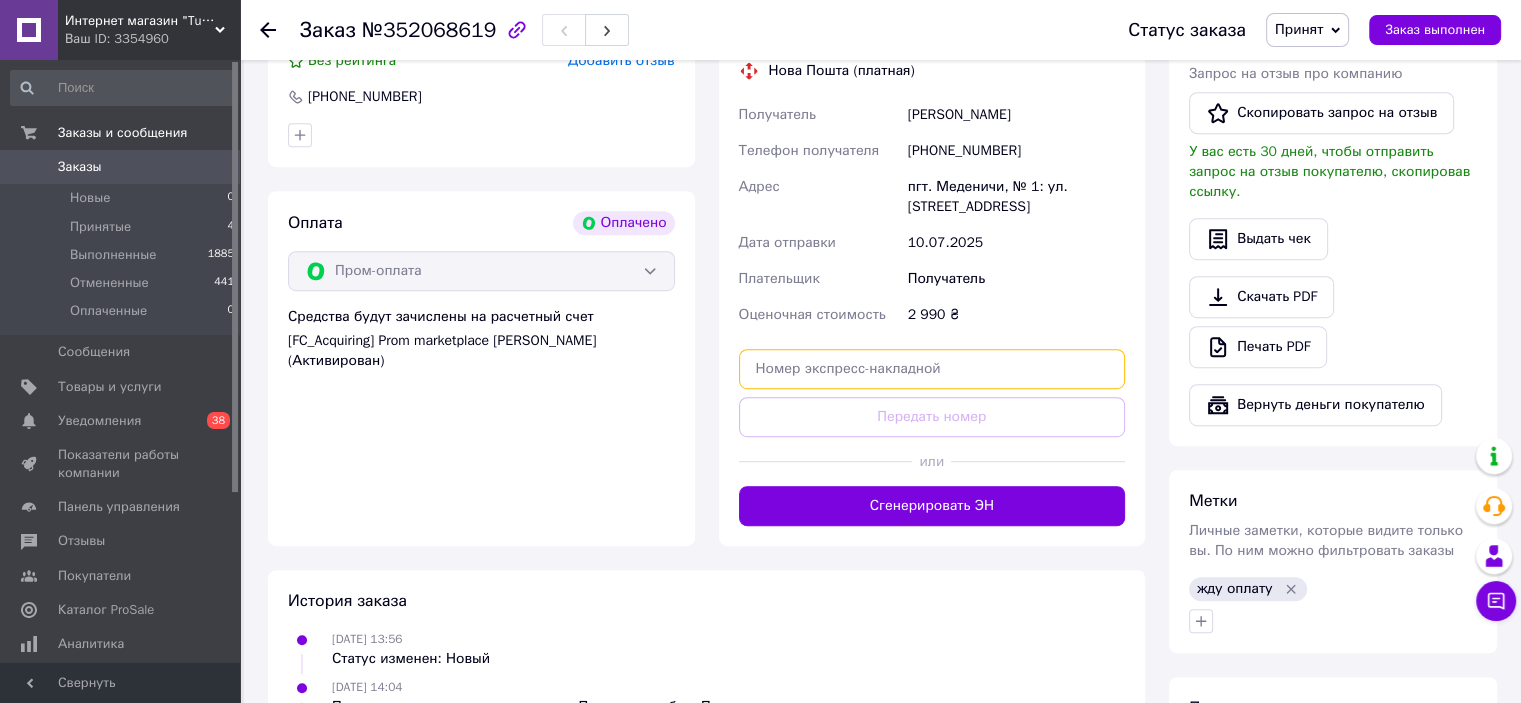 paste on "20451203240057" 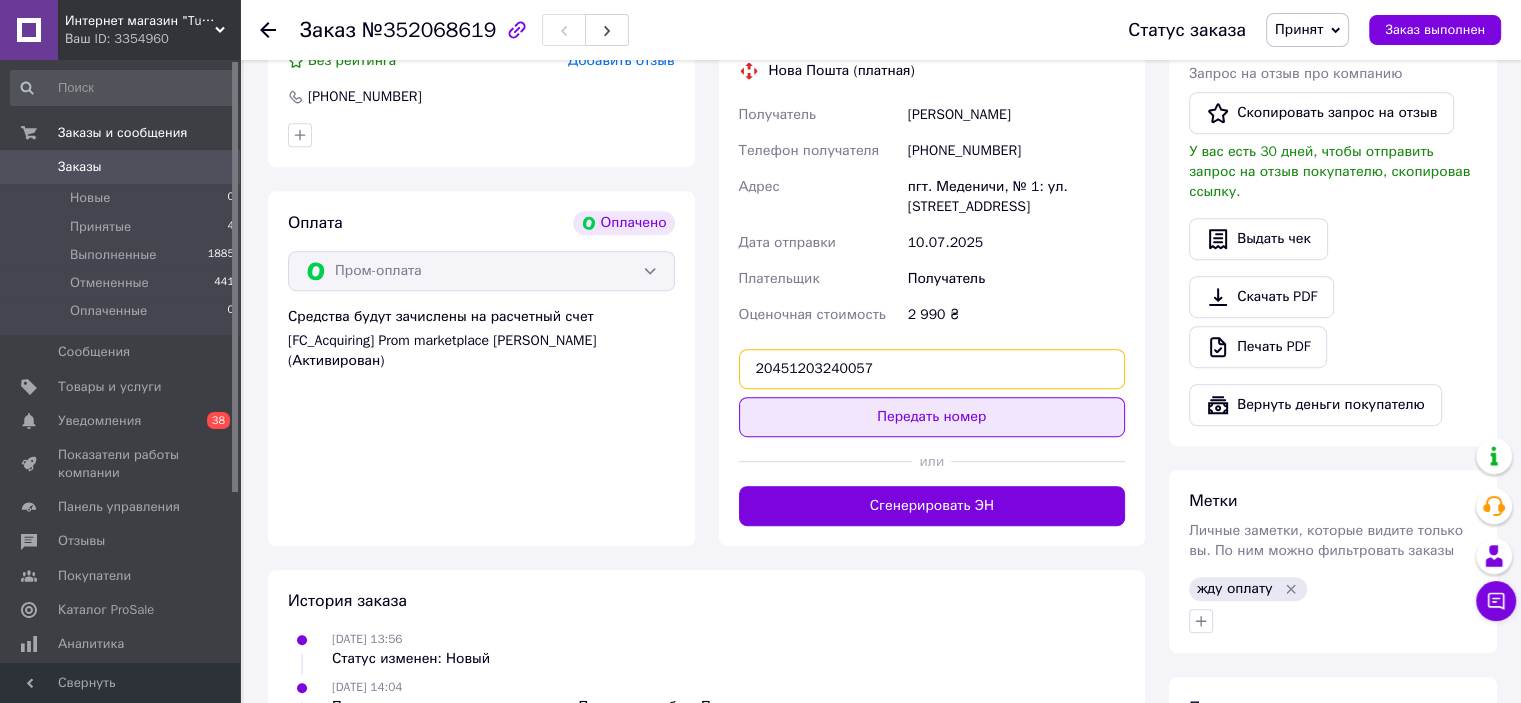 type on "20451203240057" 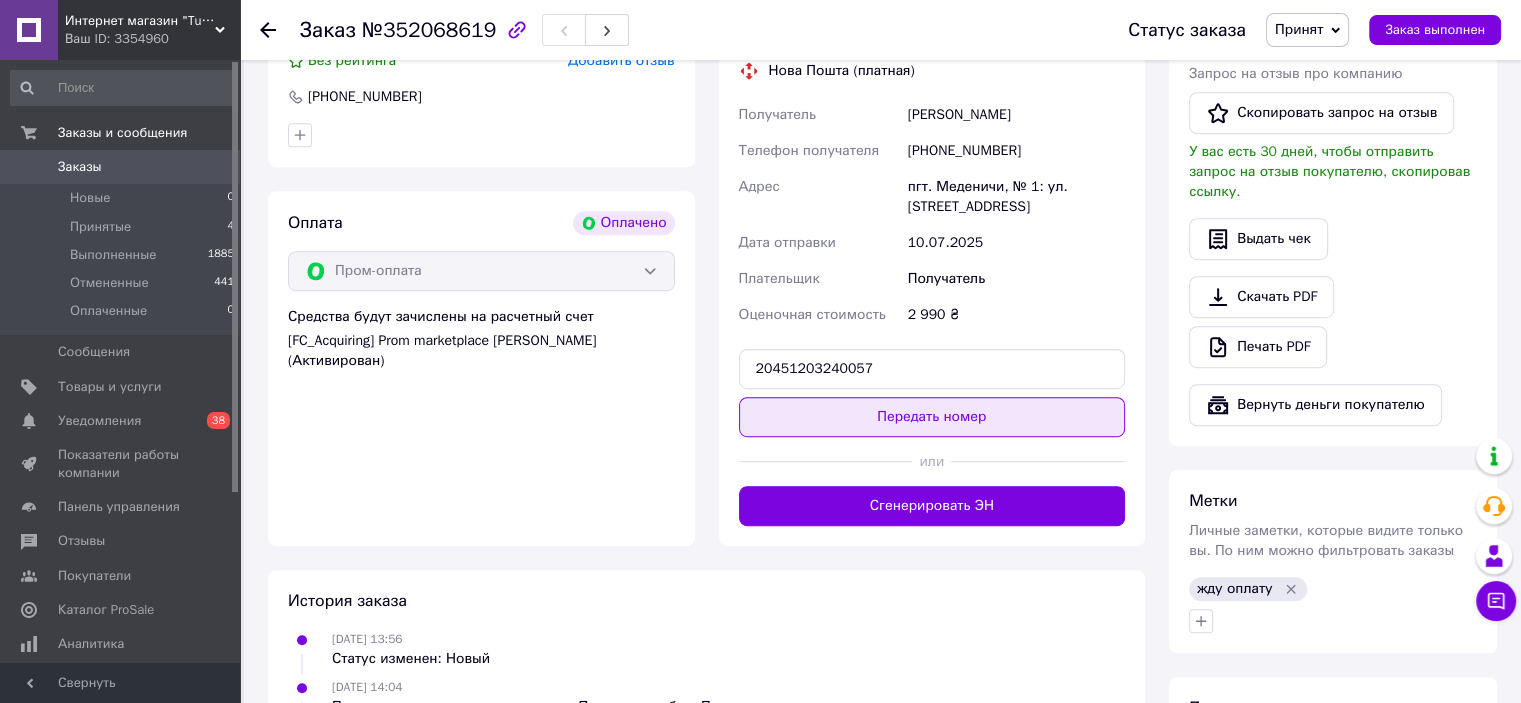 click on "Передать номер" at bounding box center (932, 417) 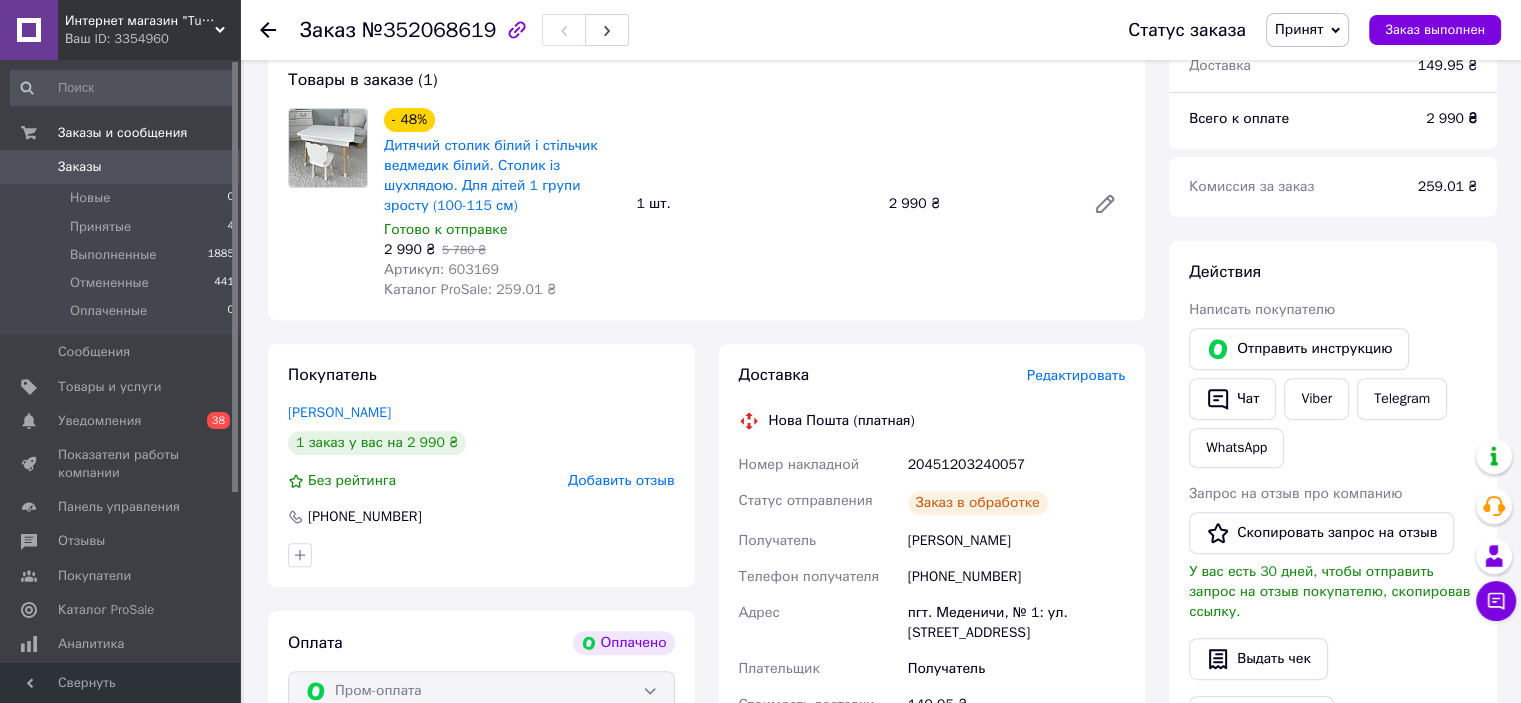 scroll, scrollTop: 600, scrollLeft: 0, axis: vertical 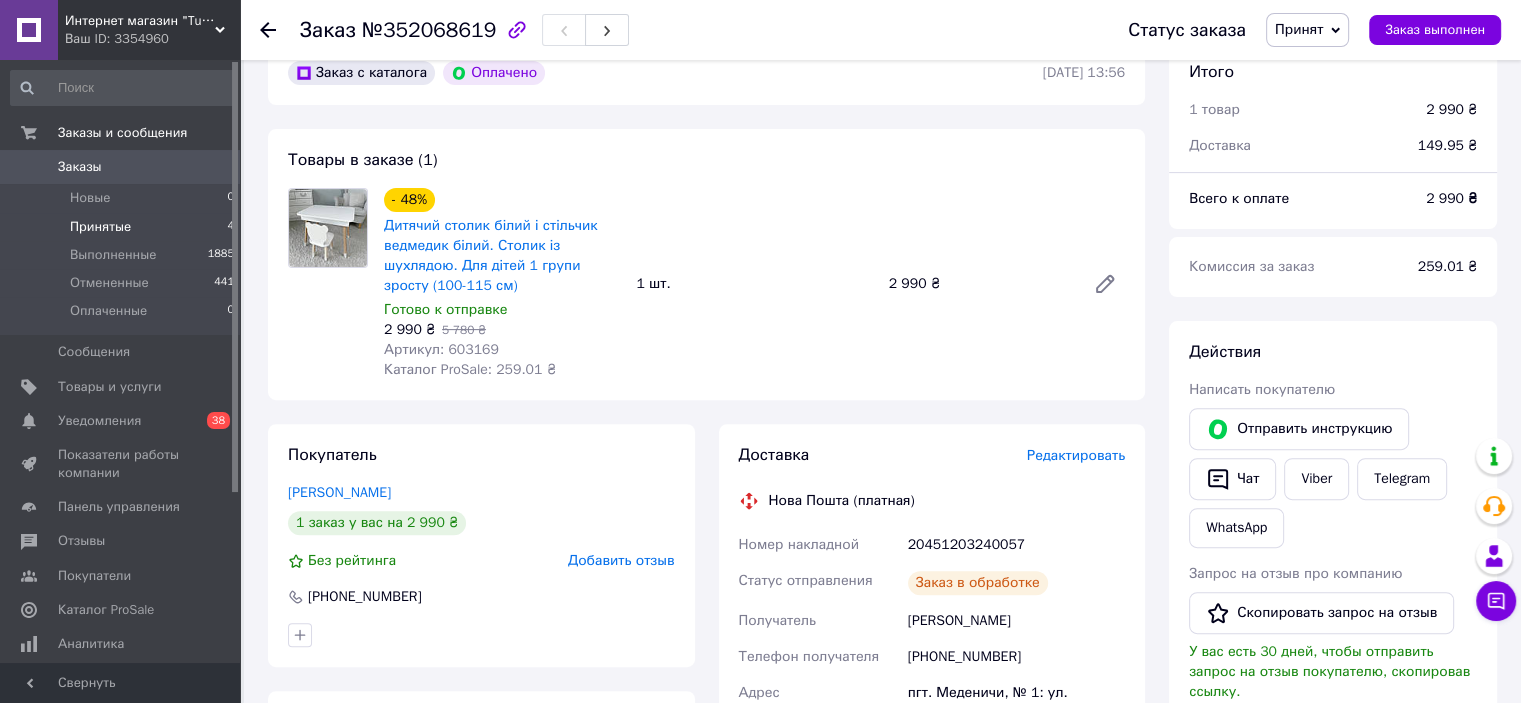 click on "Принятые 4" at bounding box center [123, 227] 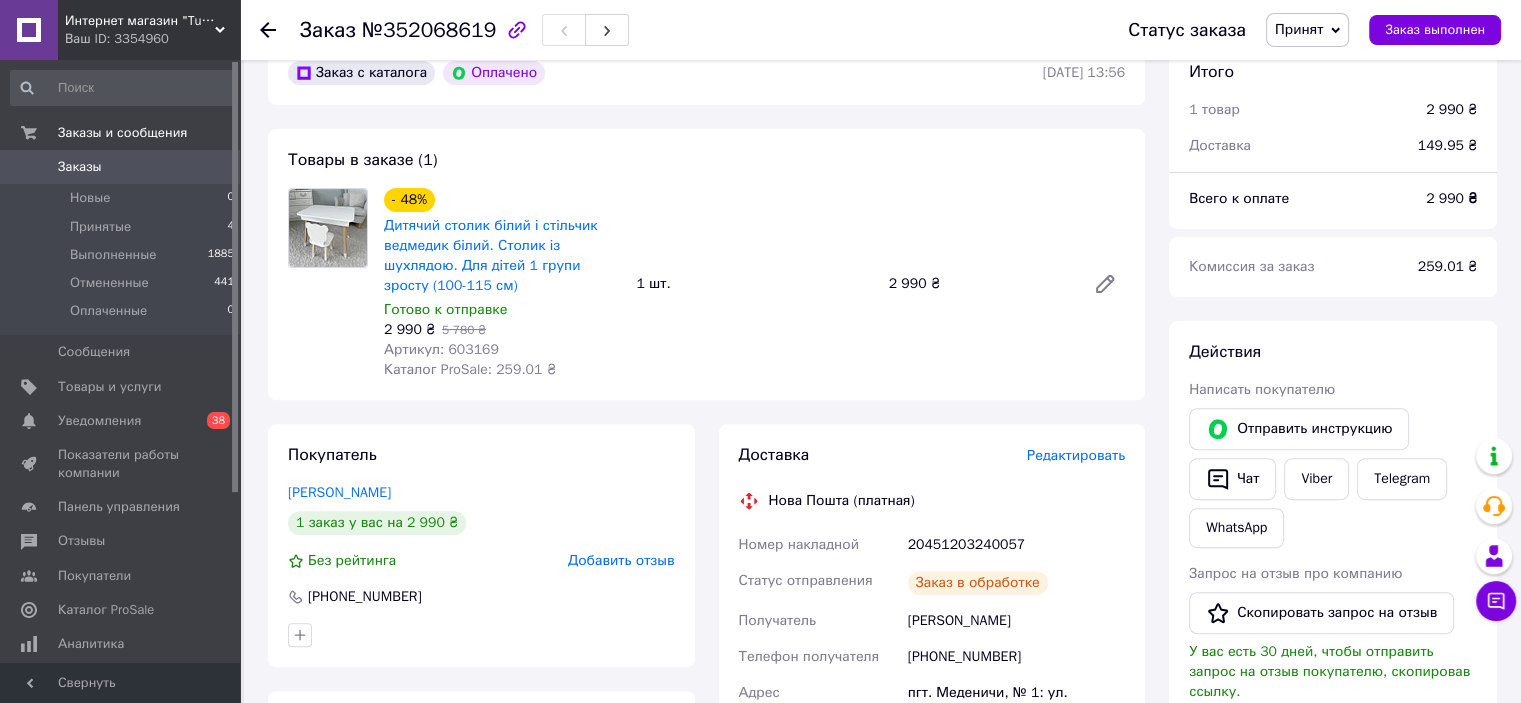 scroll, scrollTop: 0, scrollLeft: 0, axis: both 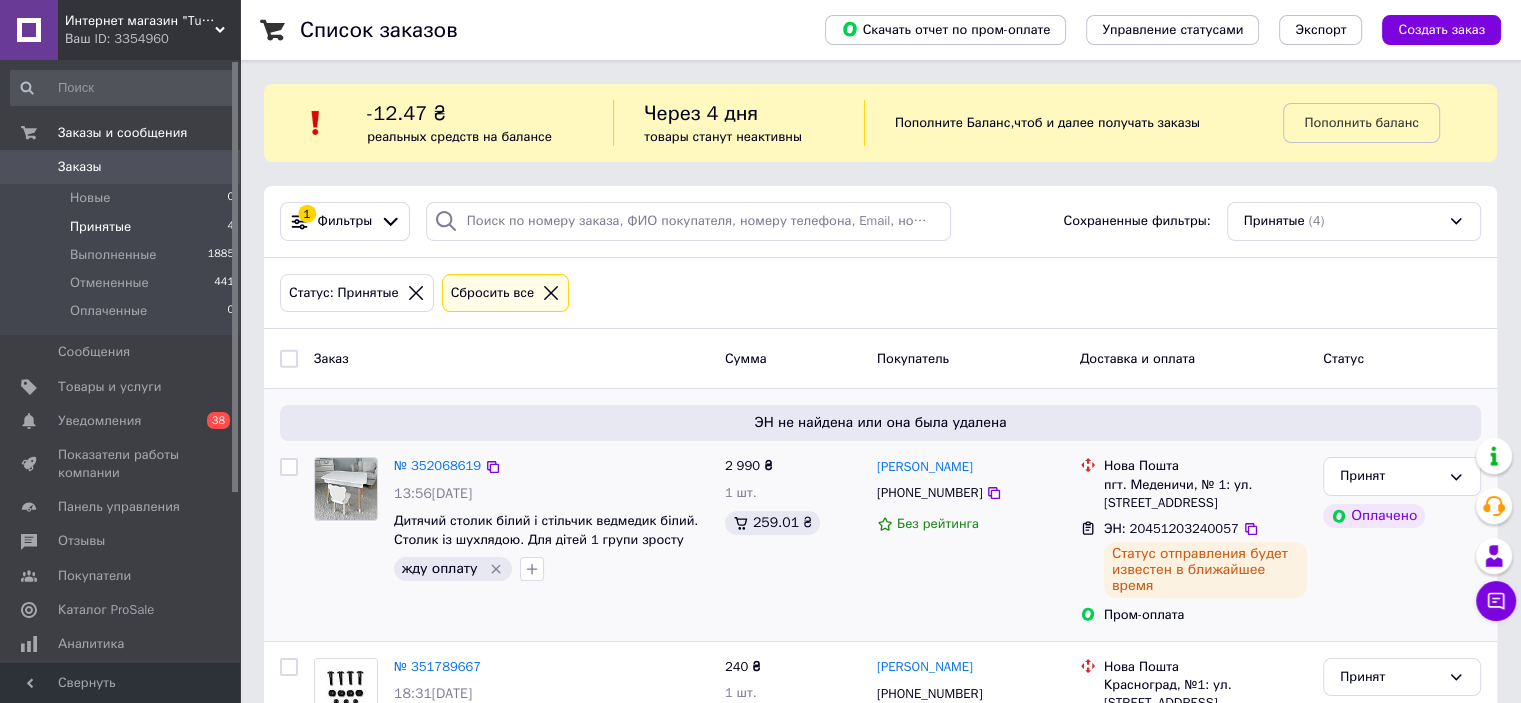 drag, startPoint x: 493, startPoint y: 567, endPoint x: 443, endPoint y: 573, distance: 50.358715 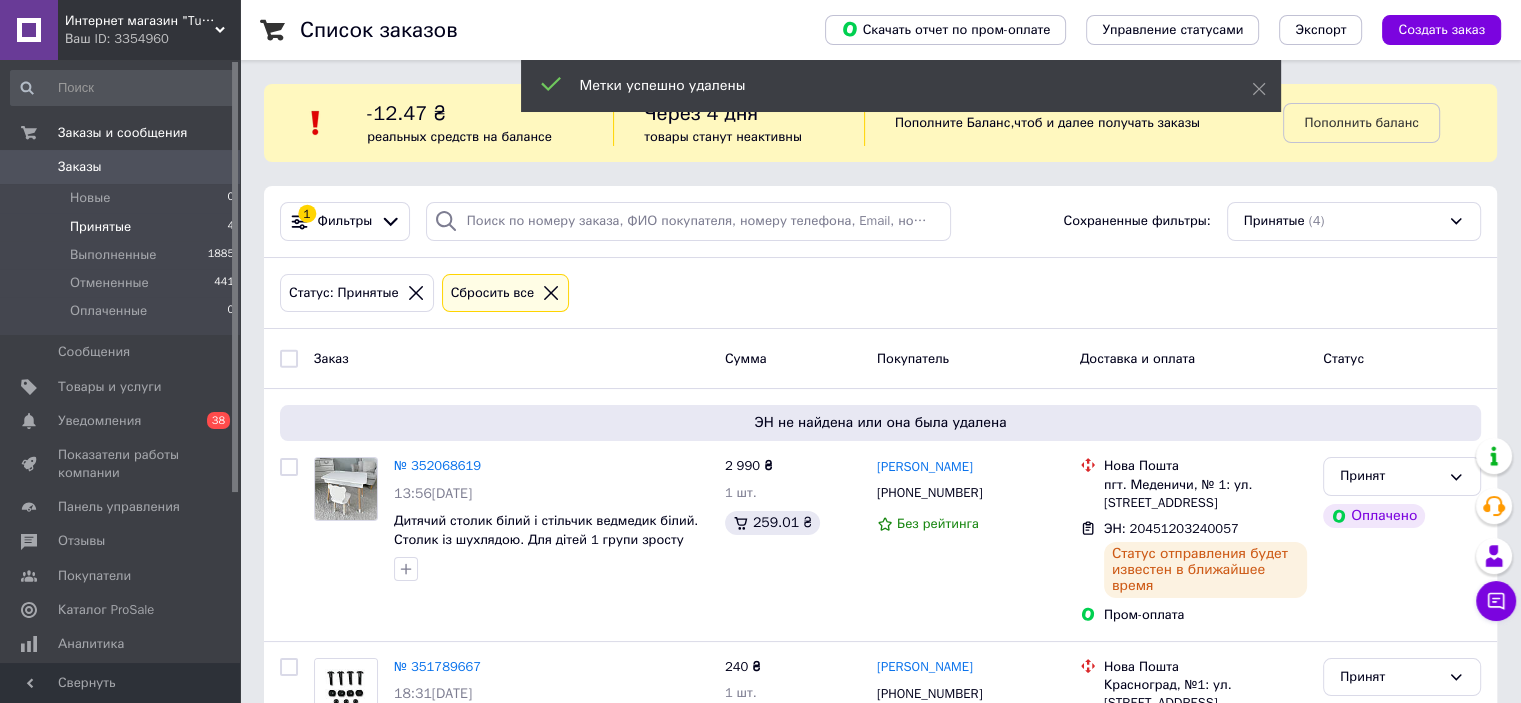 drag, startPoint x: 409, startPoint y: 564, endPoint x: 1072, endPoint y: 223, distance: 745.55347 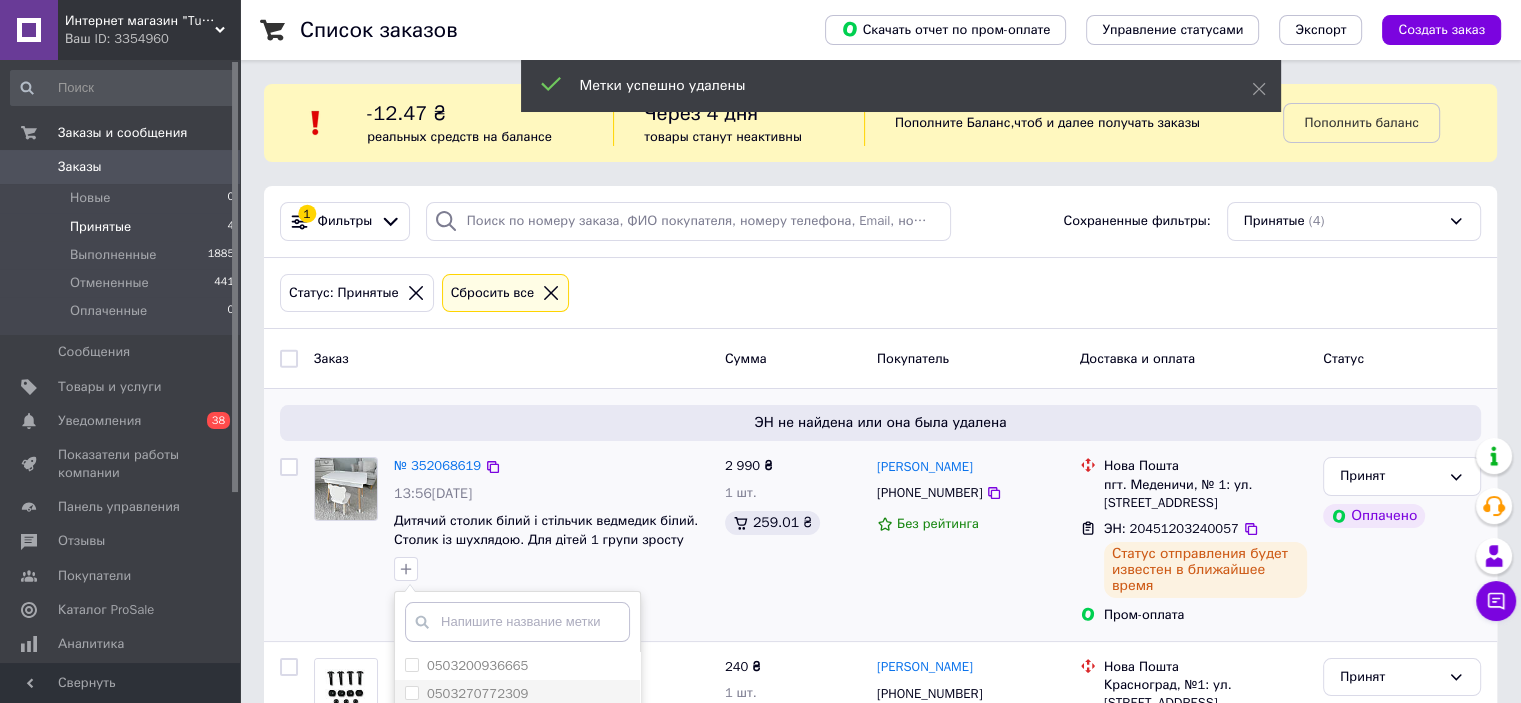 scroll, scrollTop: 300, scrollLeft: 0, axis: vertical 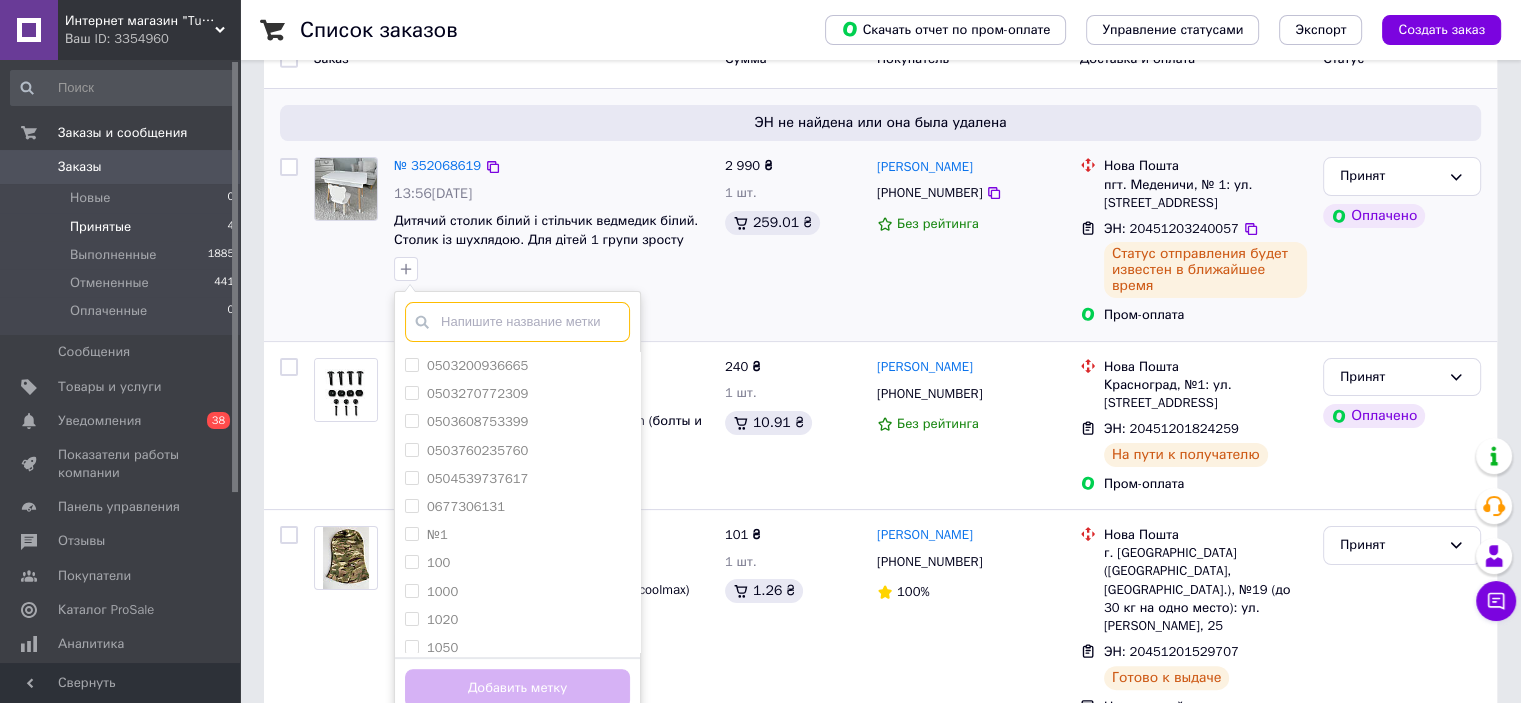 click at bounding box center [517, 322] 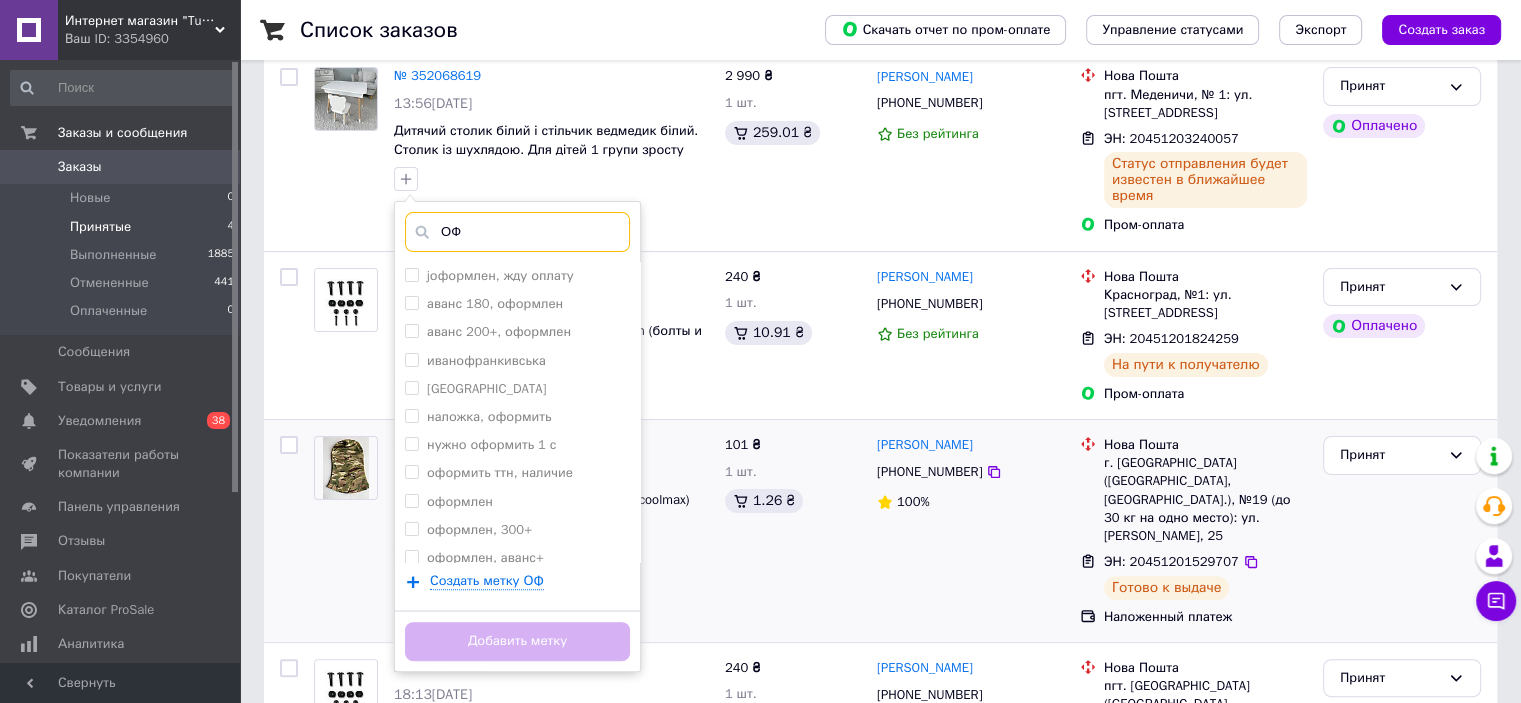 scroll, scrollTop: 500, scrollLeft: 0, axis: vertical 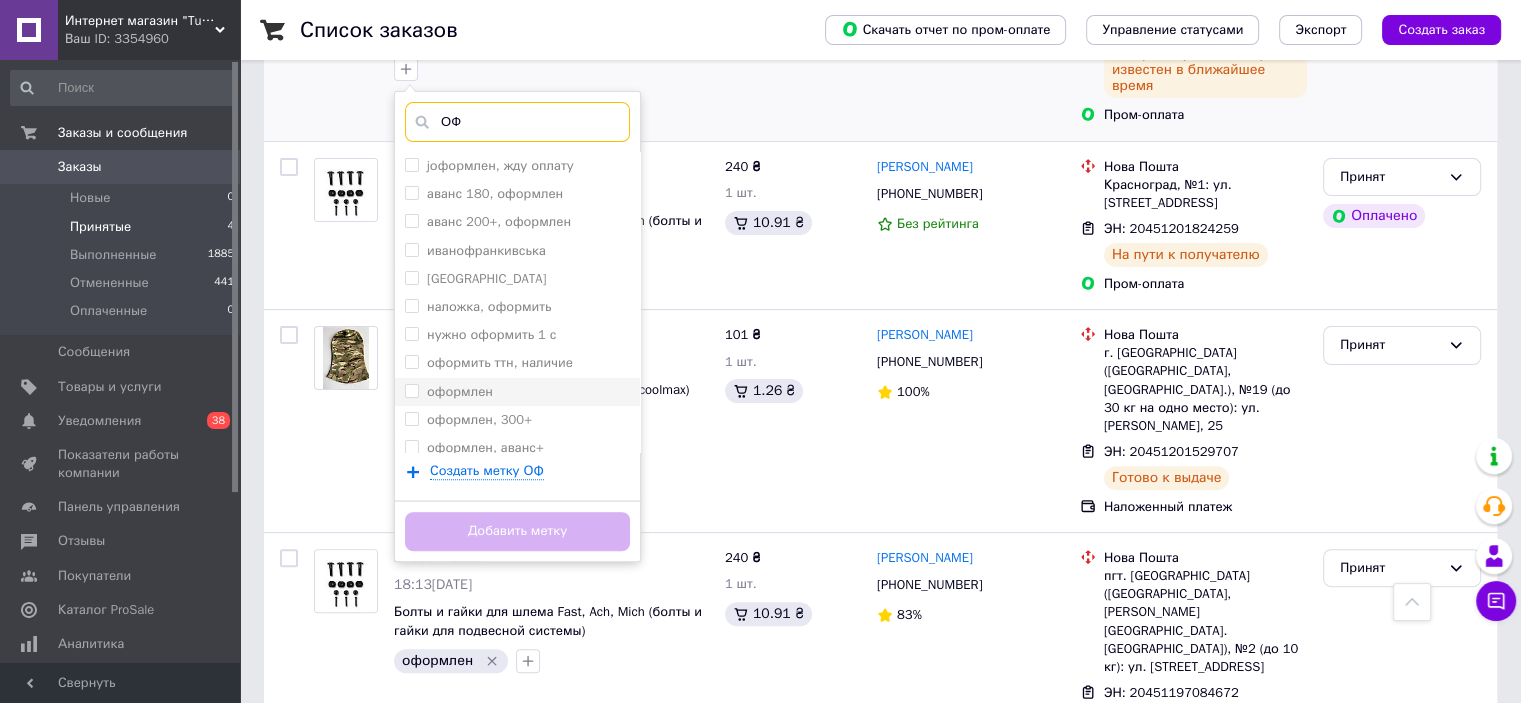 type on "ОФ" 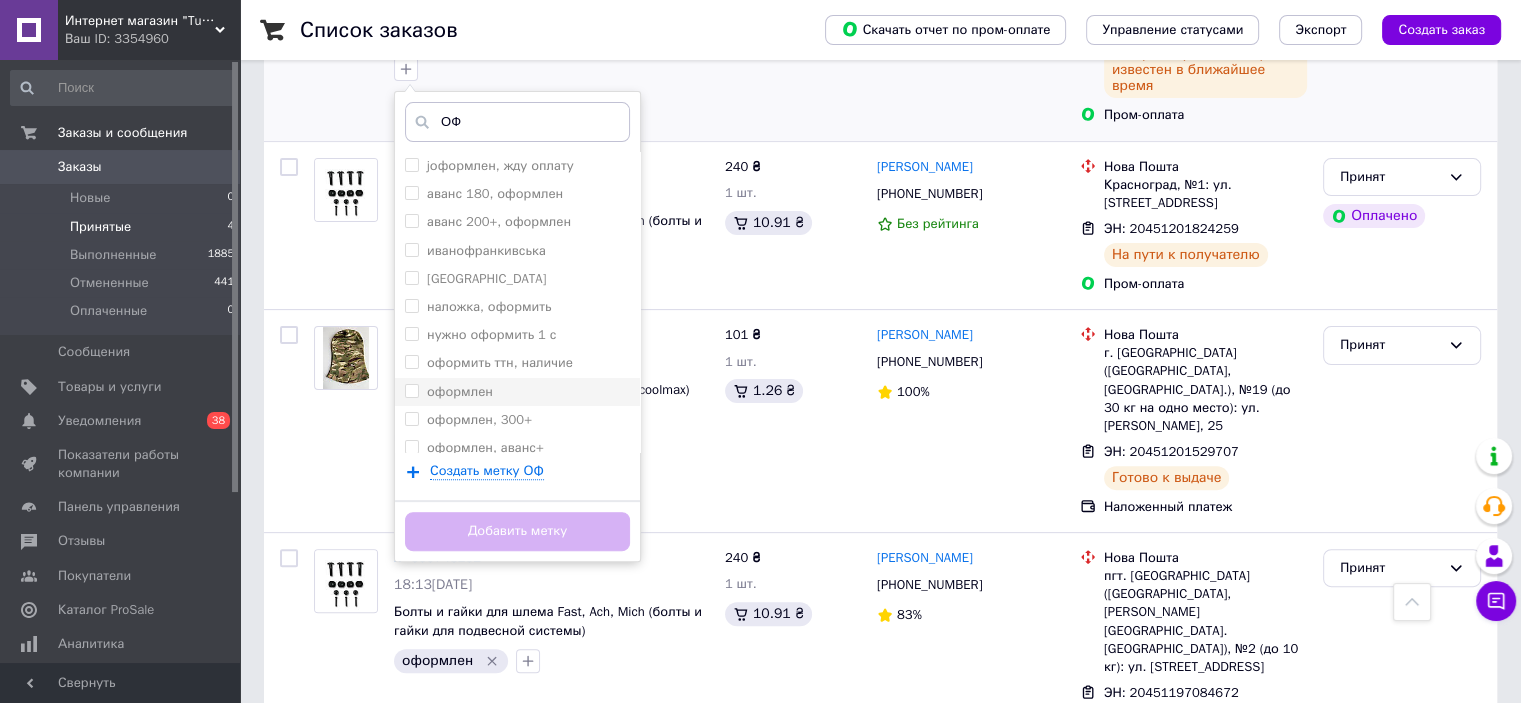click on "оформлен" at bounding box center [411, 390] 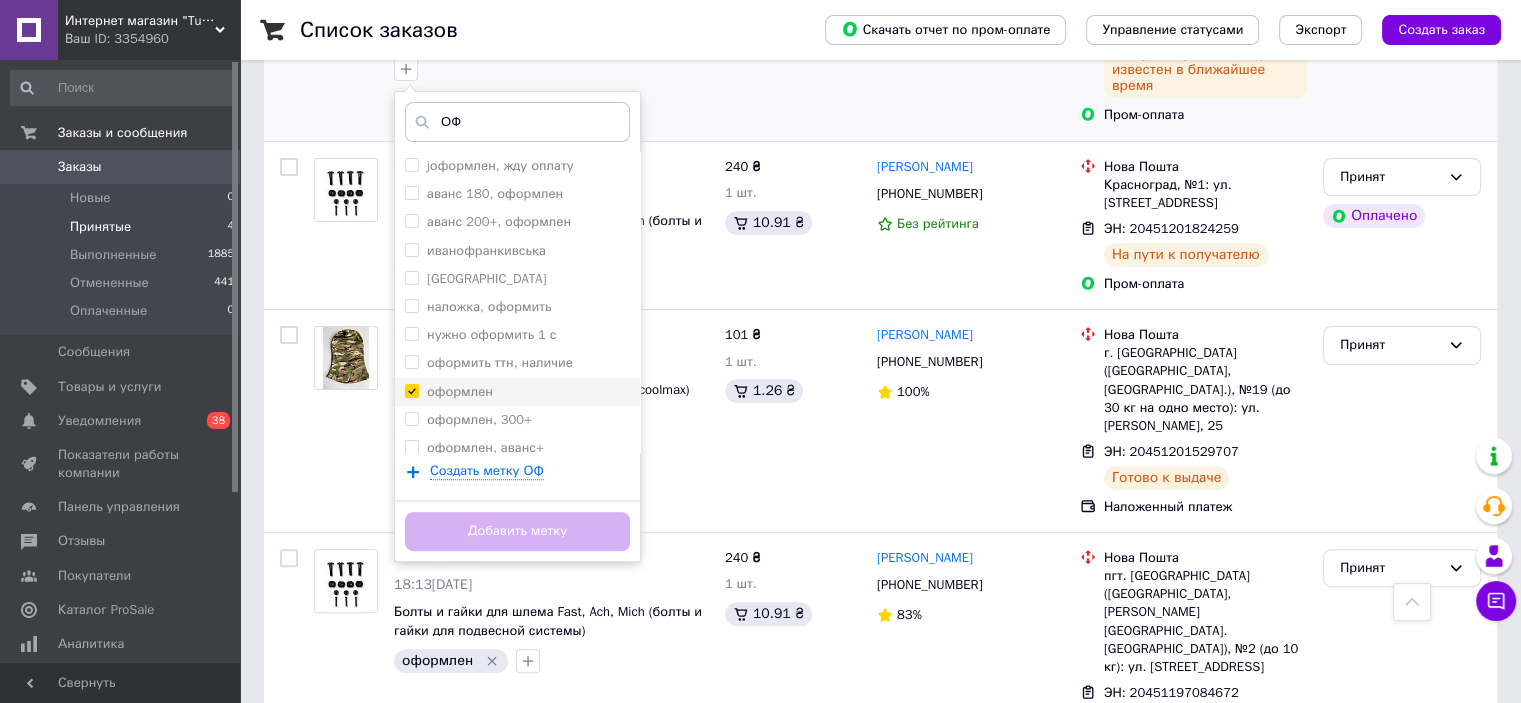 checkbox on "true" 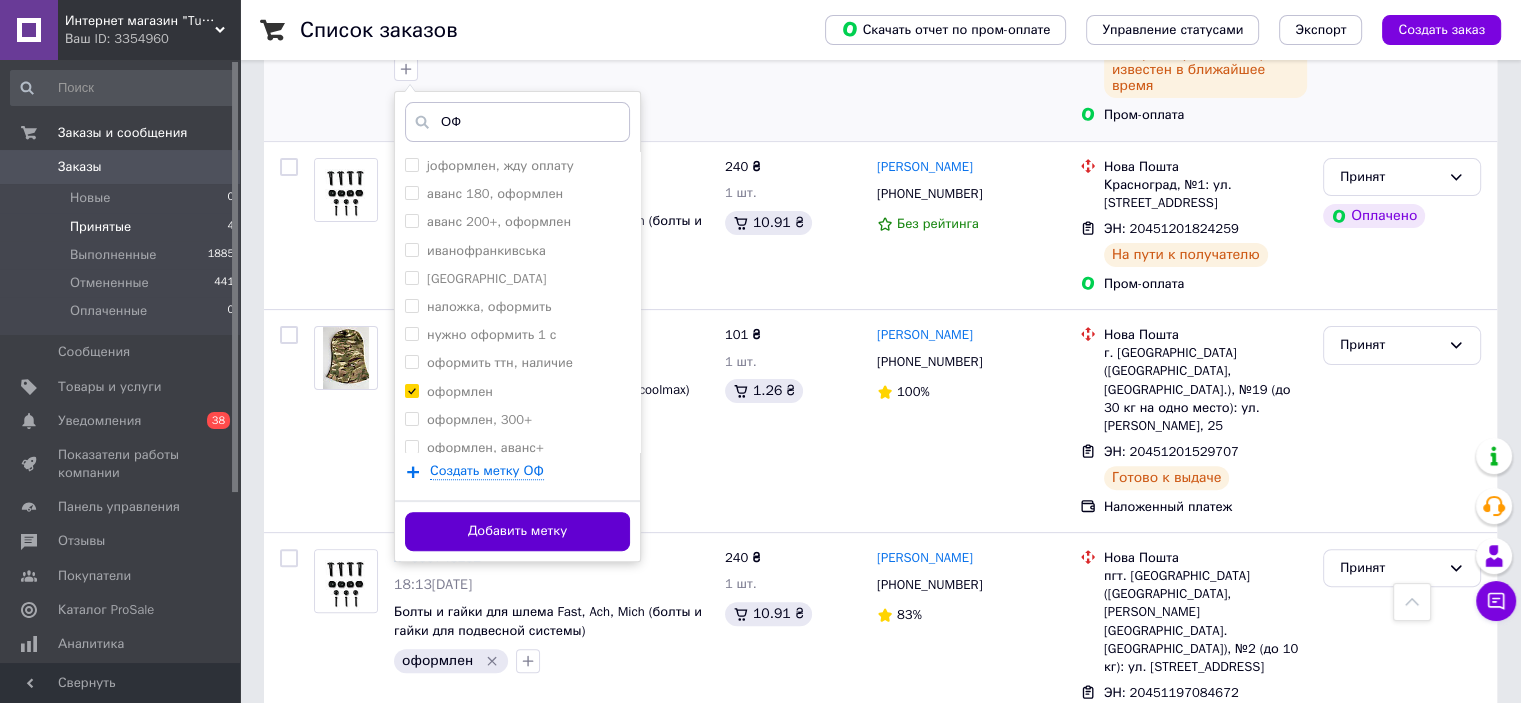click on "Добавить метку" at bounding box center (517, 531) 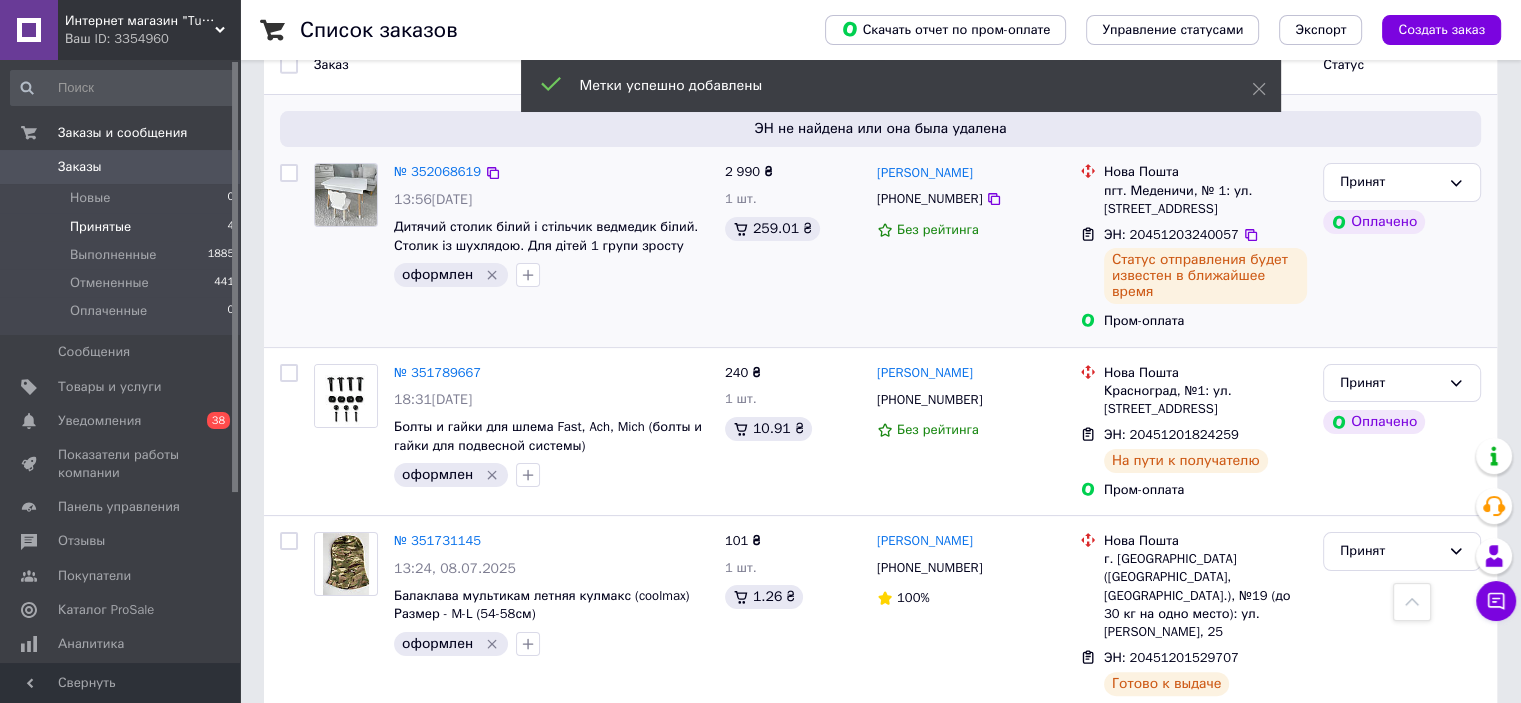scroll, scrollTop: 200, scrollLeft: 0, axis: vertical 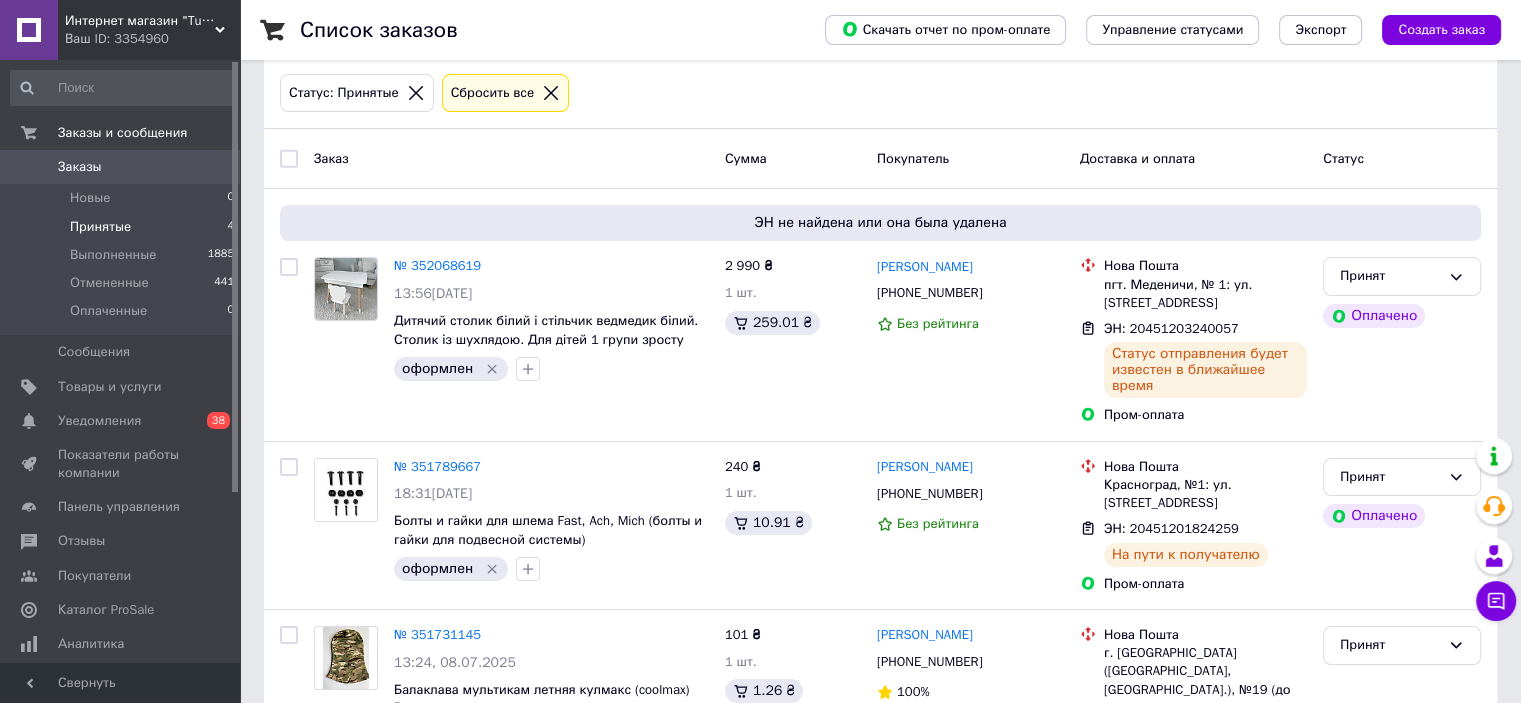 click on "Ваш ID: 3354960" at bounding box center [152, 39] 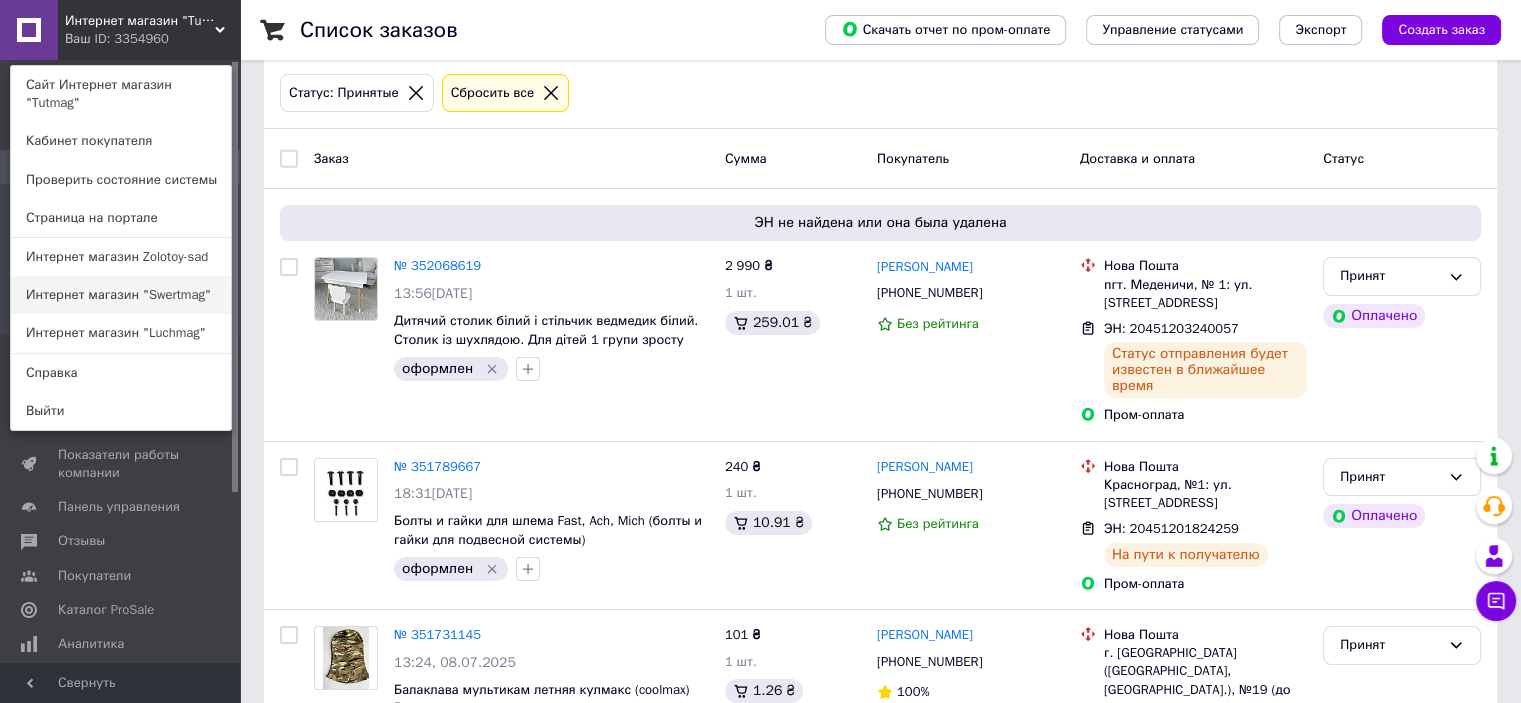 click on "Интернет магазин "Swertmag"" at bounding box center (121, 295) 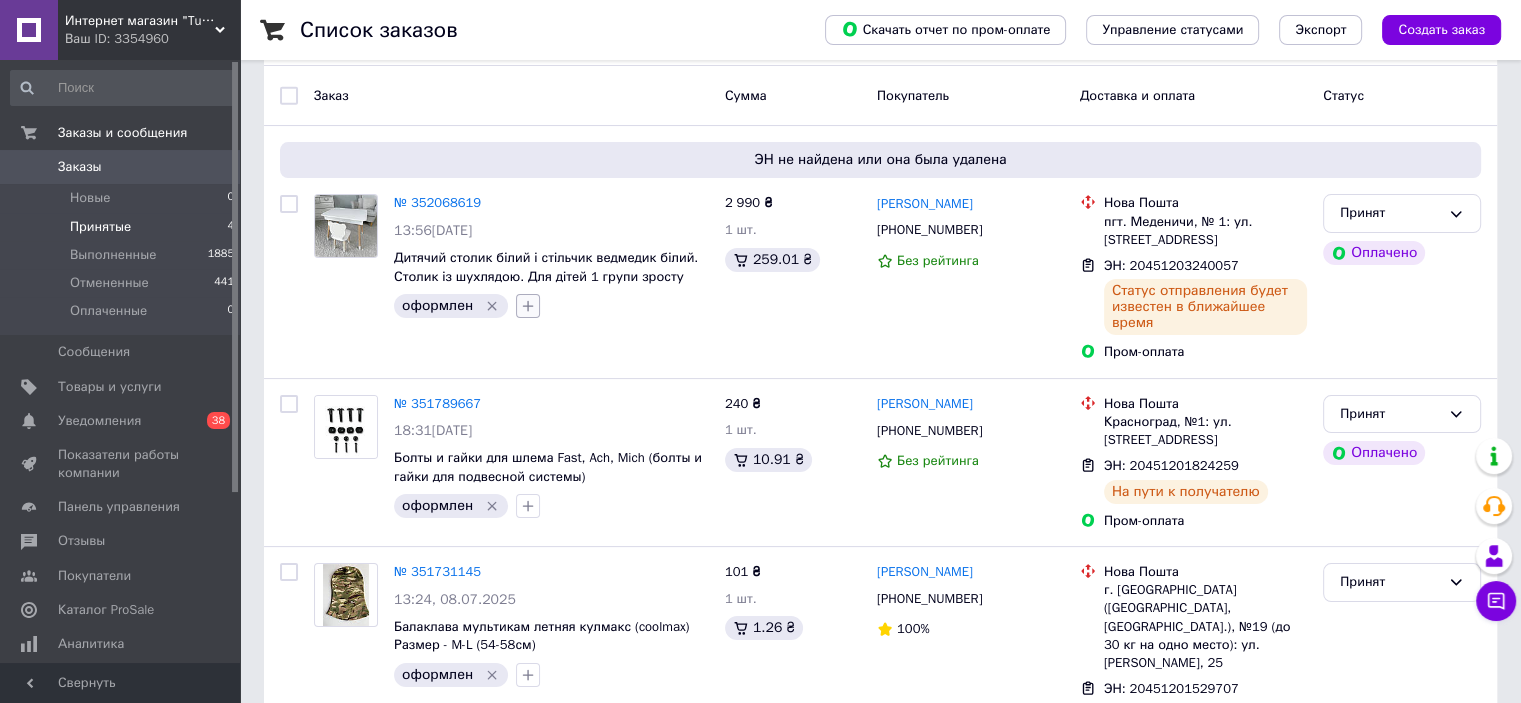 scroll, scrollTop: 19, scrollLeft: 0, axis: vertical 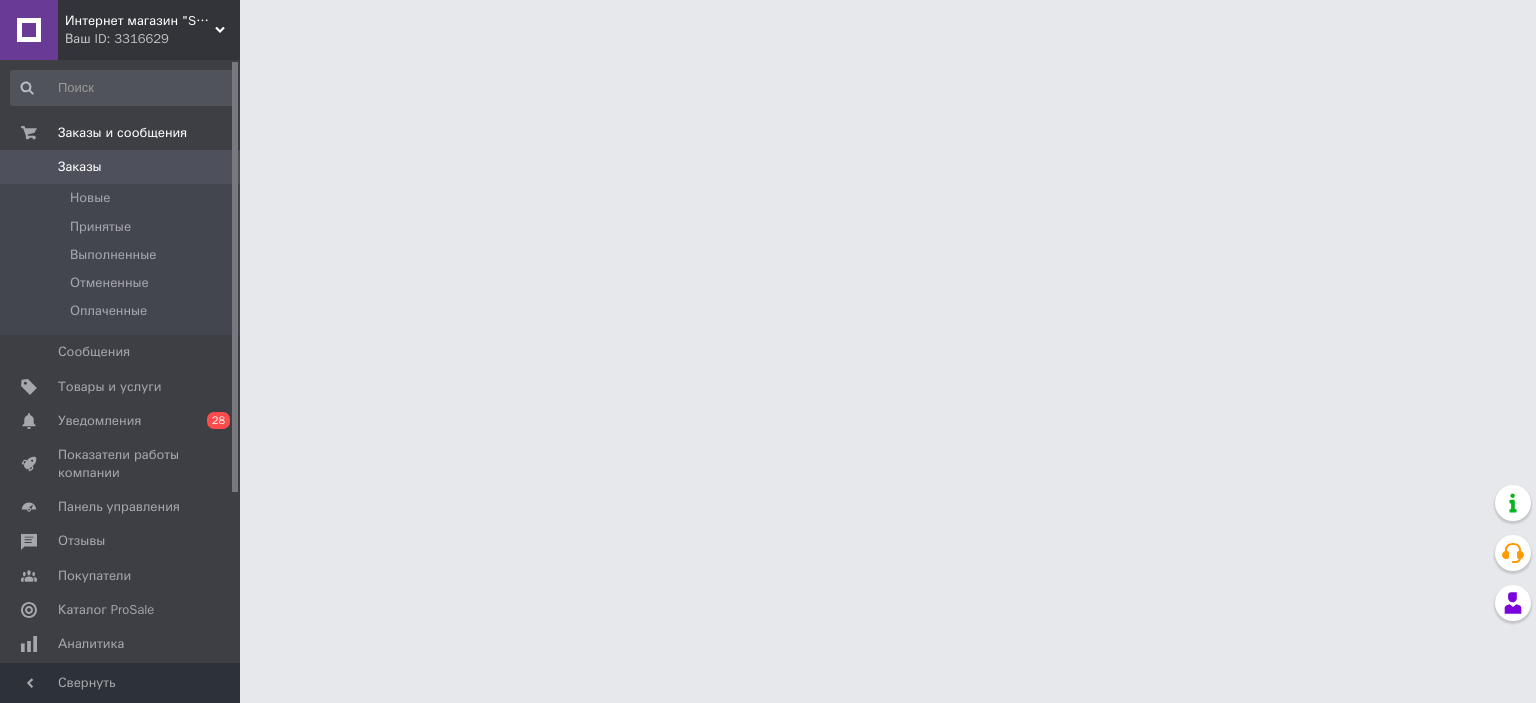 click on "Ваш ID: 3316629" at bounding box center [152, 39] 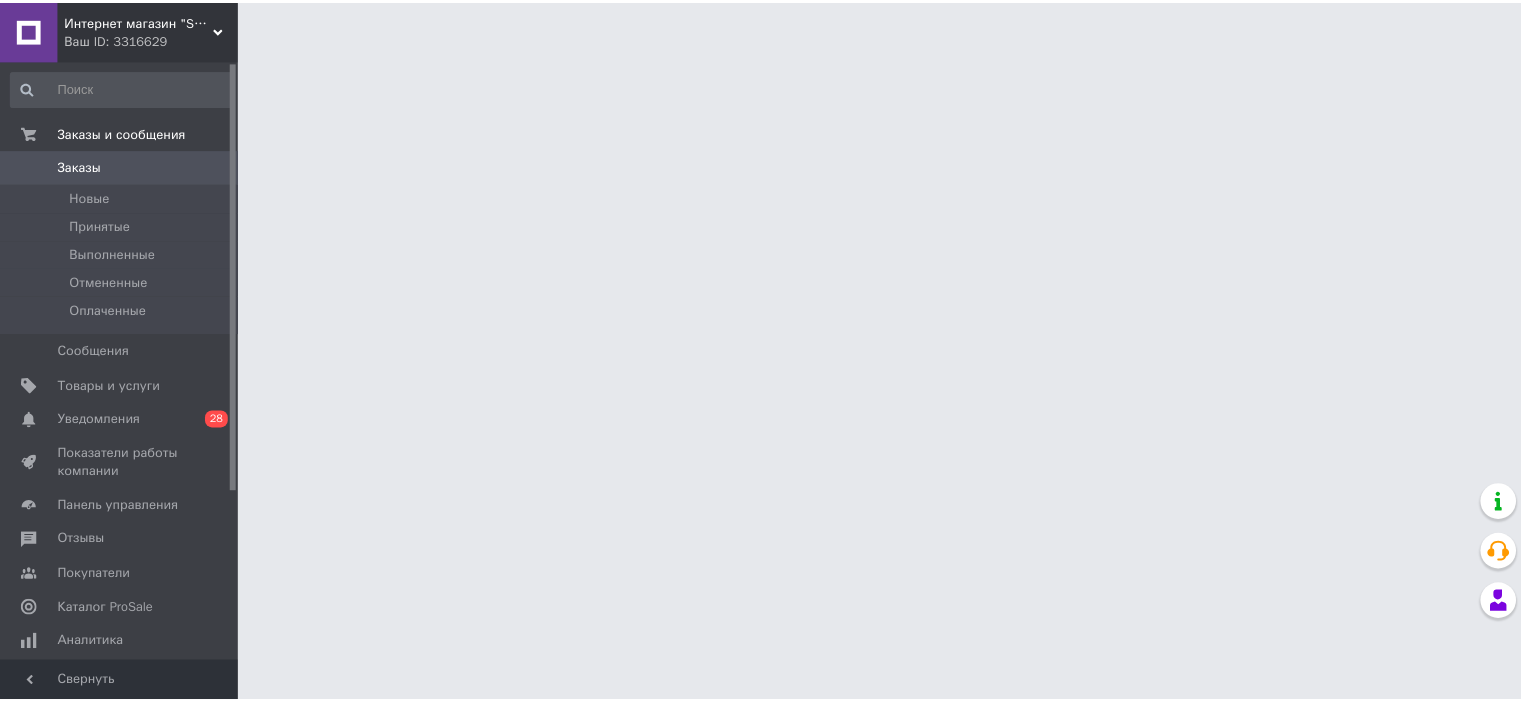 scroll, scrollTop: 0, scrollLeft: 0, axis: both 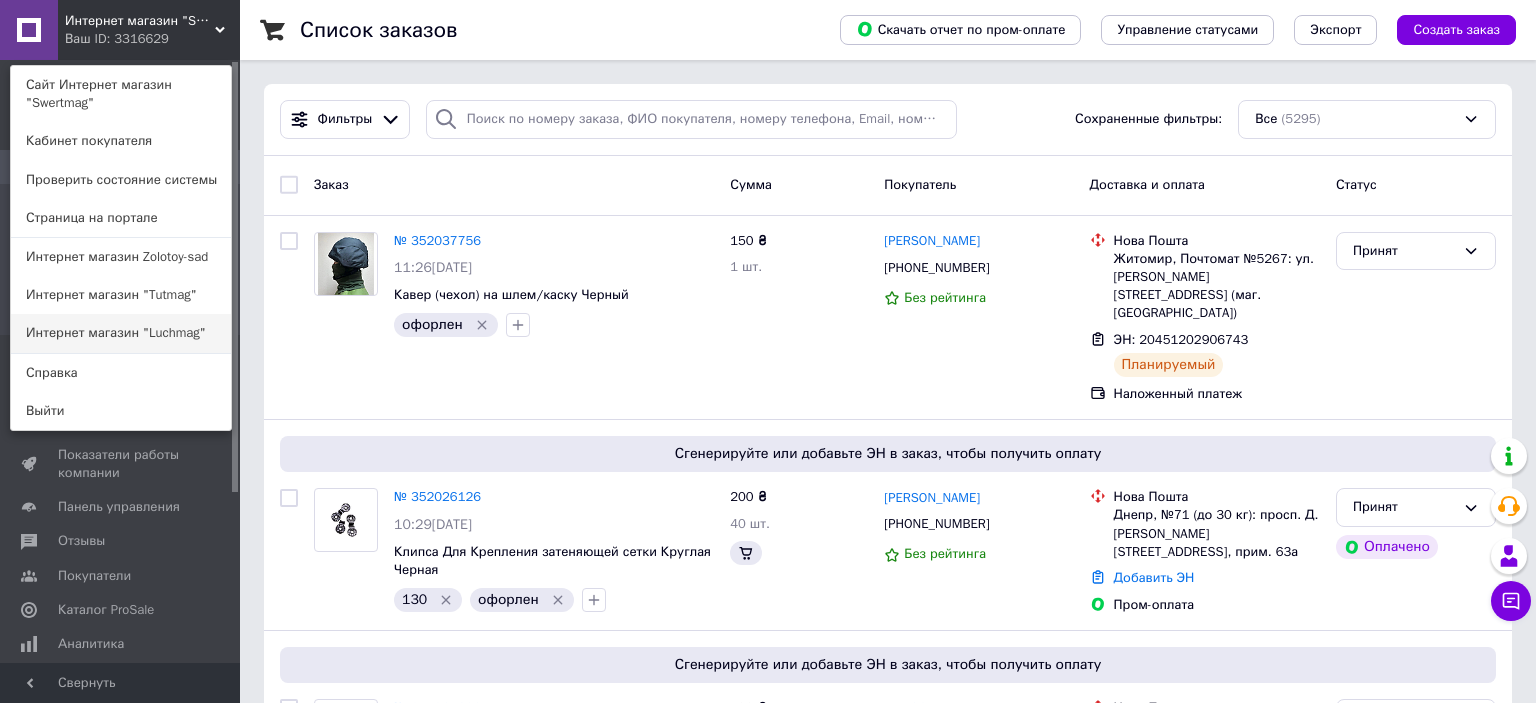 click on "Интернет магазин "Luchmag"" at bounding box center (121, 333) 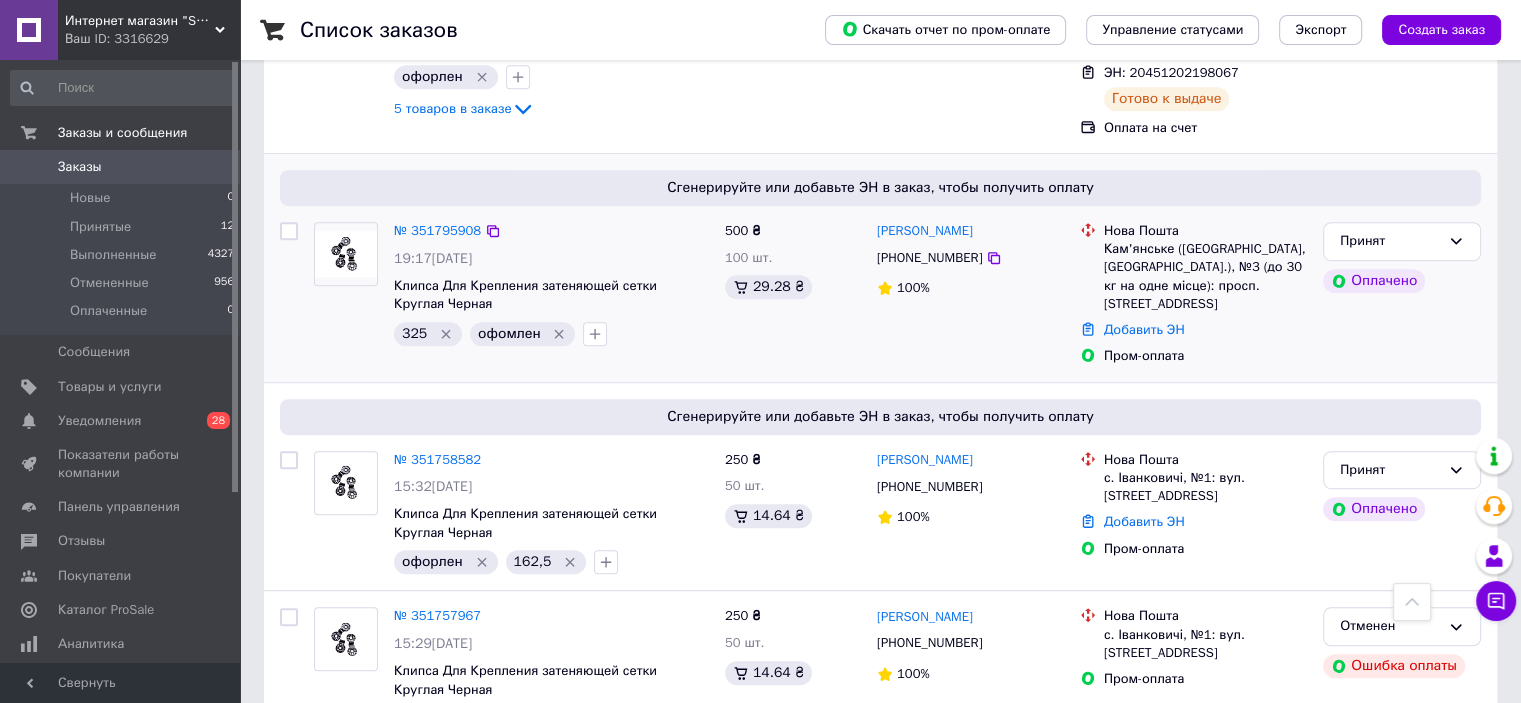 scroll, scrollTop: 1100, scrollLeft: 0, axis: vertical 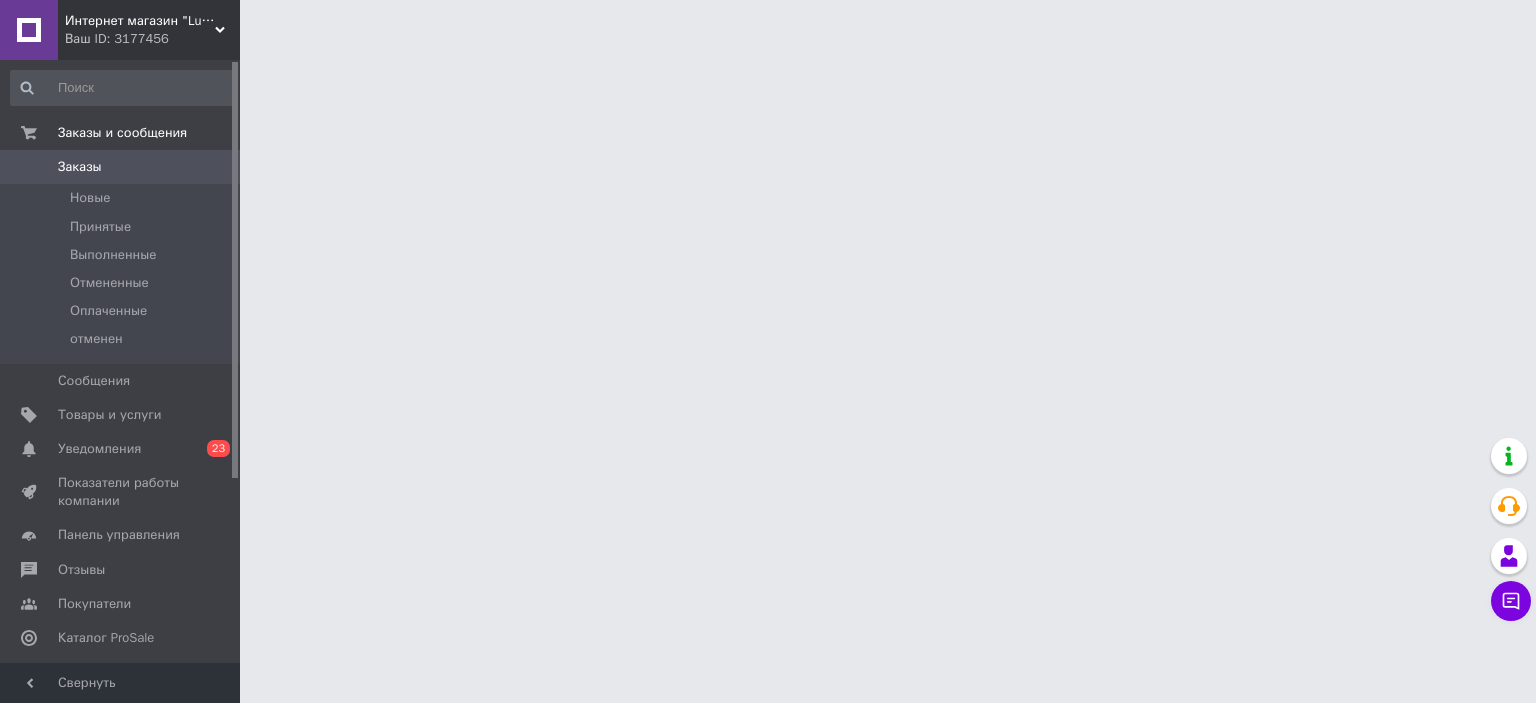 click on "Ваш ID: 3177456" at bounding box center [152, 39] 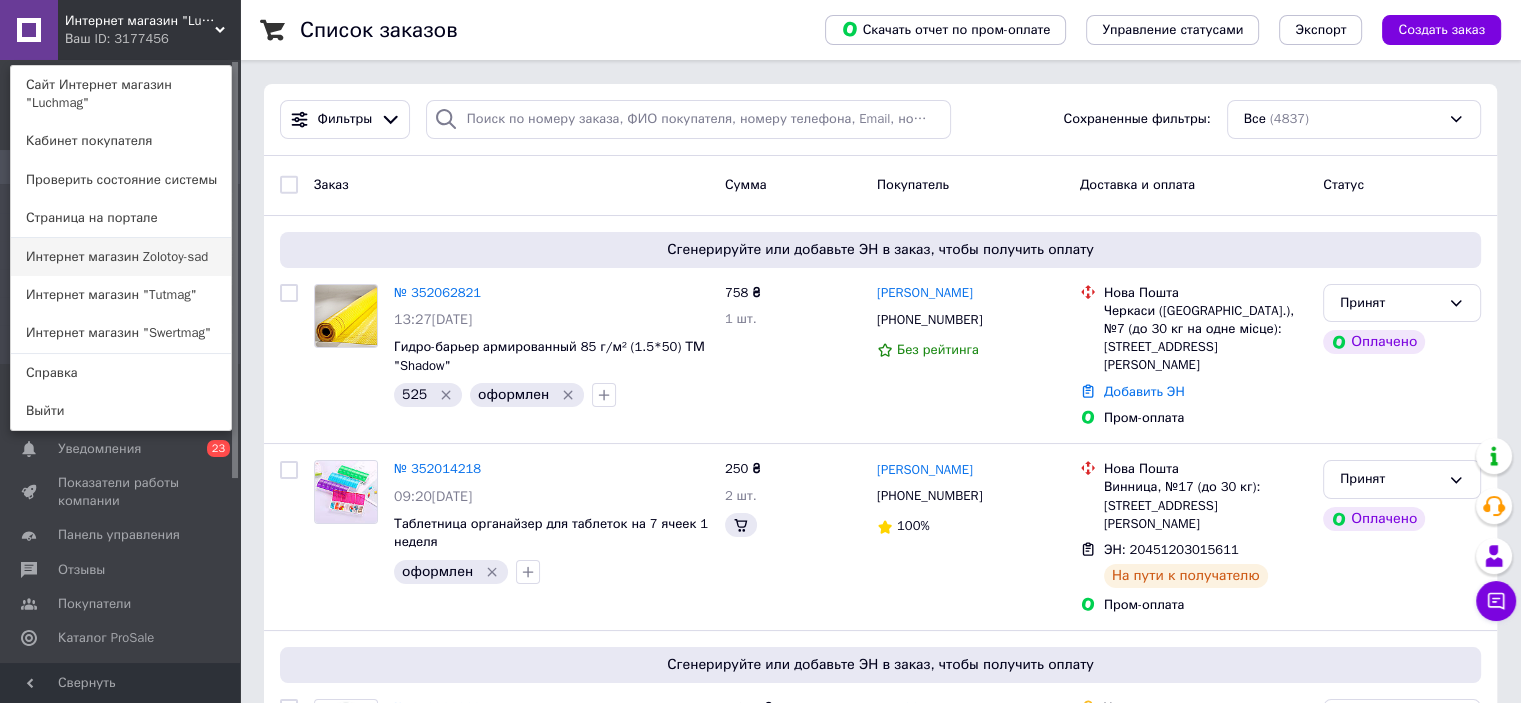 click on "Интернет магазин Zolotoy-sad" at bounding box center [121, 257] 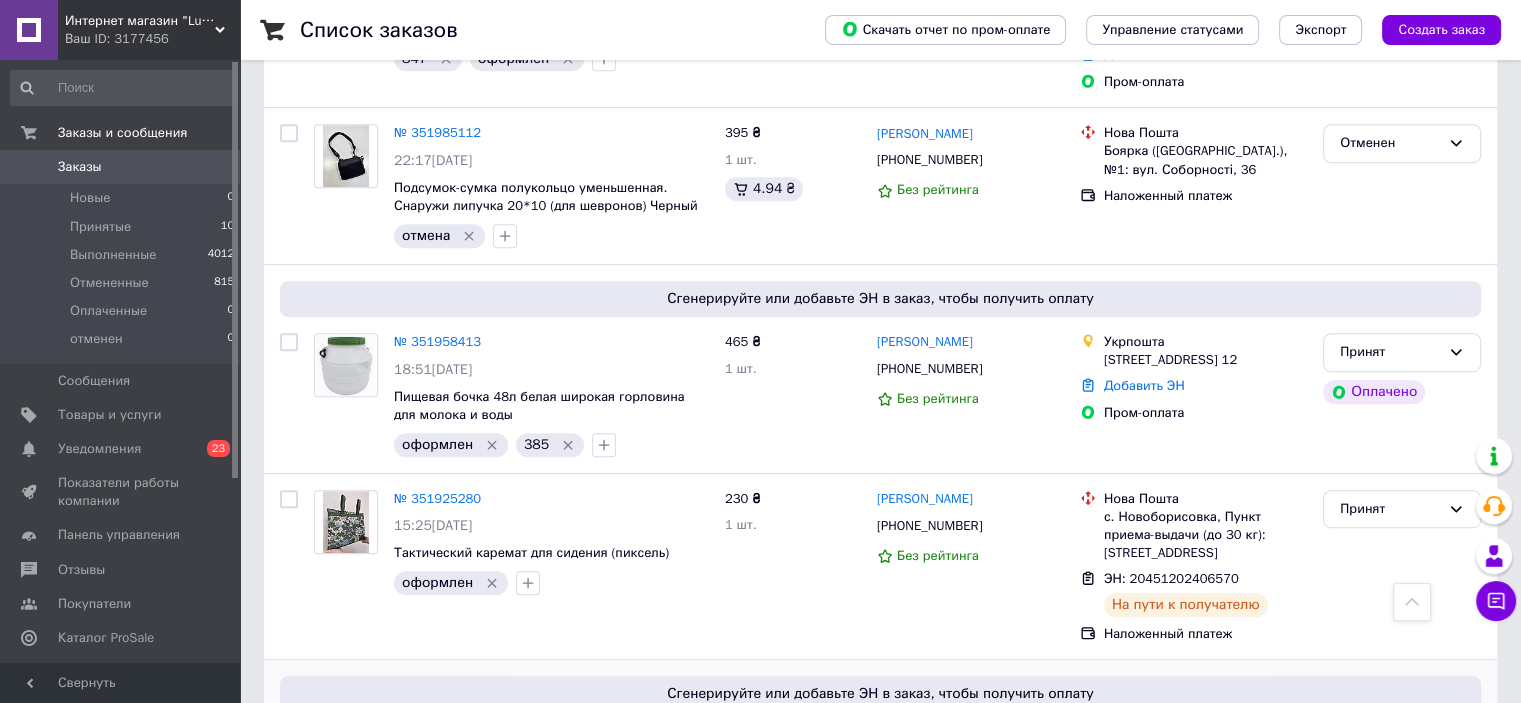 scroll, scrollTop: 1200, scrollLeft: 0, axis: vertical 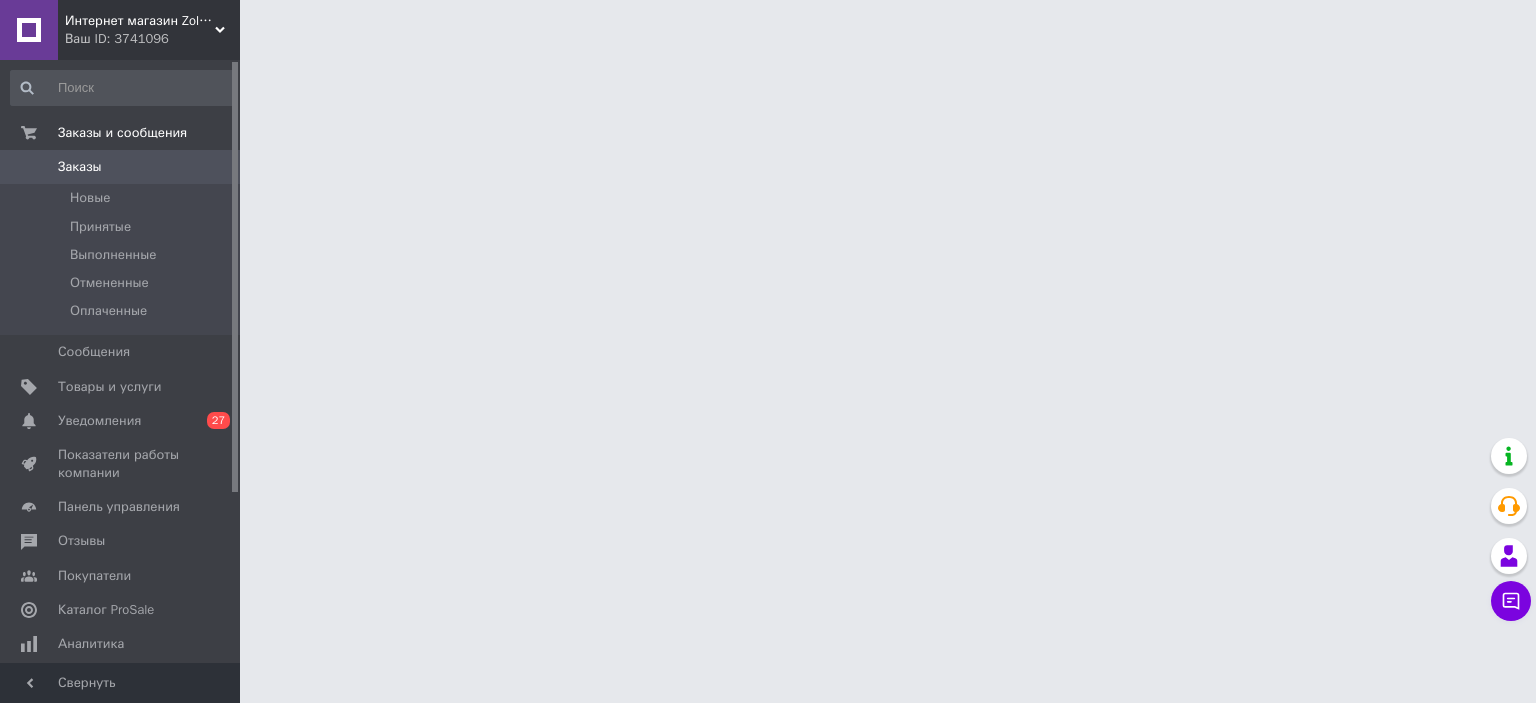 click on "Интернет магазин Zolotoy-sad" at bounding box center [140, 21] 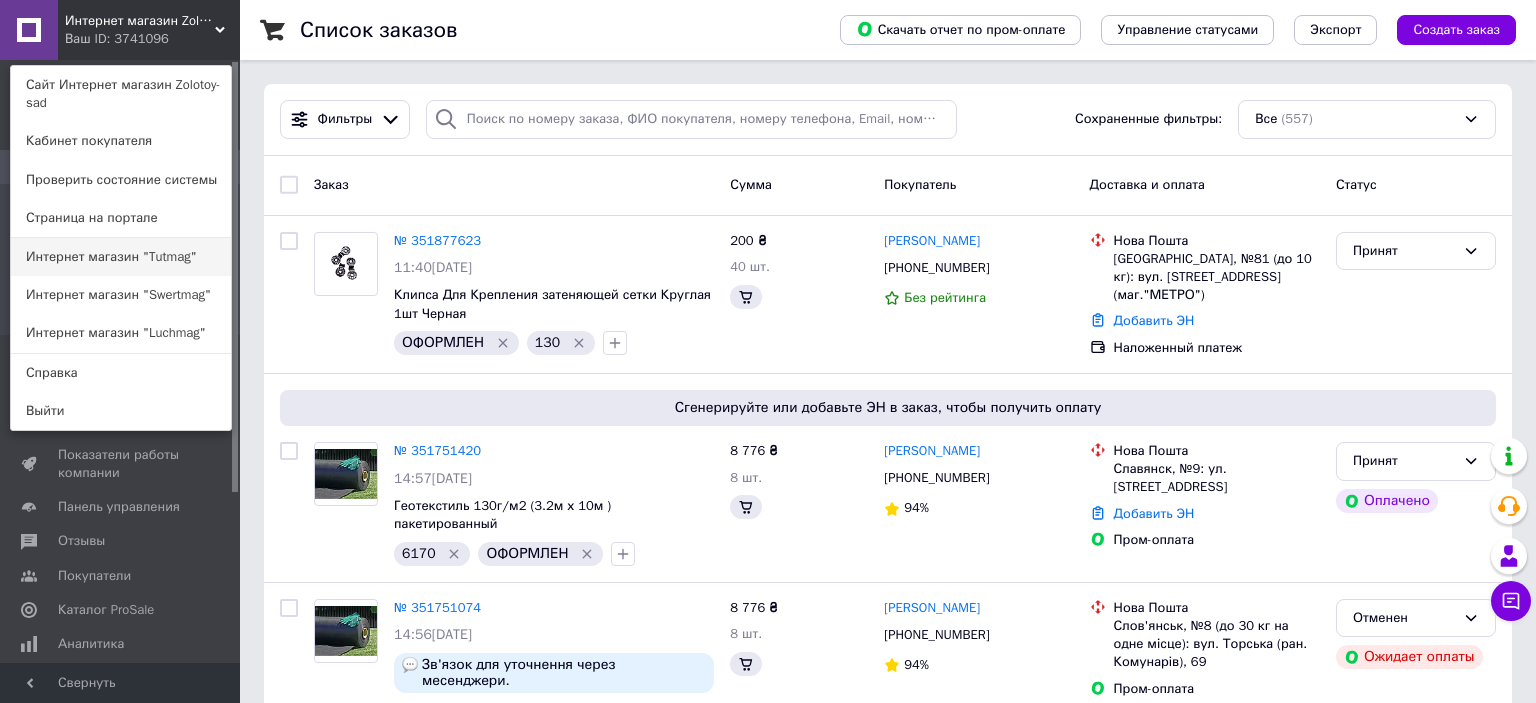 click on "Интернет магазин "Tutmag"" at bounding box center (121, 257) 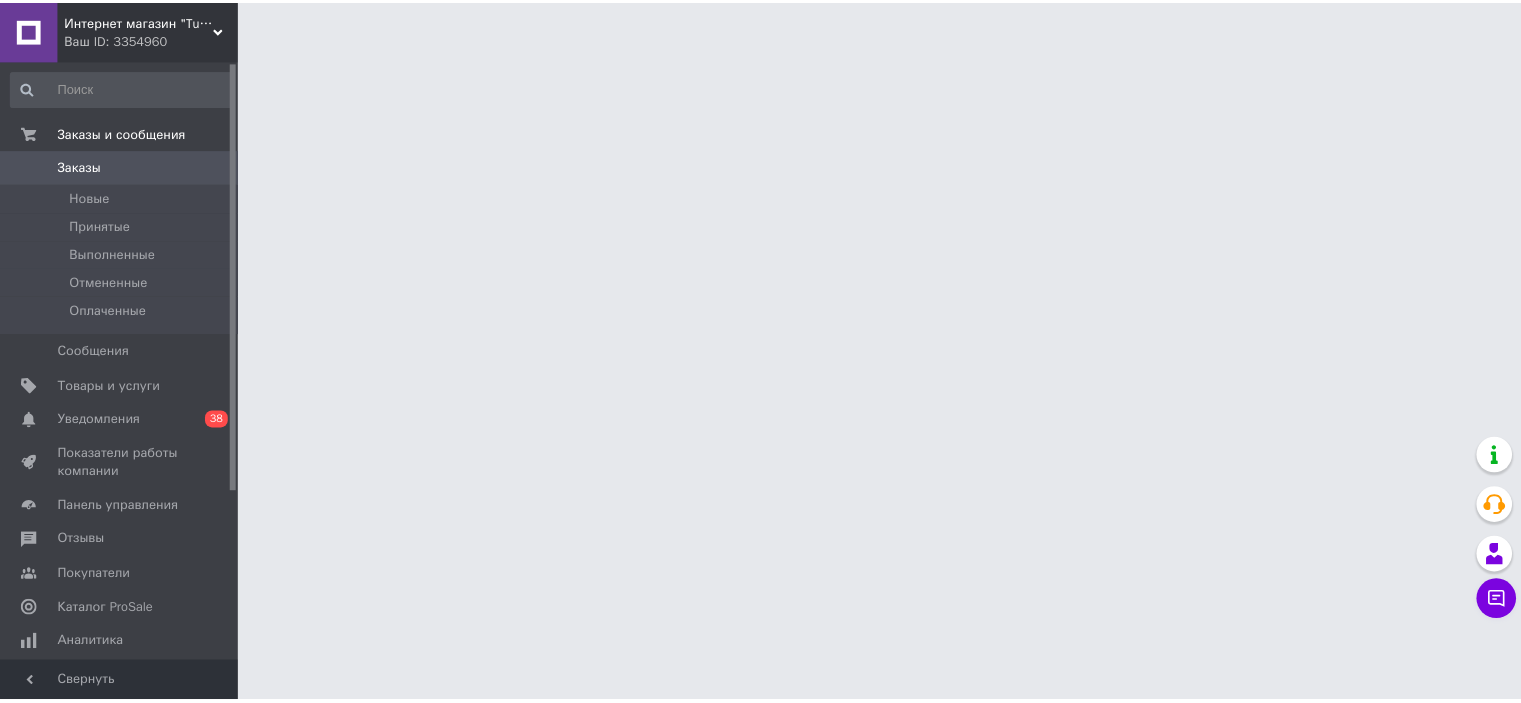 scroll, scrollTop: 0, scrollLeft: 0, axis: both 